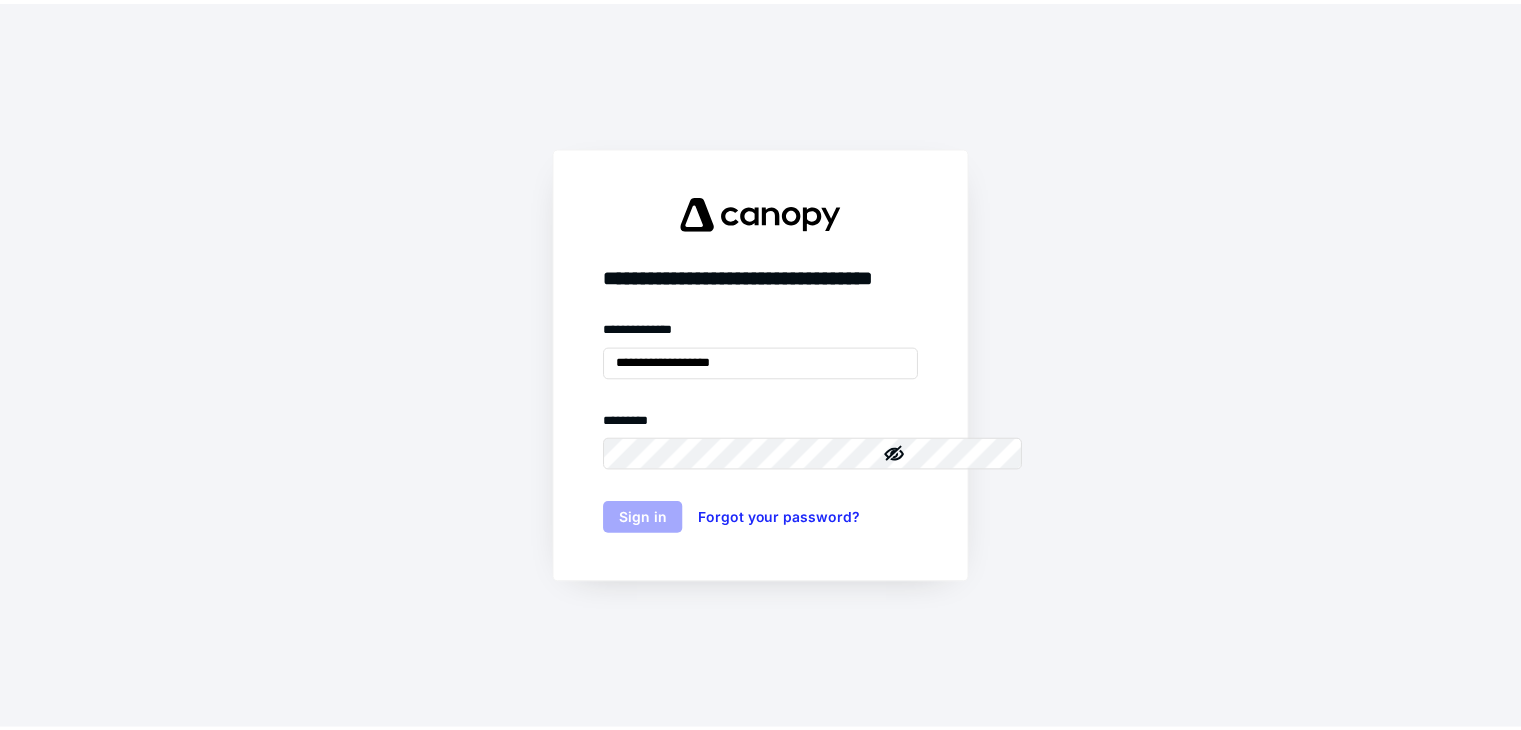 scroll, scrollTop: 0, scrollLeft: 0, axis: both 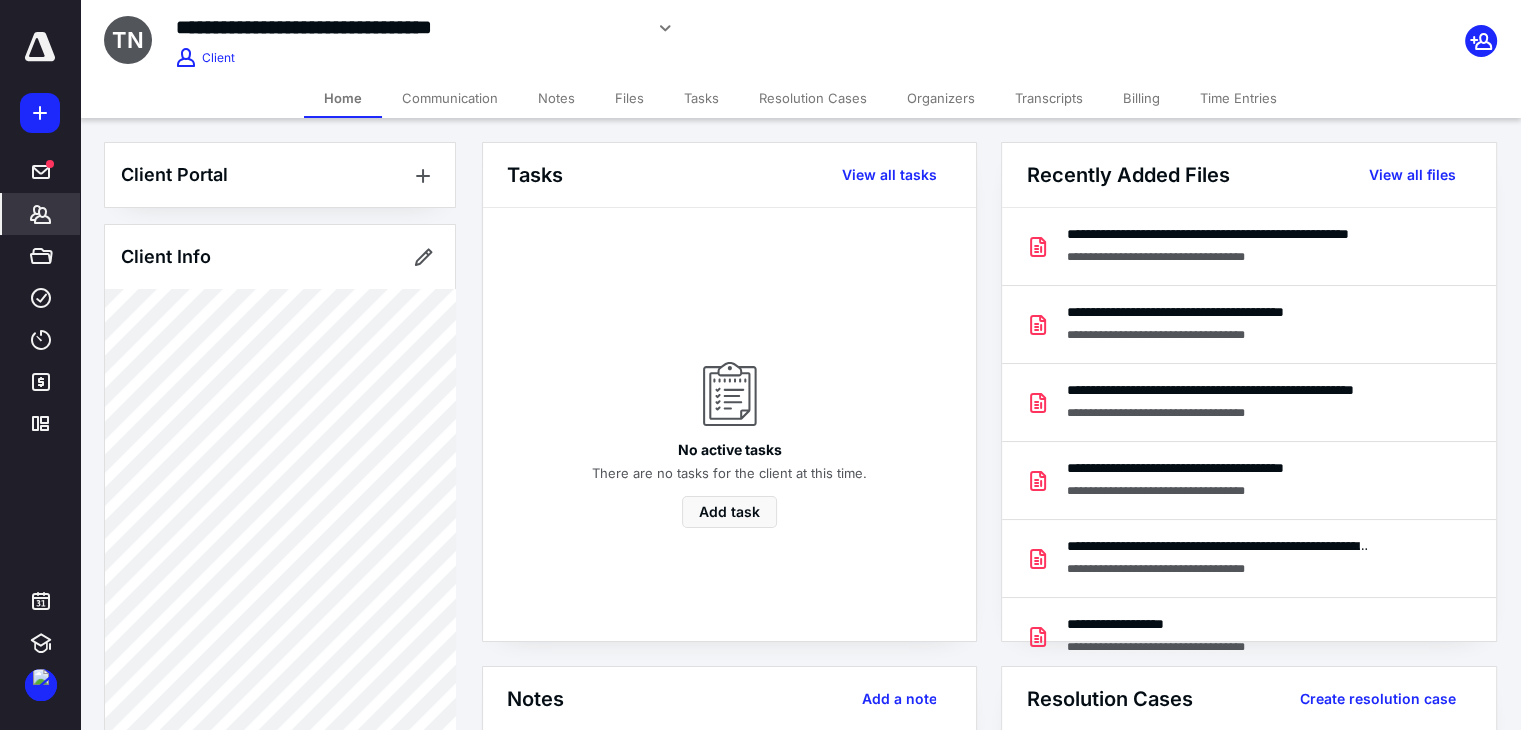 click 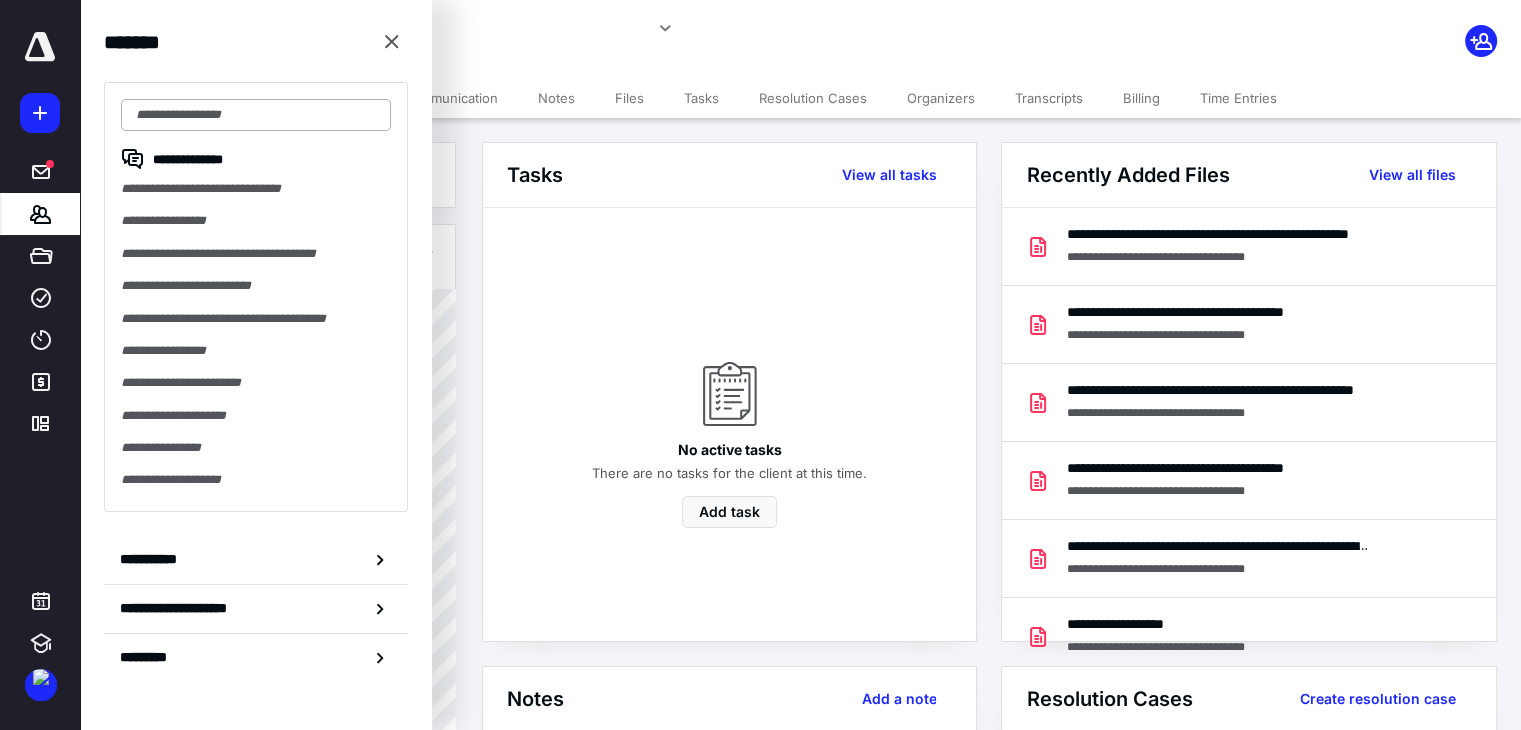 click at bounding box center [256, 115] 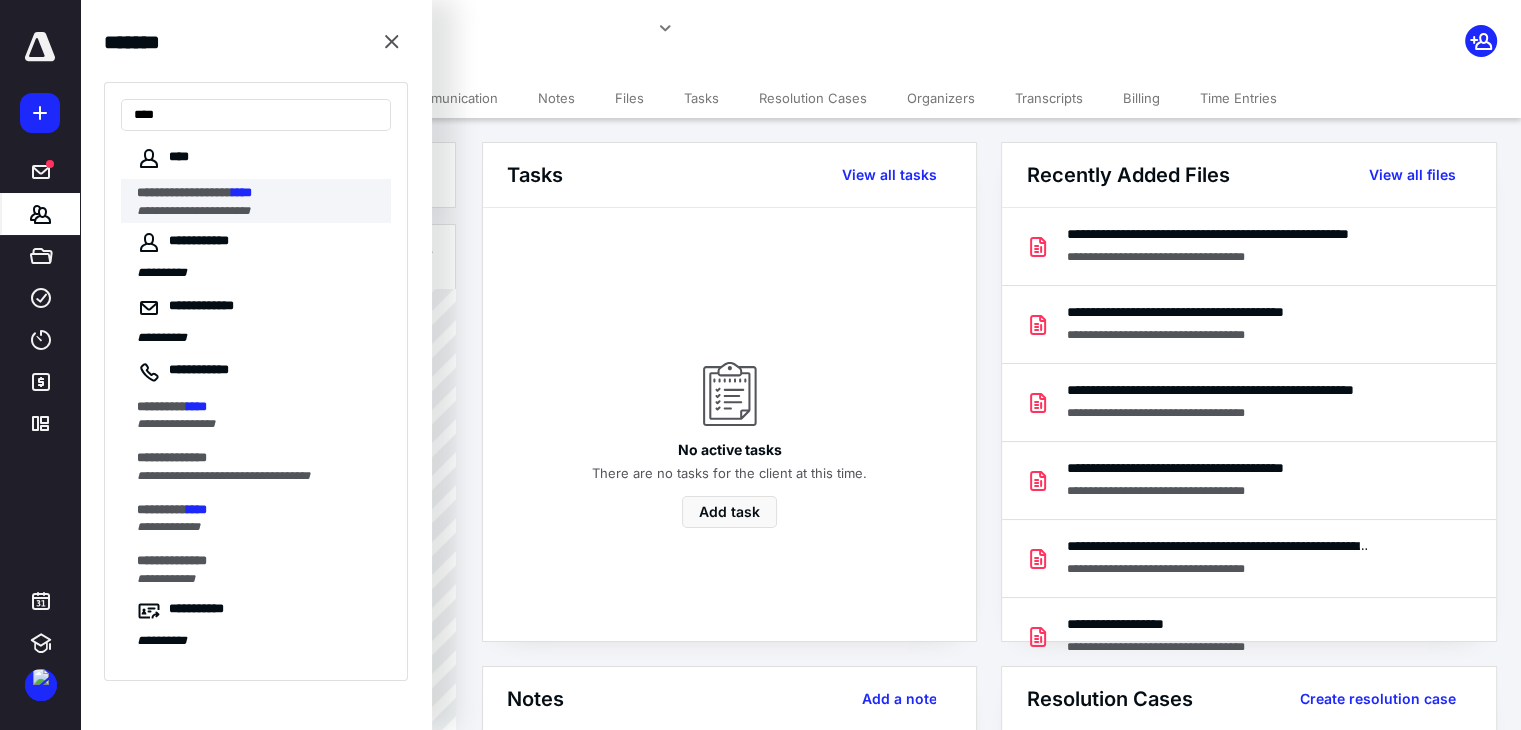 type on "****" 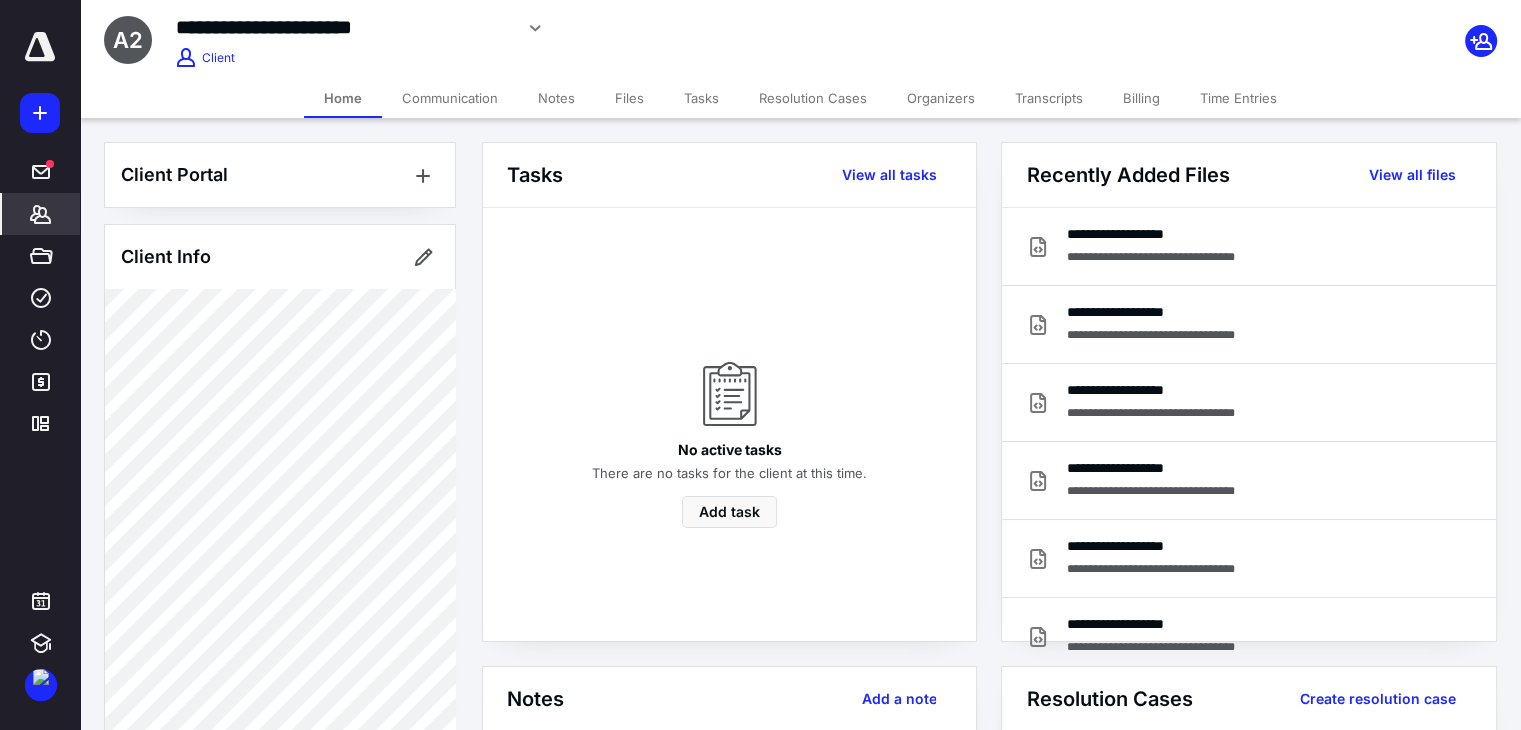 click on "Files" at bounding box center [629, 98] 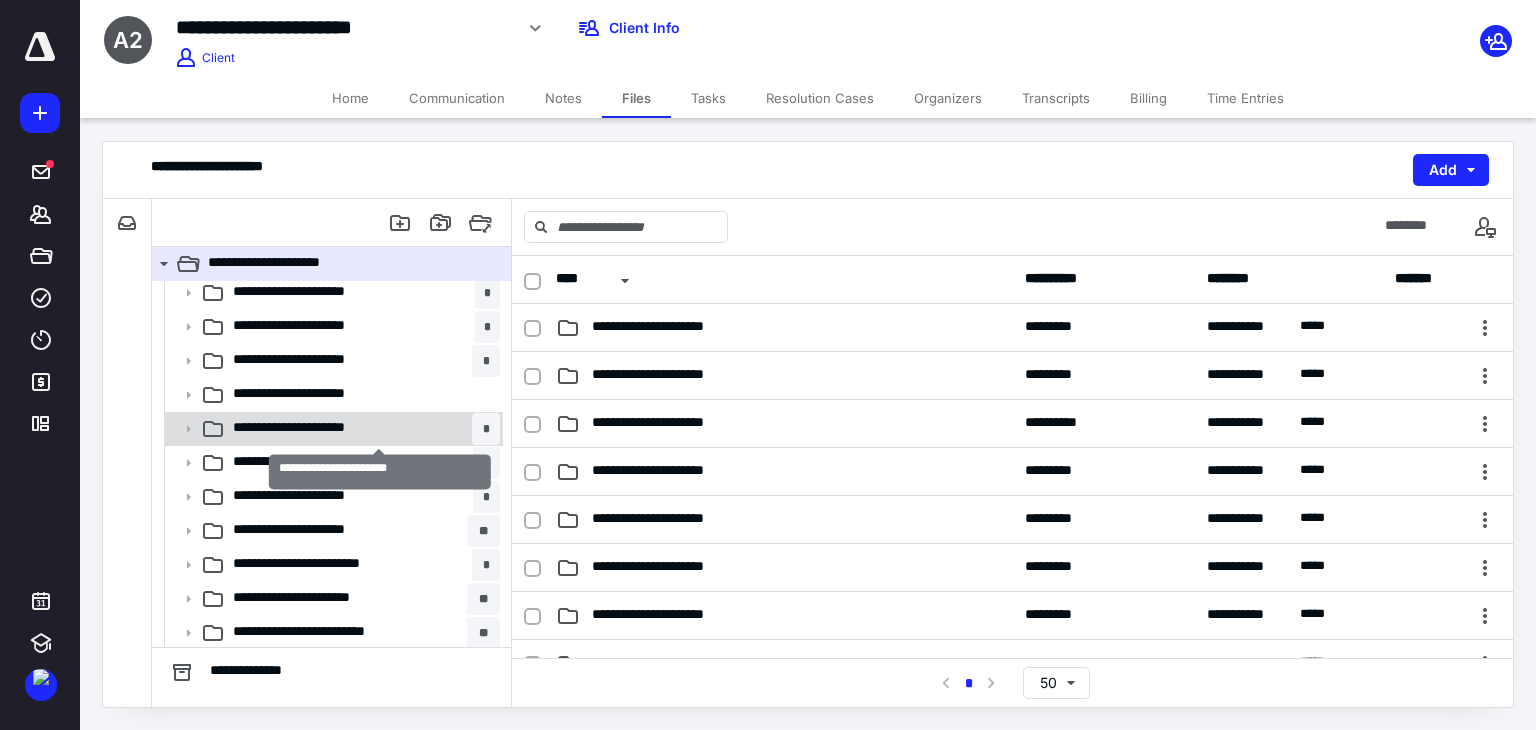 scroll, scrollTop: 7, scrollLeft: 0, axis: vertical 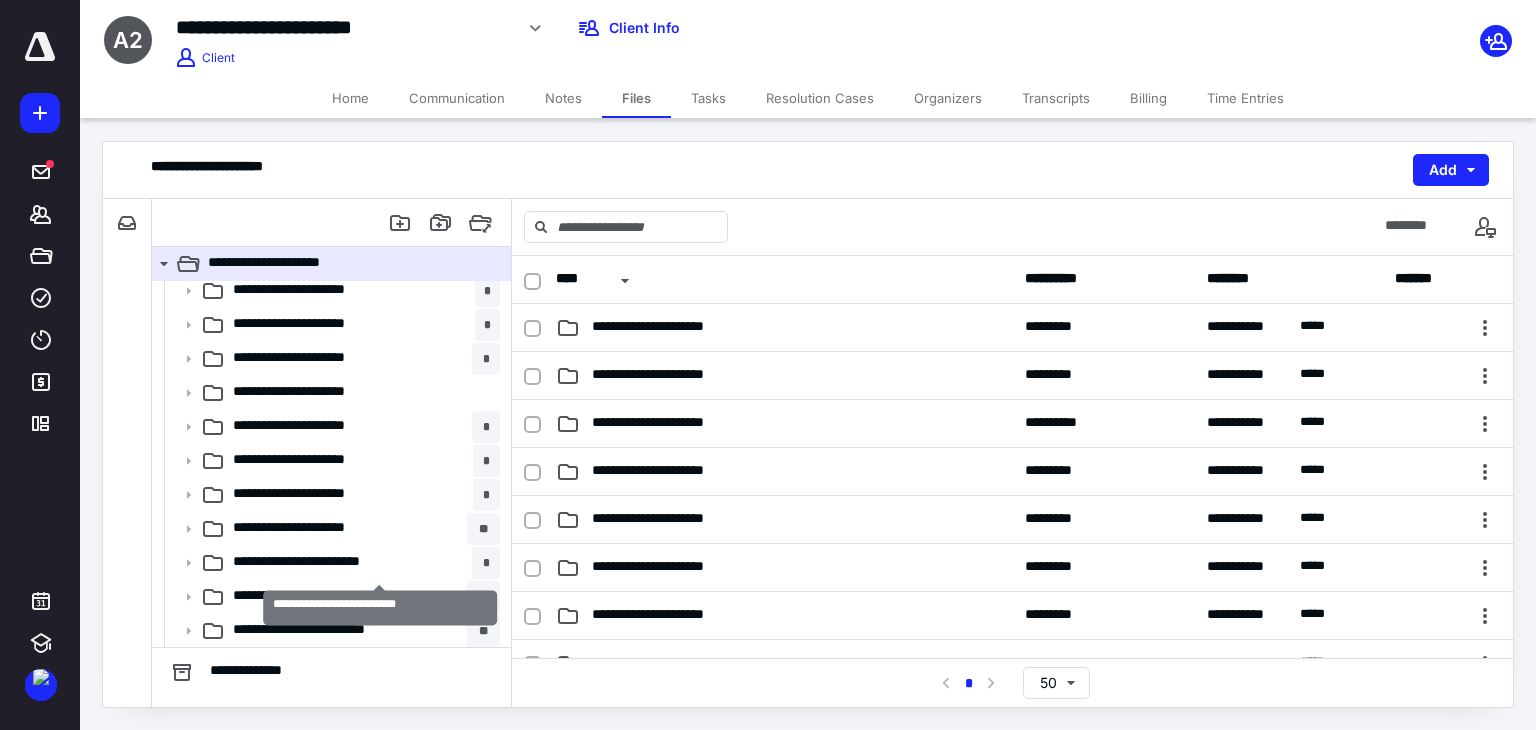 click on "**********" at bounding box center (337, 563) 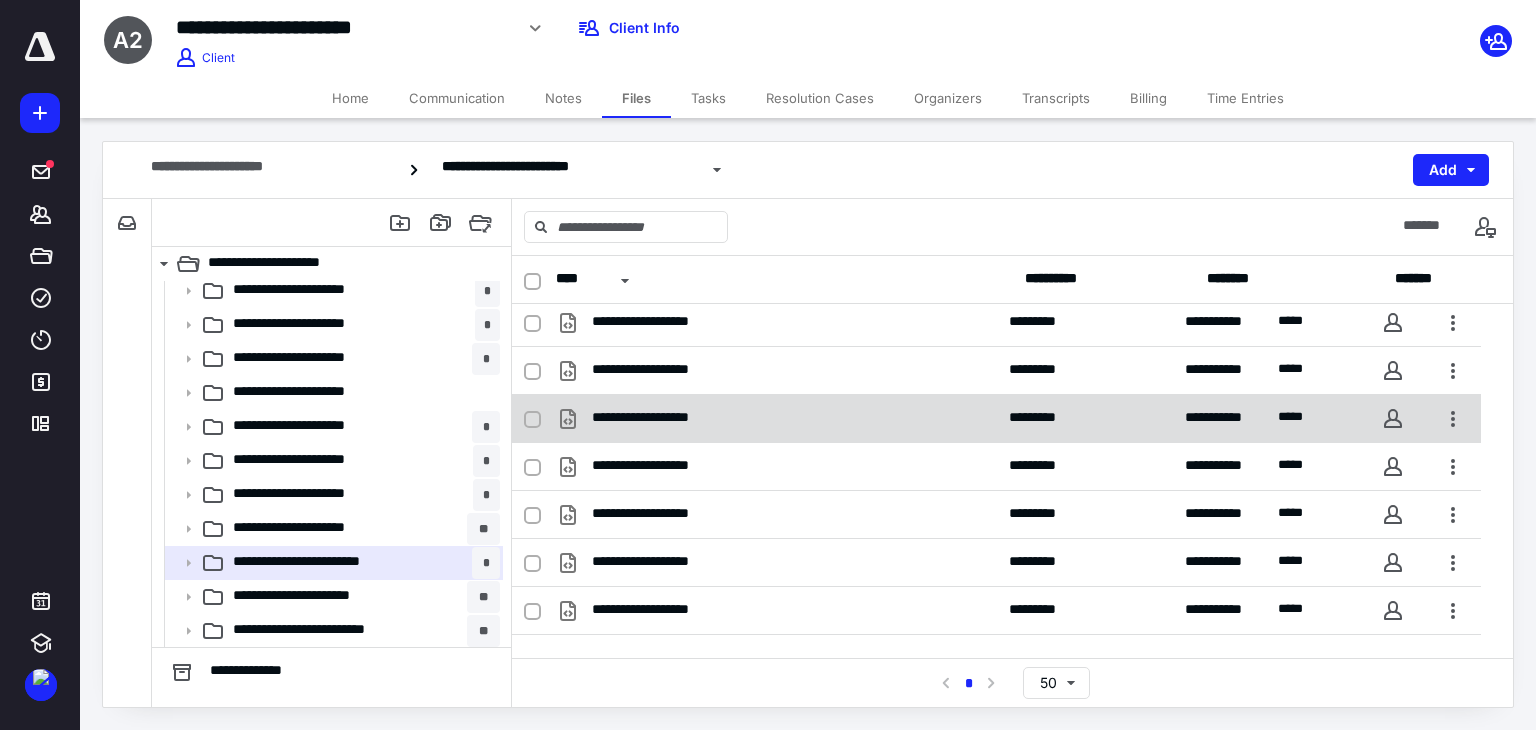 scroll, scrollTop: 204, scrollLeft: 0, axis: vertical 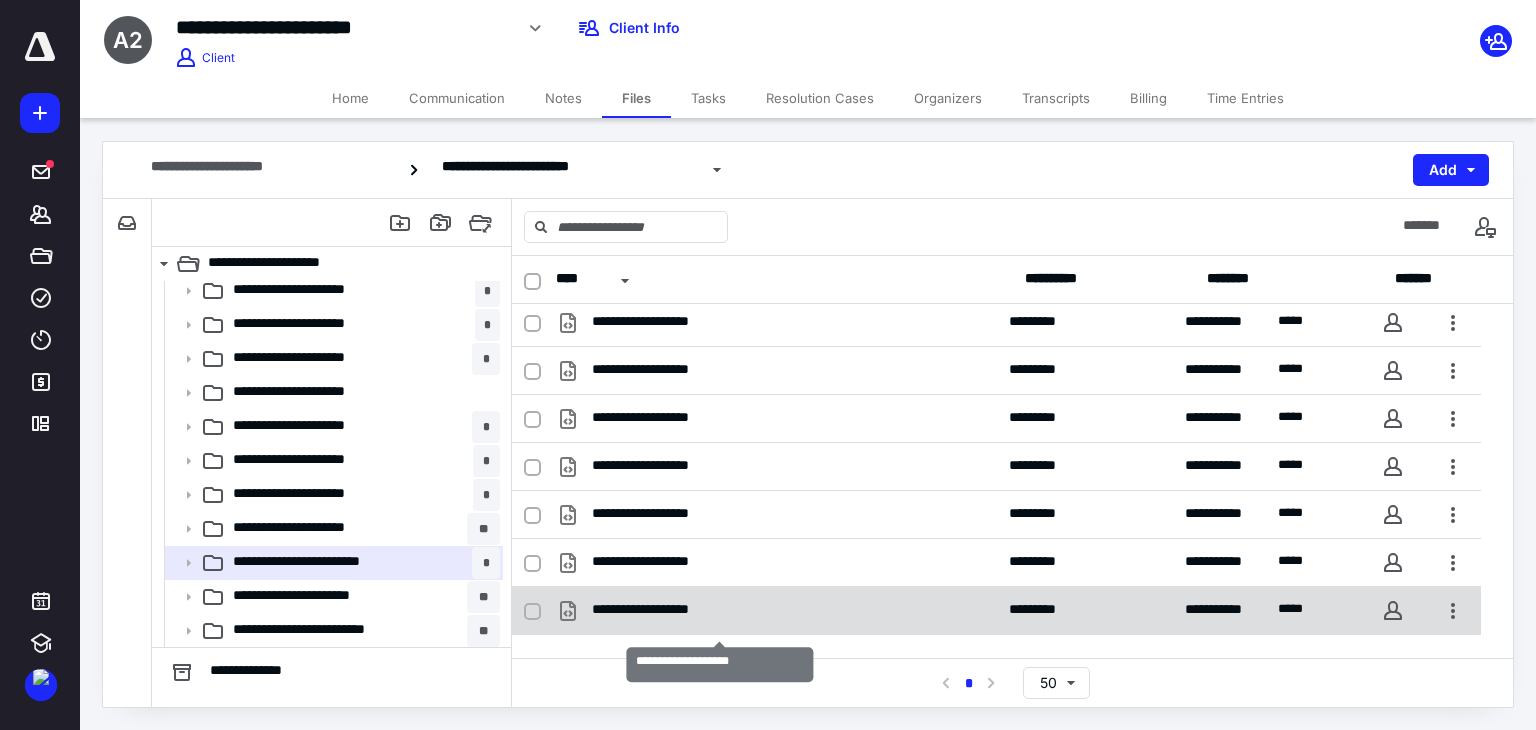 click on "**********" at bounding box center [685, 611] 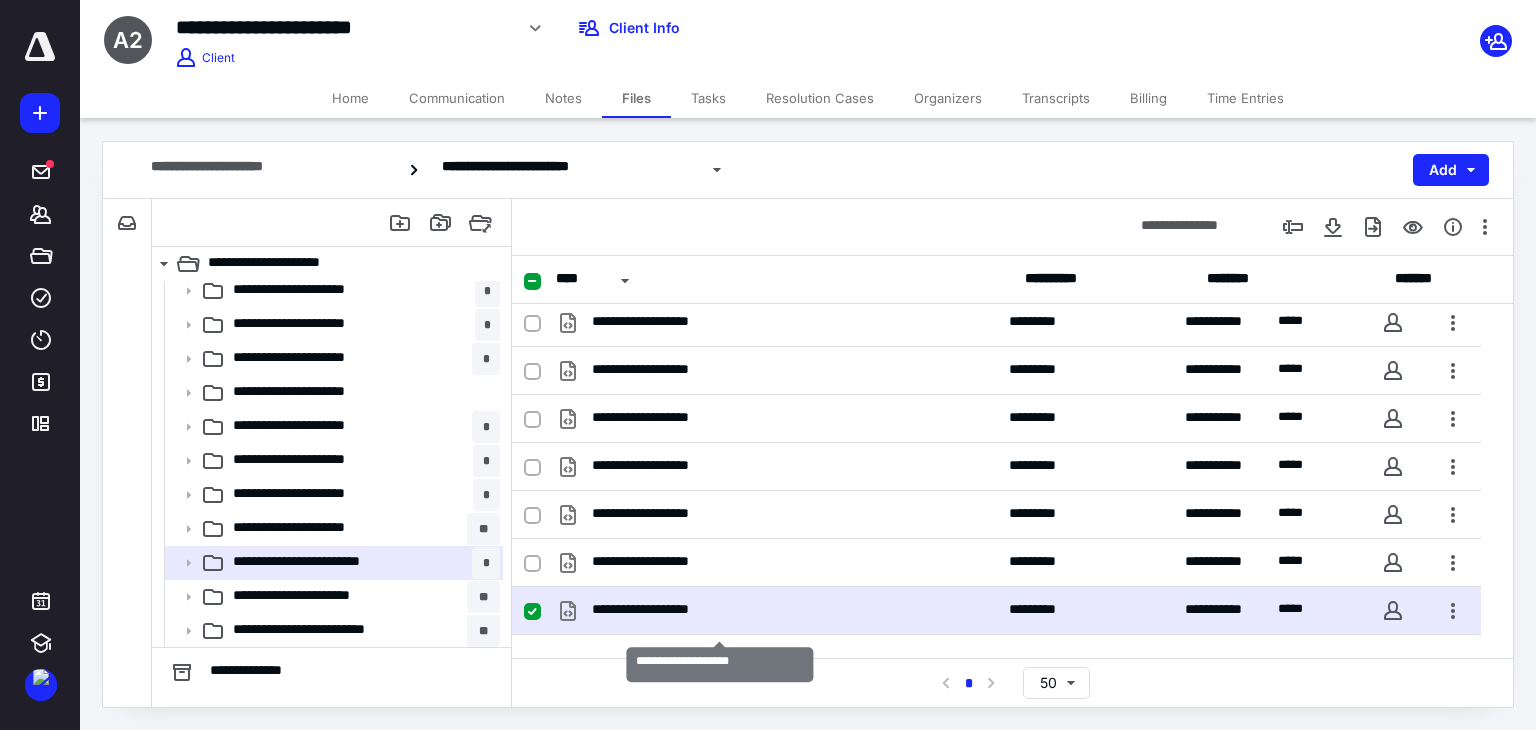click on "**********" at bounding box center [685, 611] 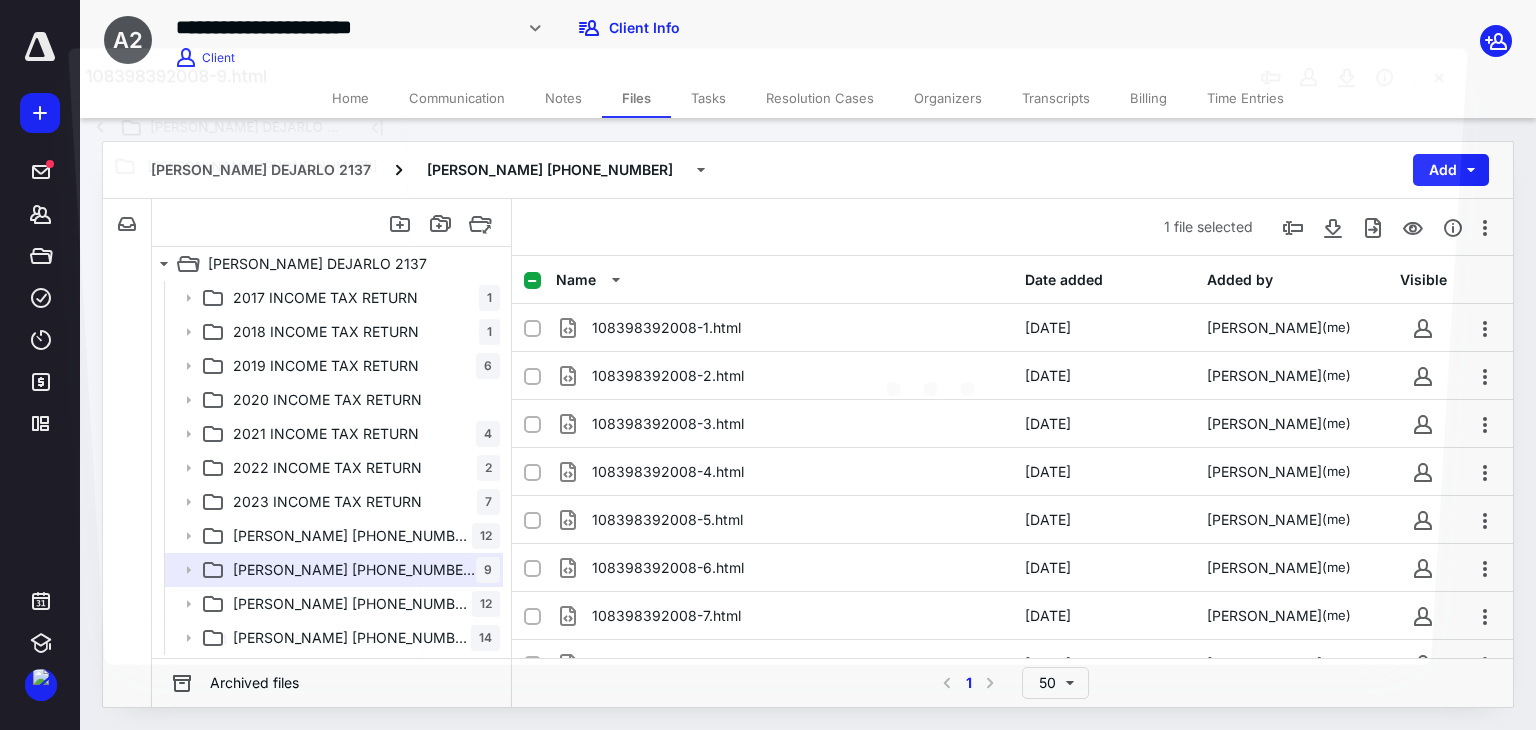 scroll, scrollTop: 7, scrollLeft: 0, axis: vertical 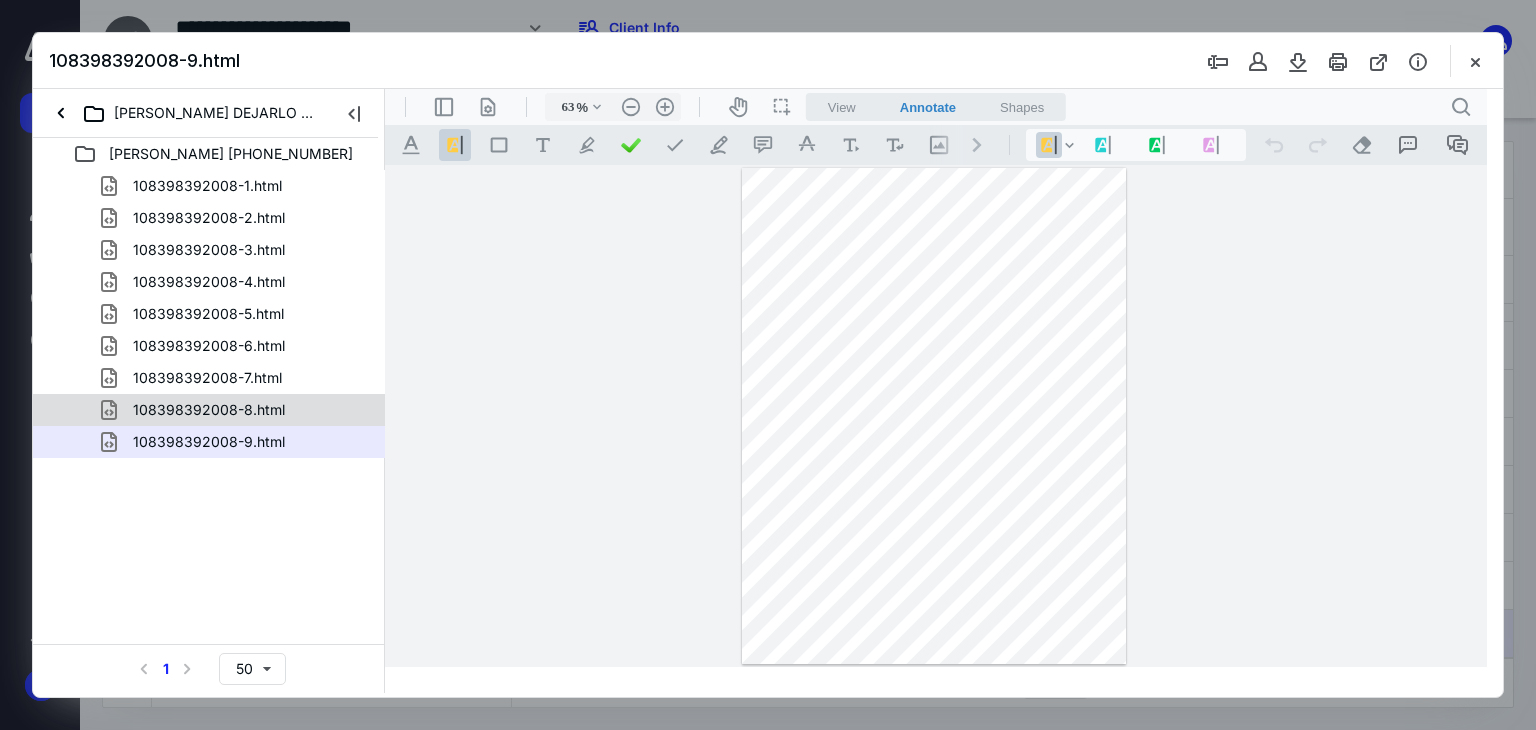 click on "108398392008-8.html" at bounding box center [209, 410] 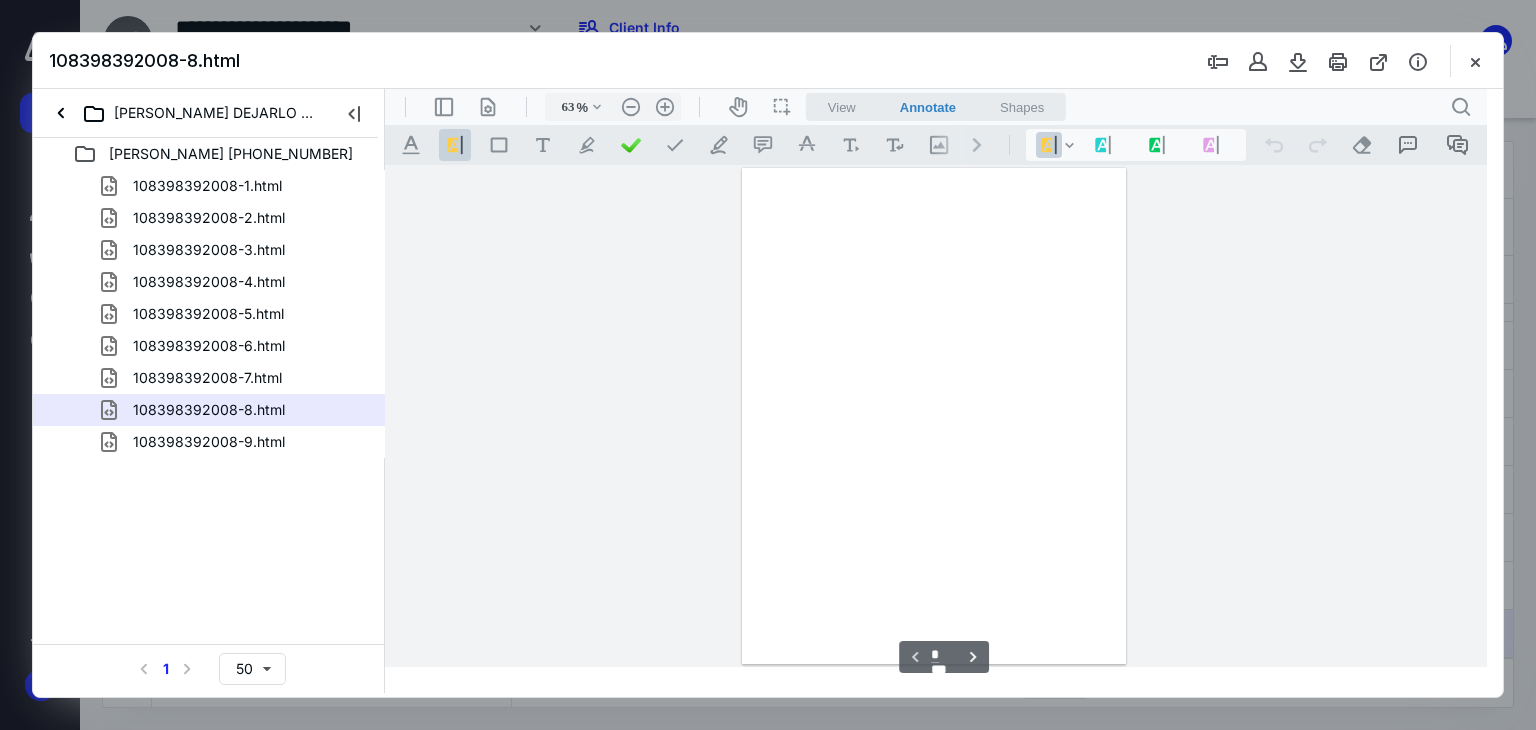 scroll, scrollTop: 79, scrollLeft: 0, axis: vertical 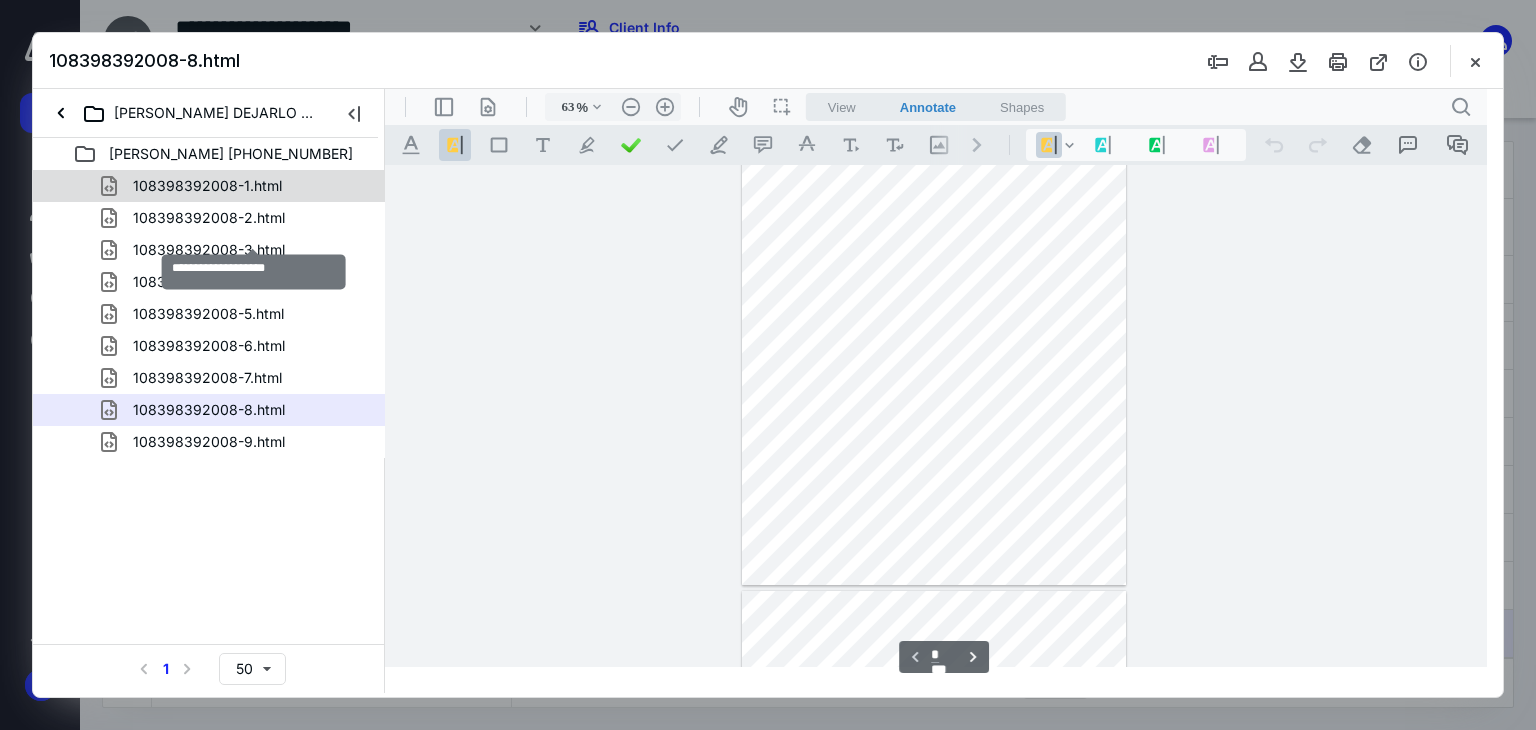 click on "108398392008-1.html" at bounding box center [207, 186] 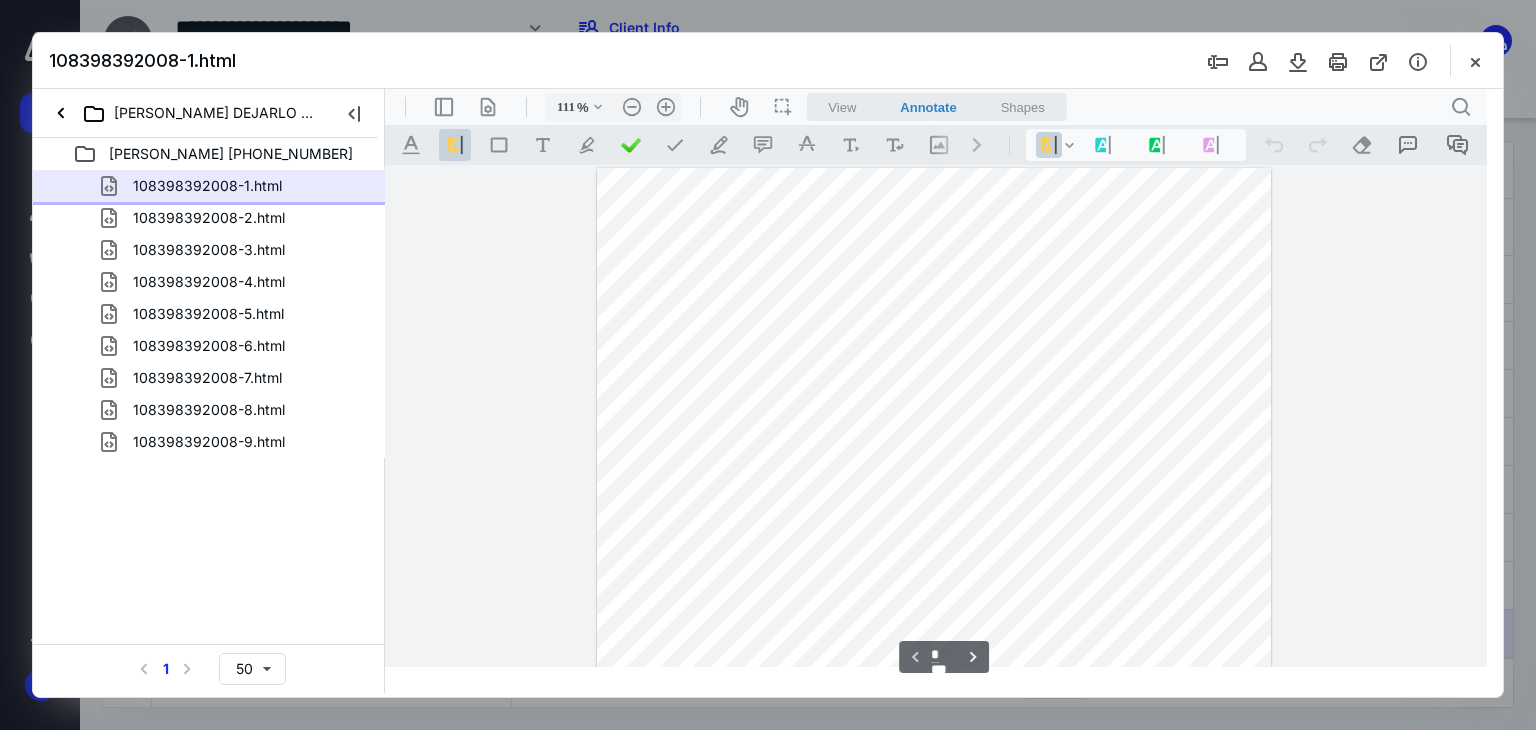 scroll, scrollTop: 0, scrollLeft: 0, axis: both 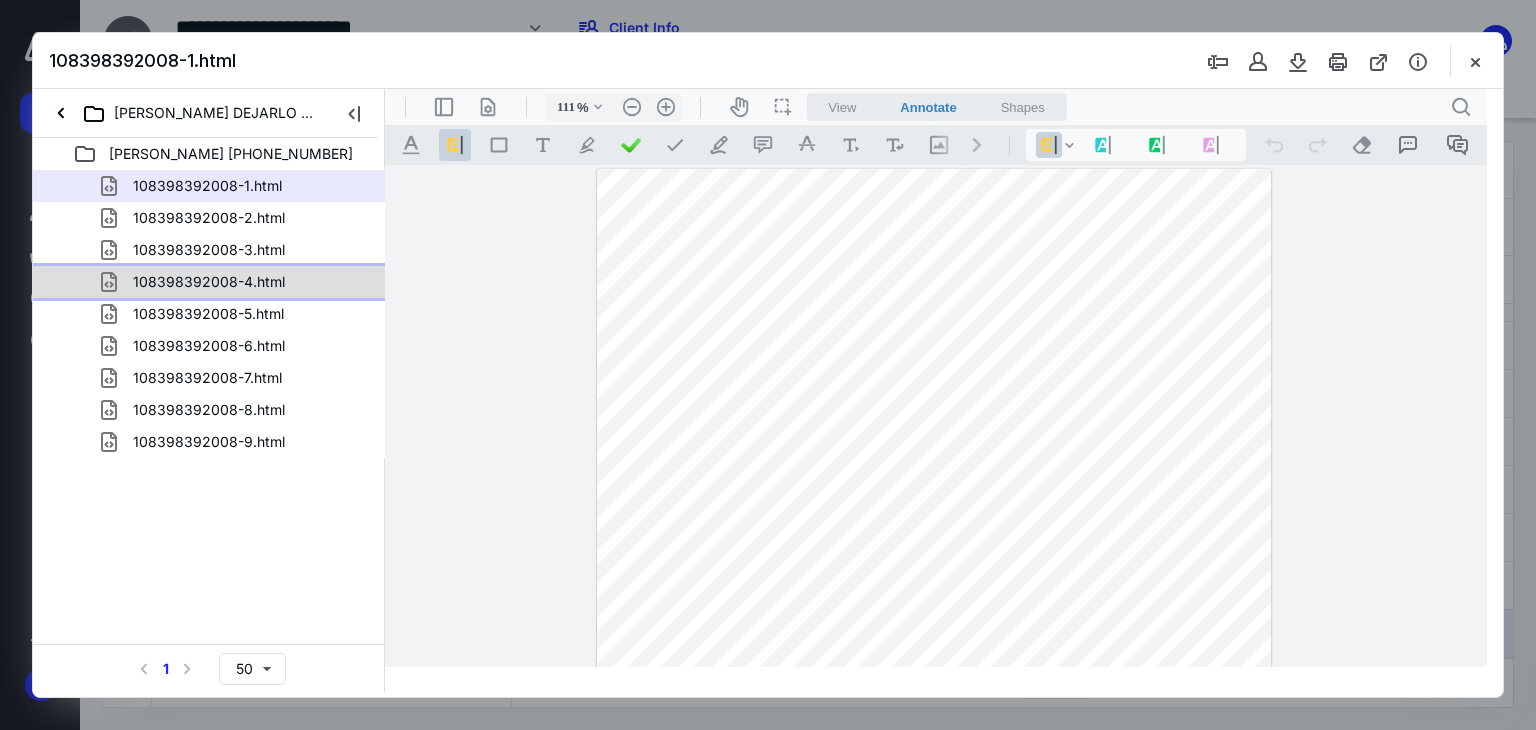click on "108398392008-4.html" at bounding box center [209, 282] 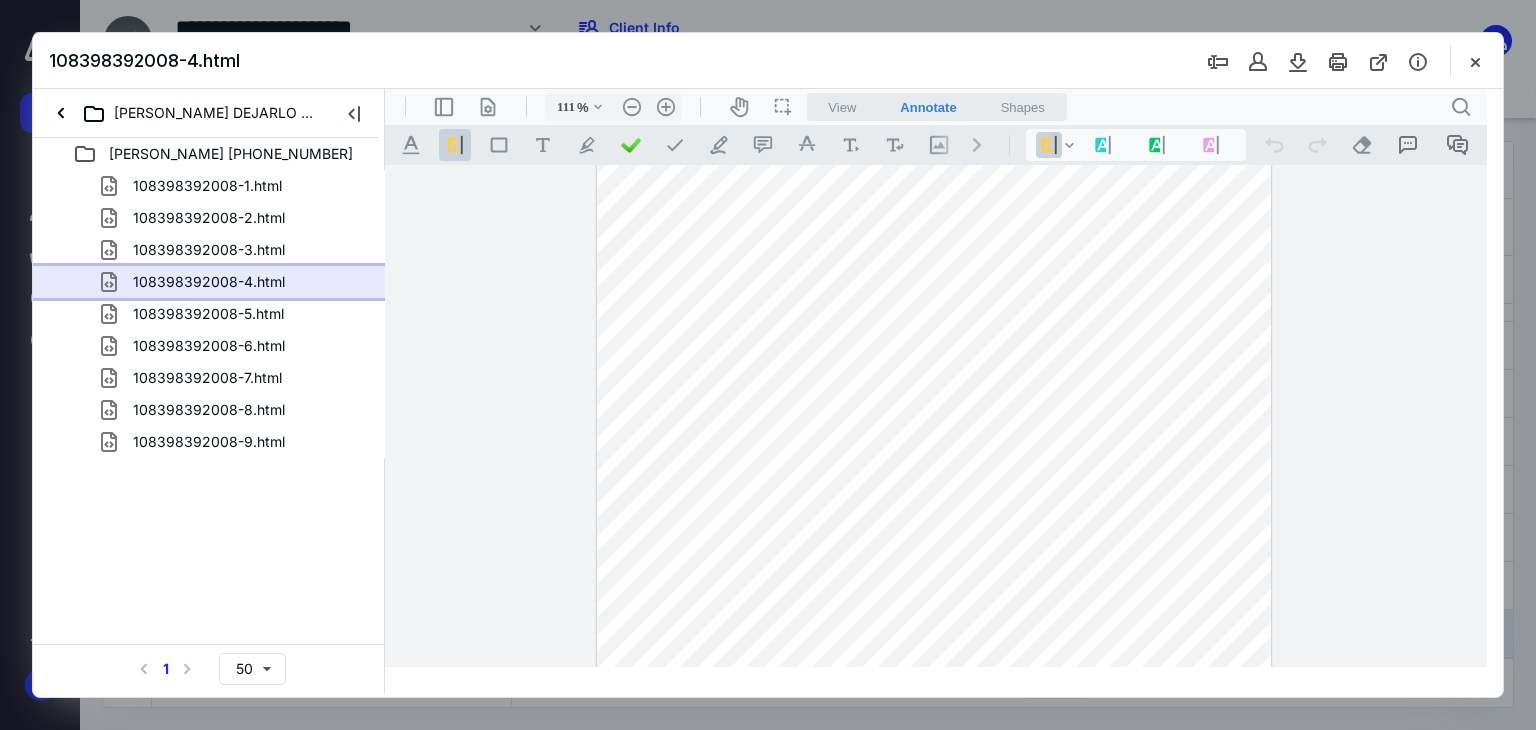 scroll, scrollTop: 0, scrollLeft: 0, axis: both 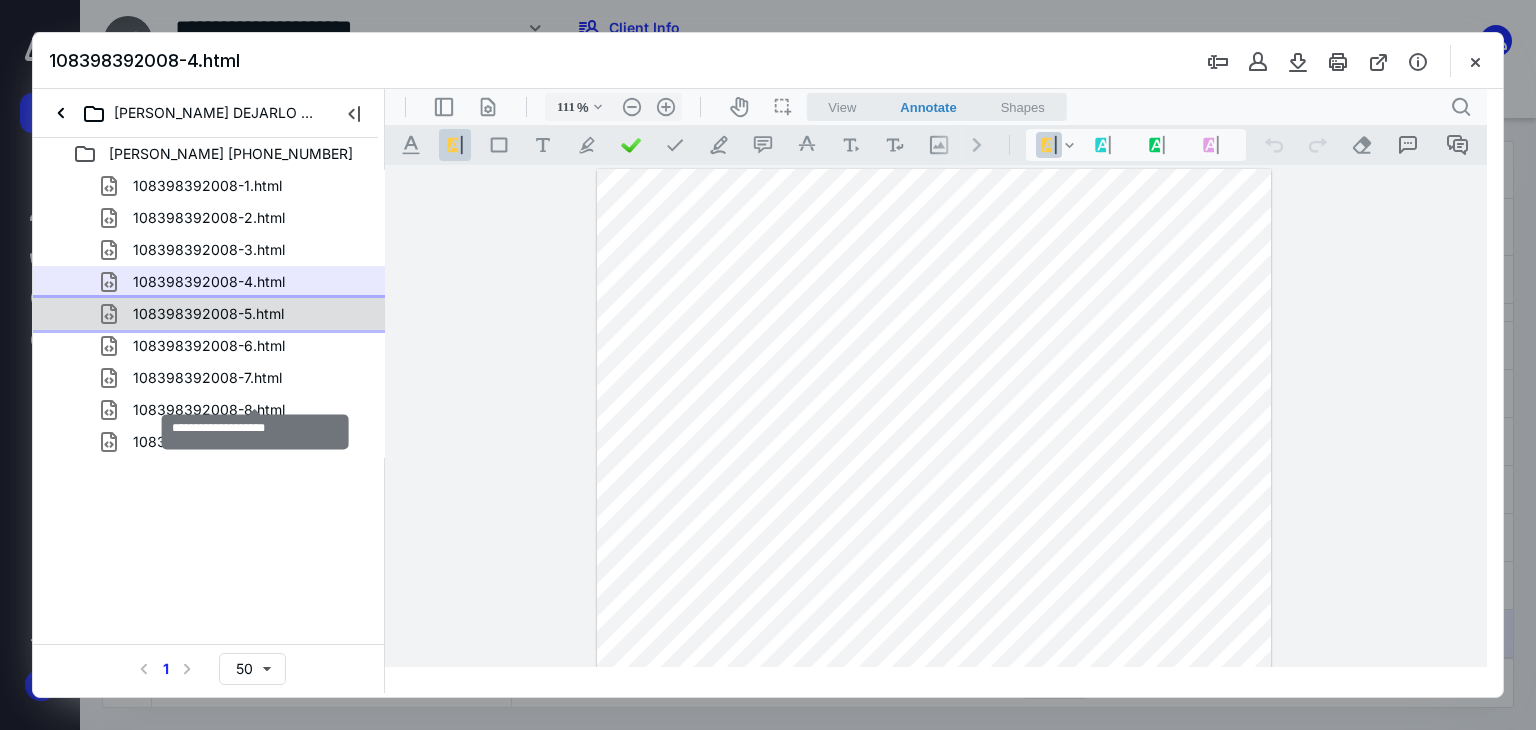click on "108398392008-5.html" at bounding box center (208, 314) 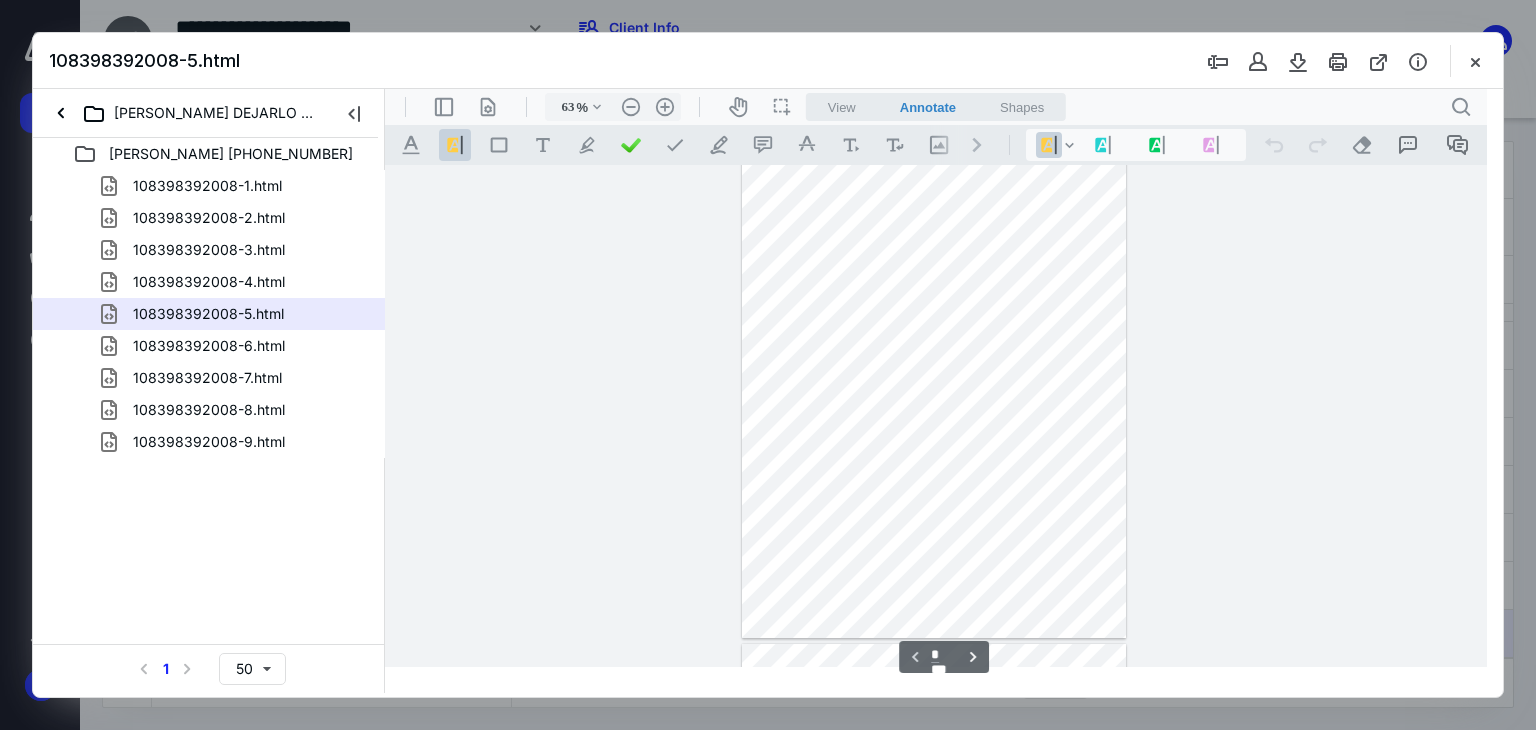 scroll, scrollTop: 0, scrollLeft: 0, axis: both 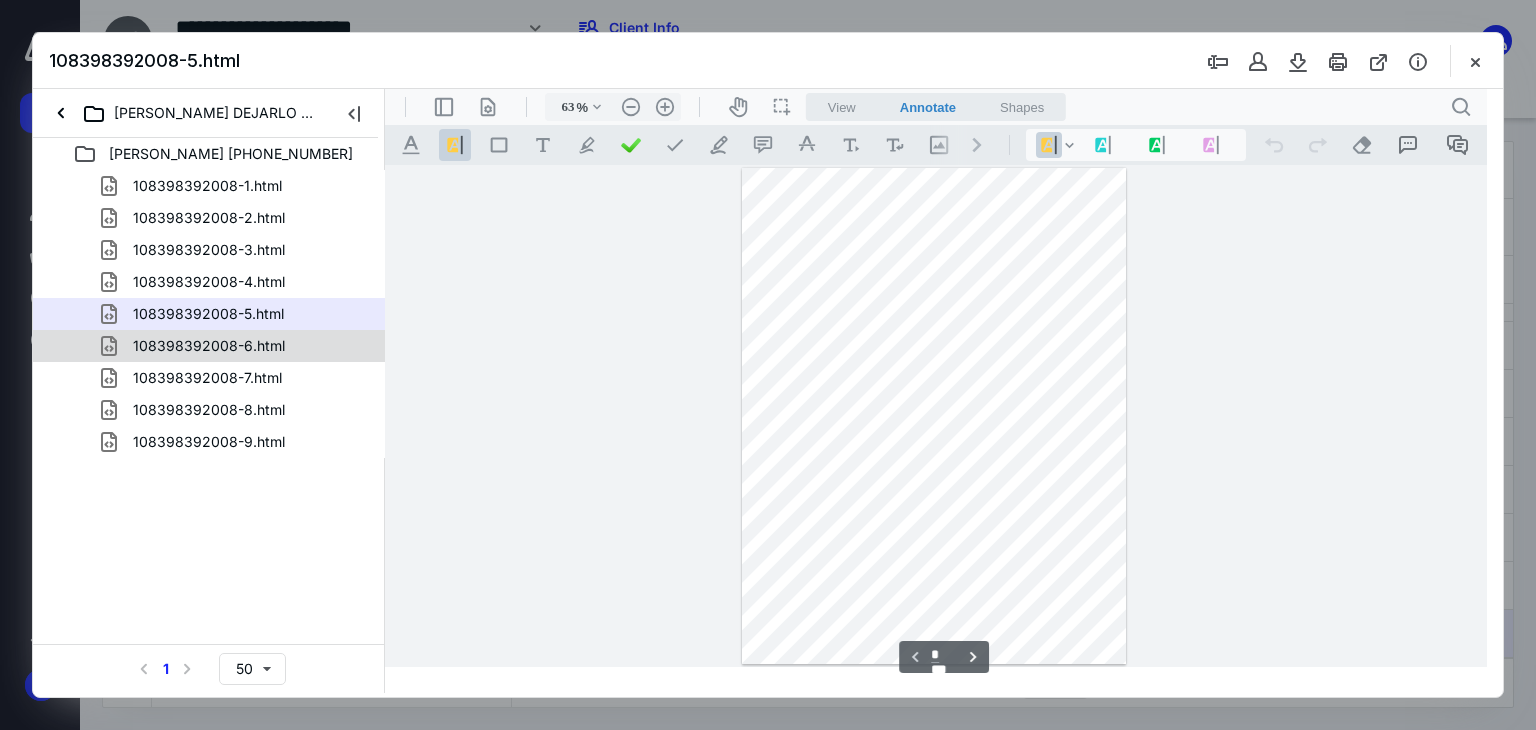 click on "108398392008-6.html" at bounding box center [209, 346] 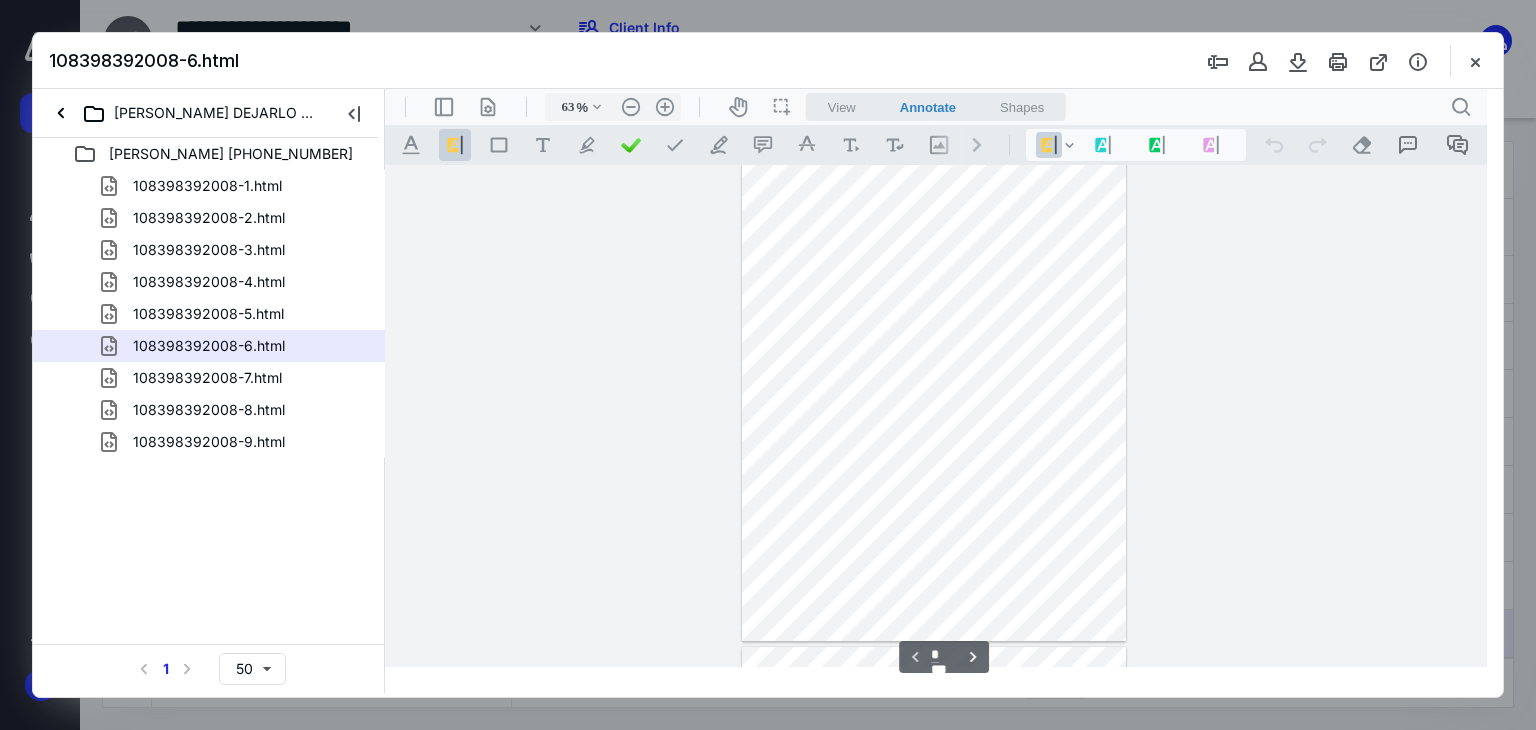 scroll, scrollTop: 0, scrollLeft: 0, axis: both 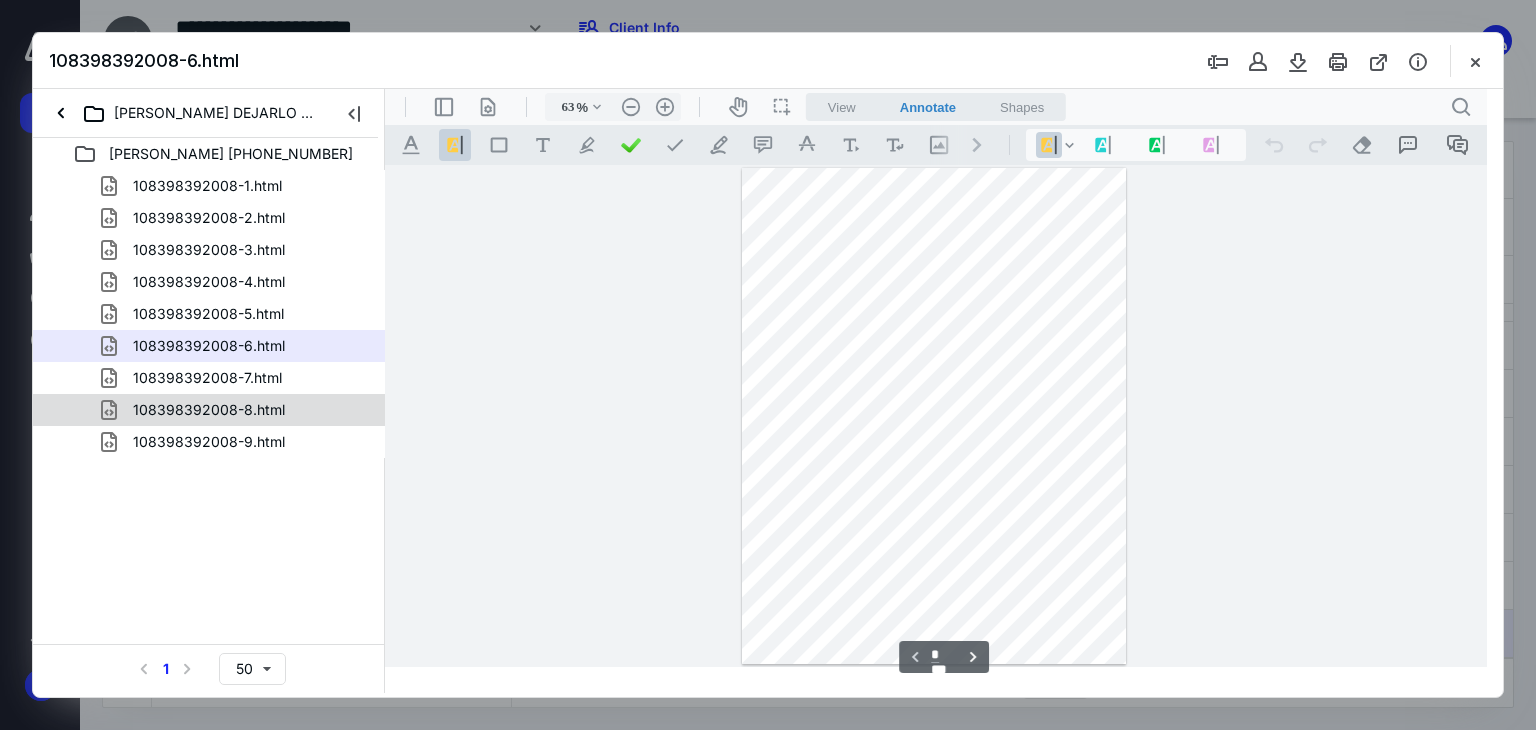 click on "108398392008-8.html" at bounding box center [209, 410] 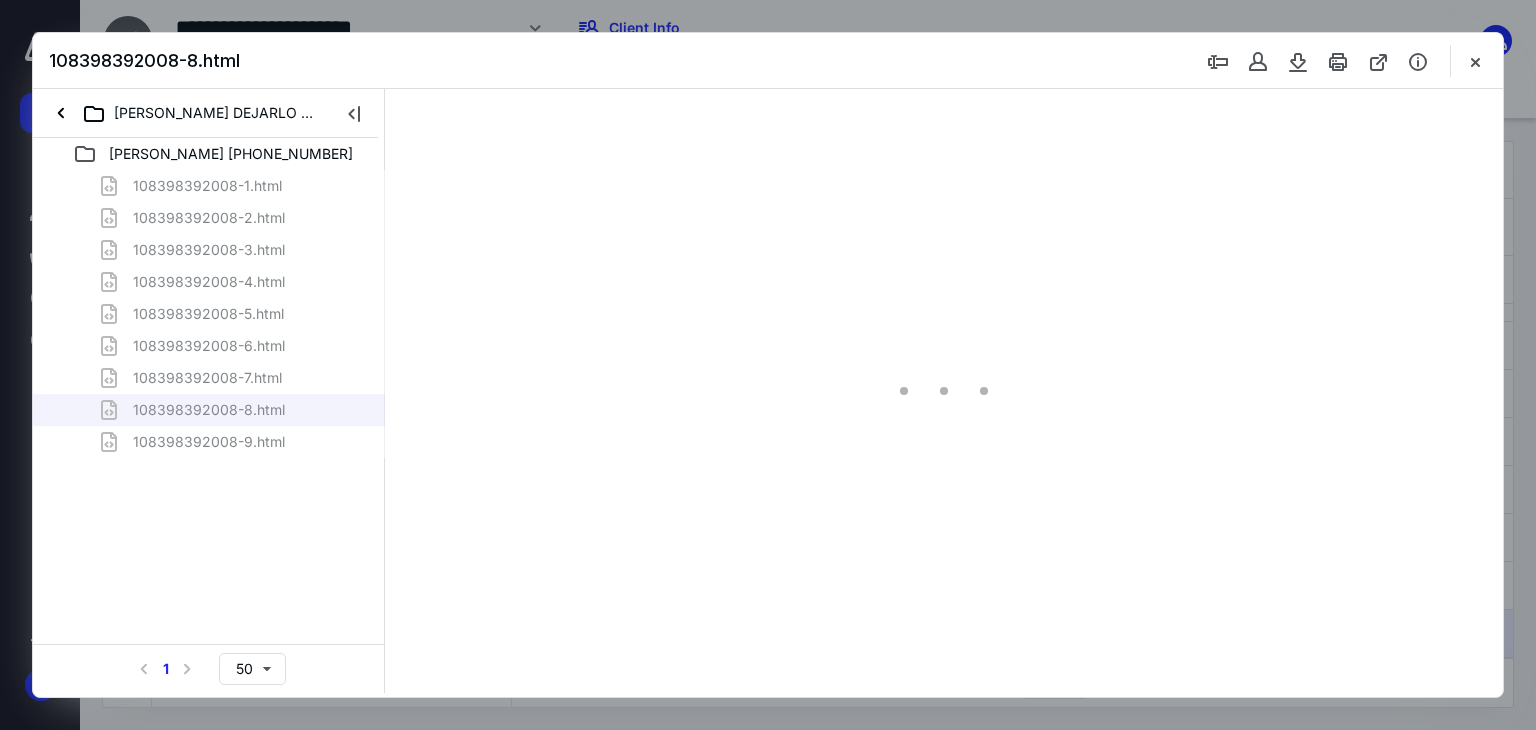 type on "63" 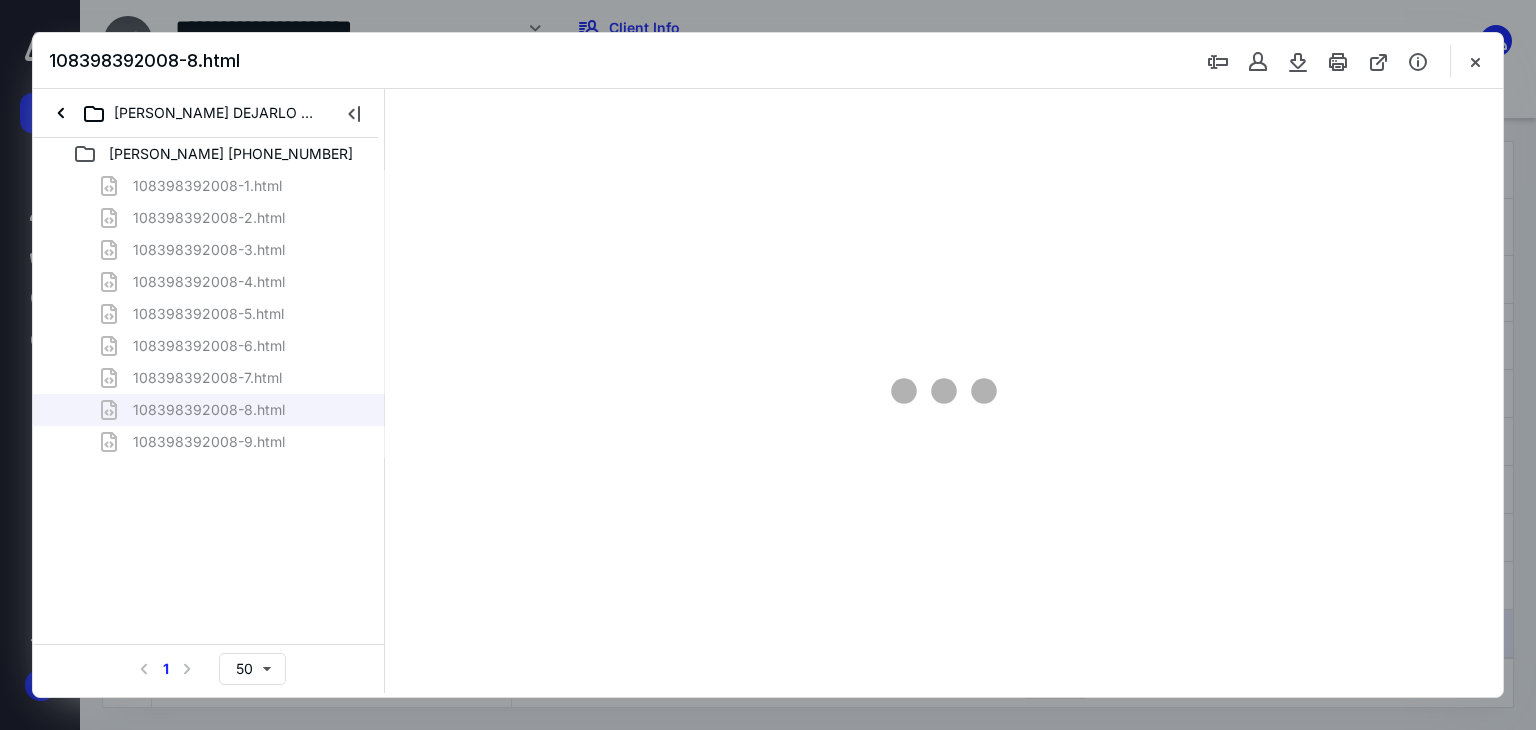 scroll, scrollTop: 79, scrollLeft: 0, axis: vertical 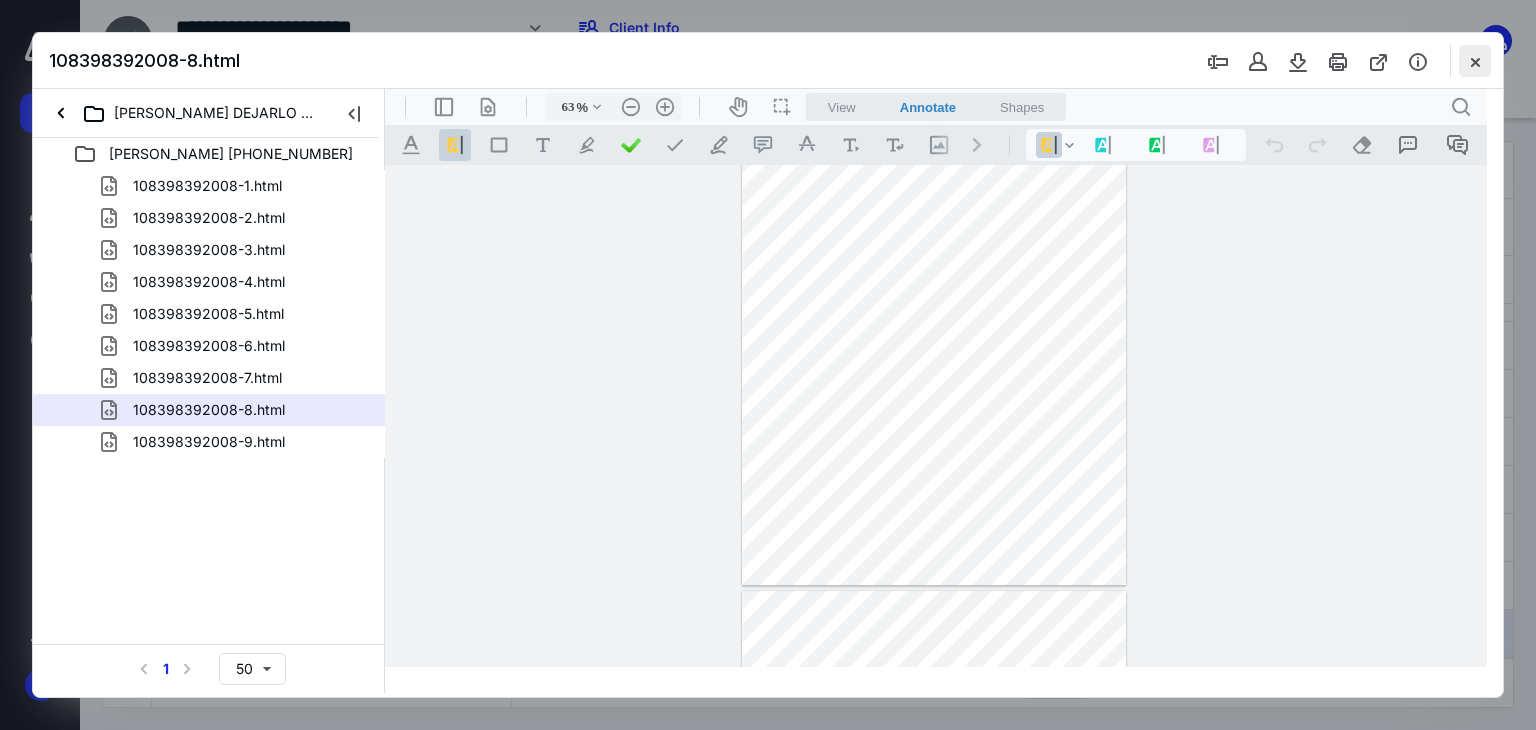 click at bounding box center (1475, 61) 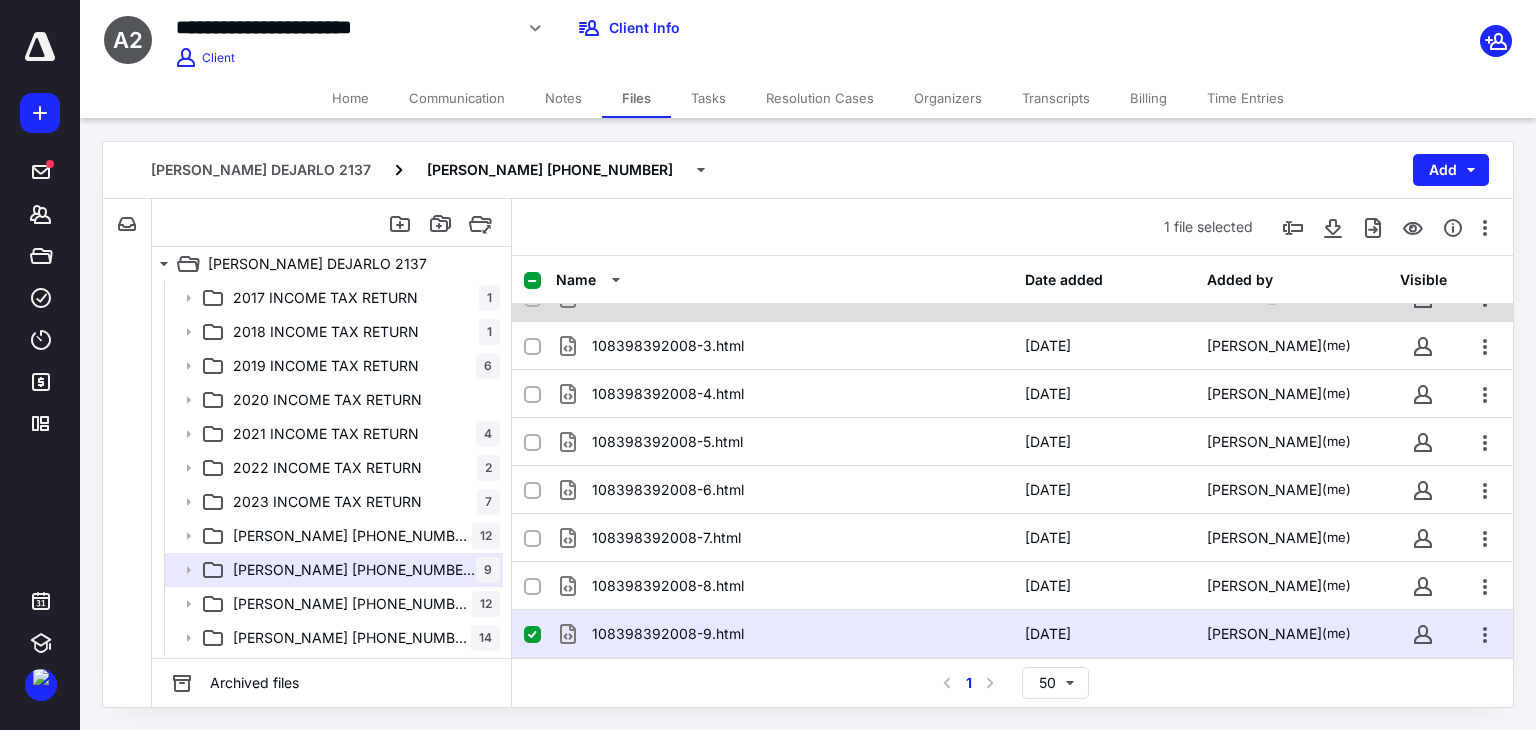 scroll, scrollTop: 204, scrollLeft: 0, axis: vertical 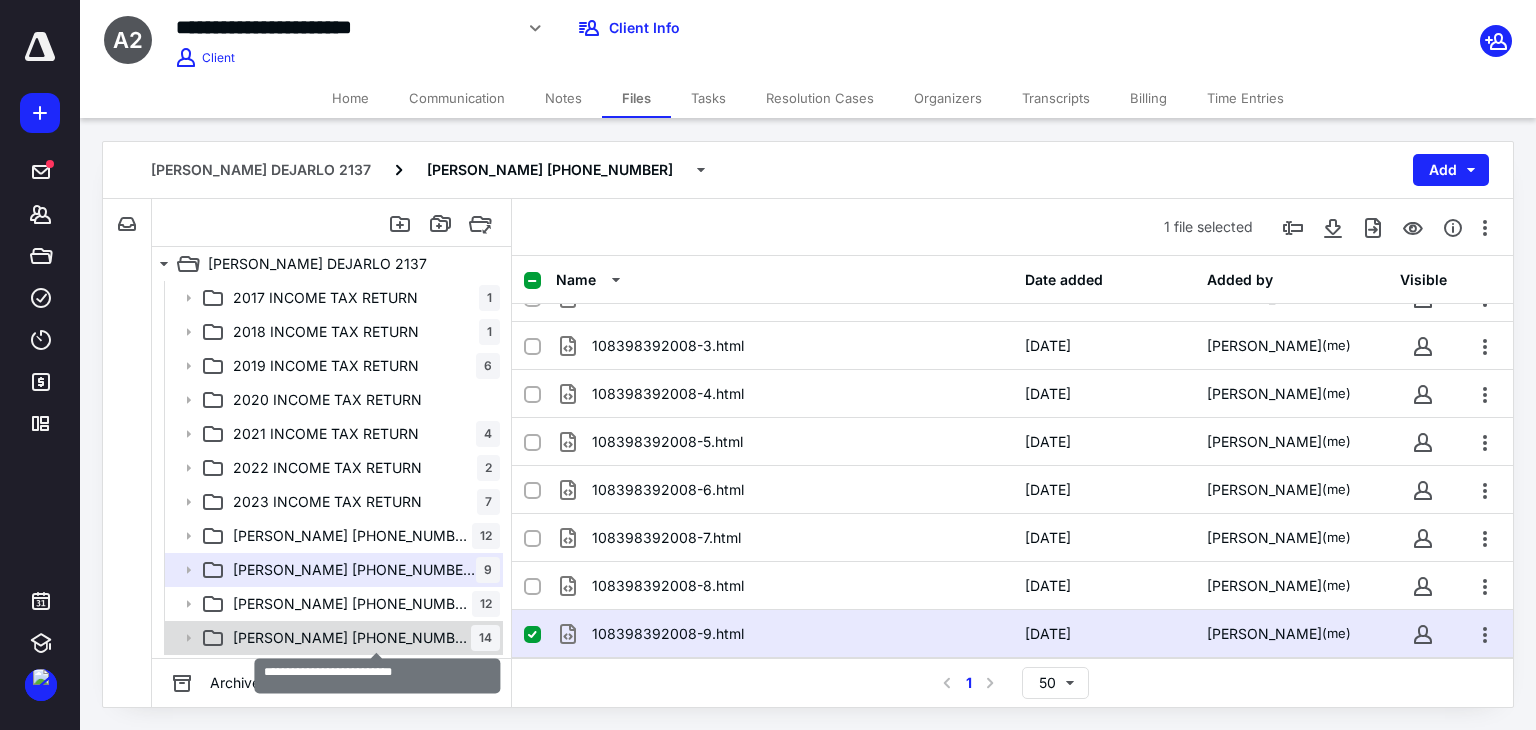 click on "[PERSON_NAME] [PHONE_NUMBER]" at bounding box center [352, 638] 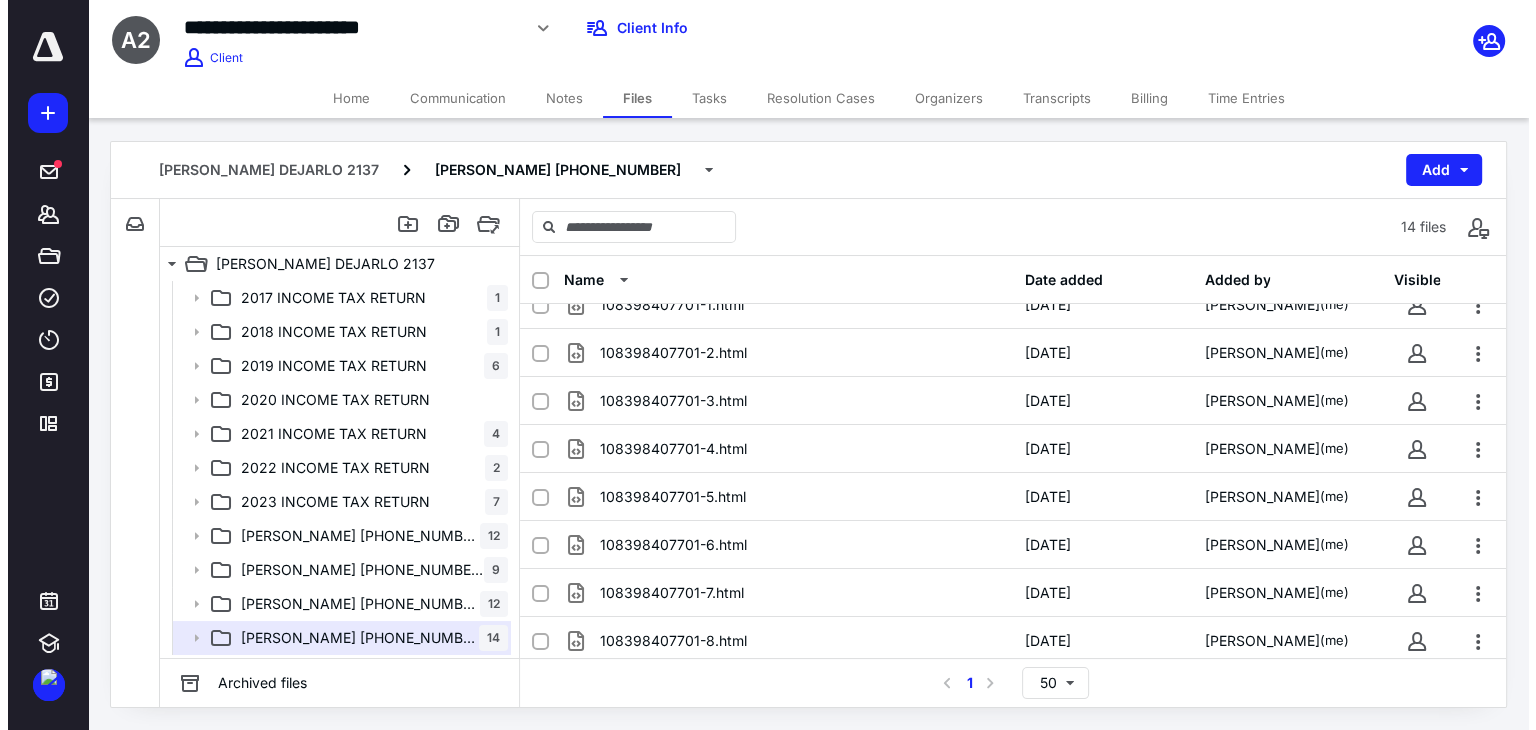 scroll, scrollTop: 2, scrollLeft: 0, axis: vertical 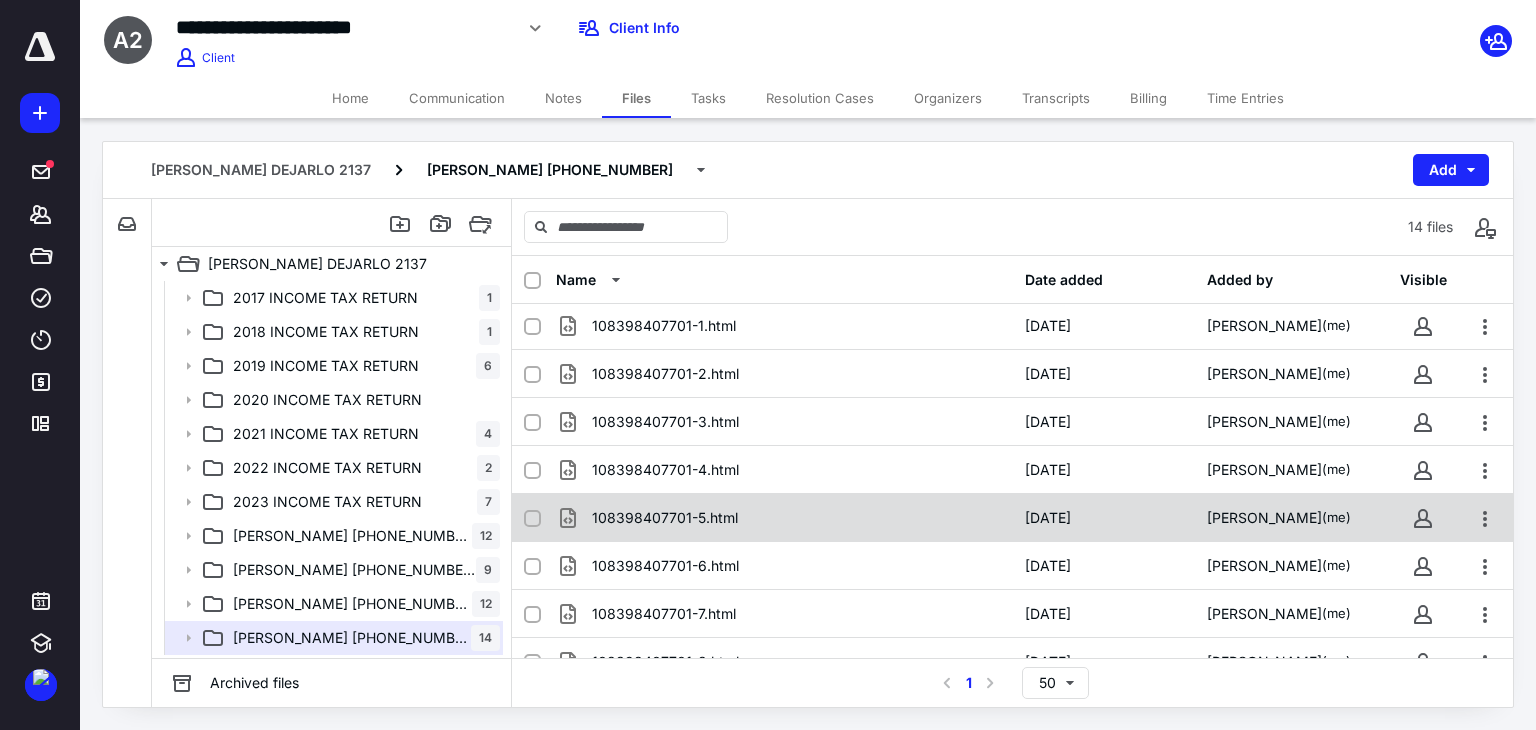 click on "108398407701-5.html" at bounding box center [665, 518] 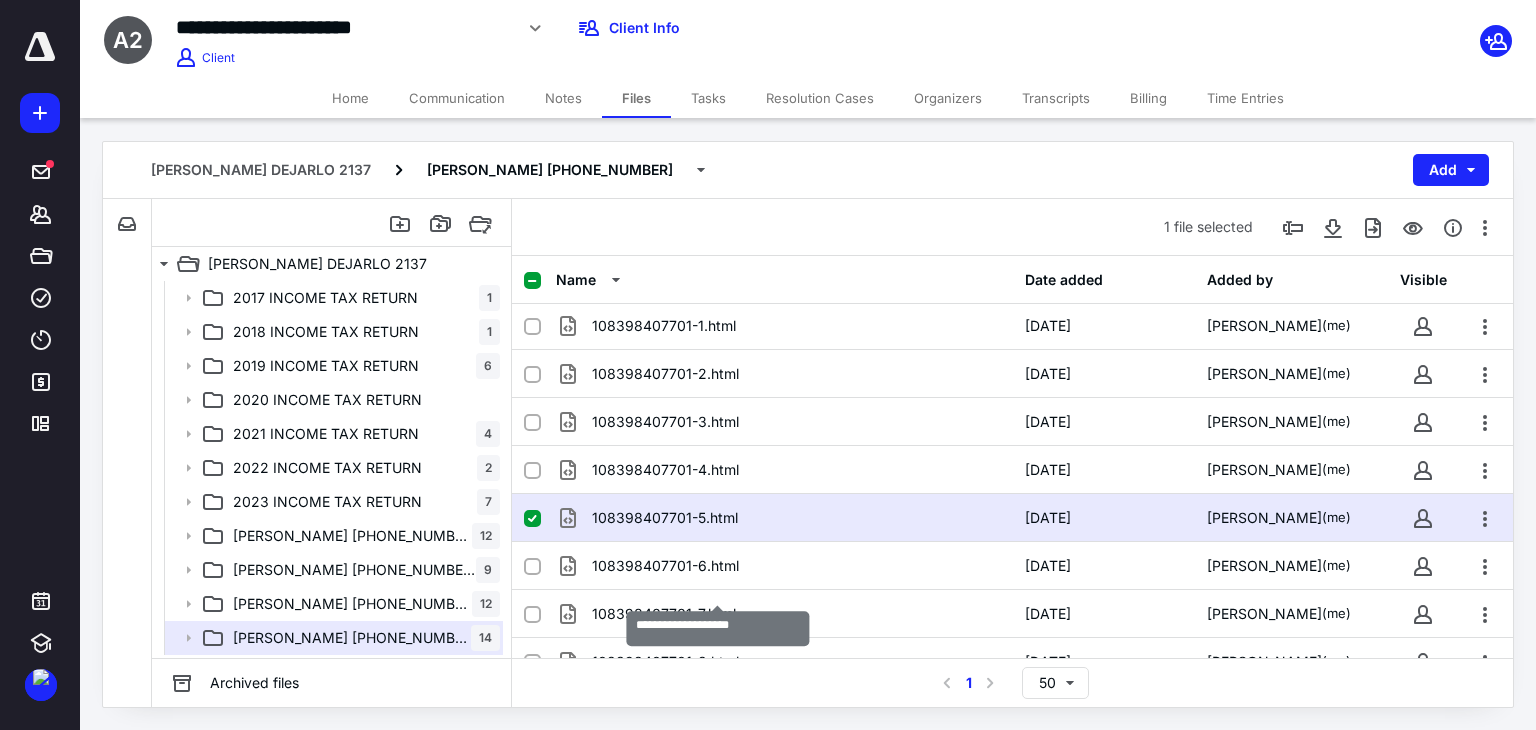 click on "108398407701-5.html" at bounding box center [665, 518] 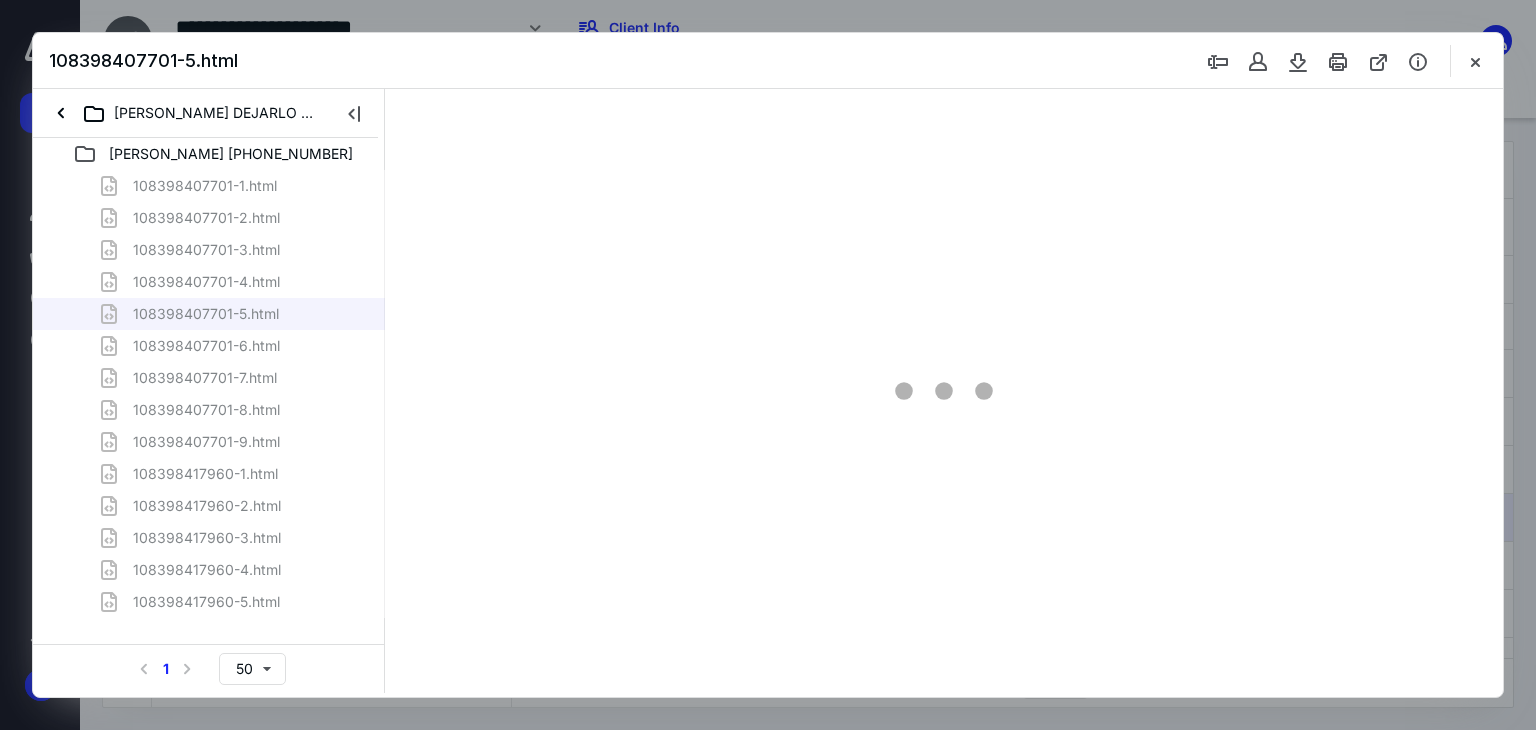 scroll, scrollTop: 0, scrollLeft: 0, axis: both 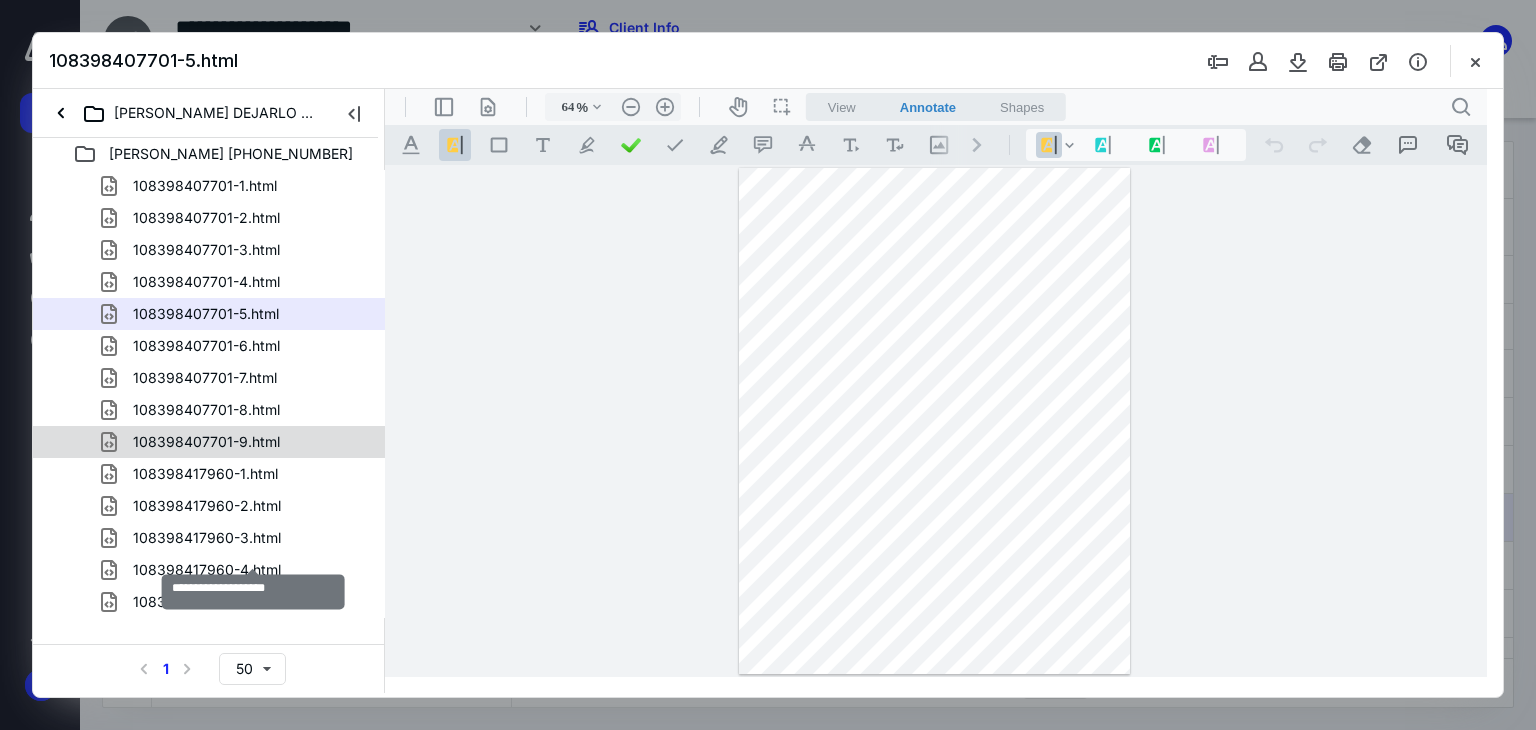 click on "108398407701-9.html" at bounding box center (206, 442) 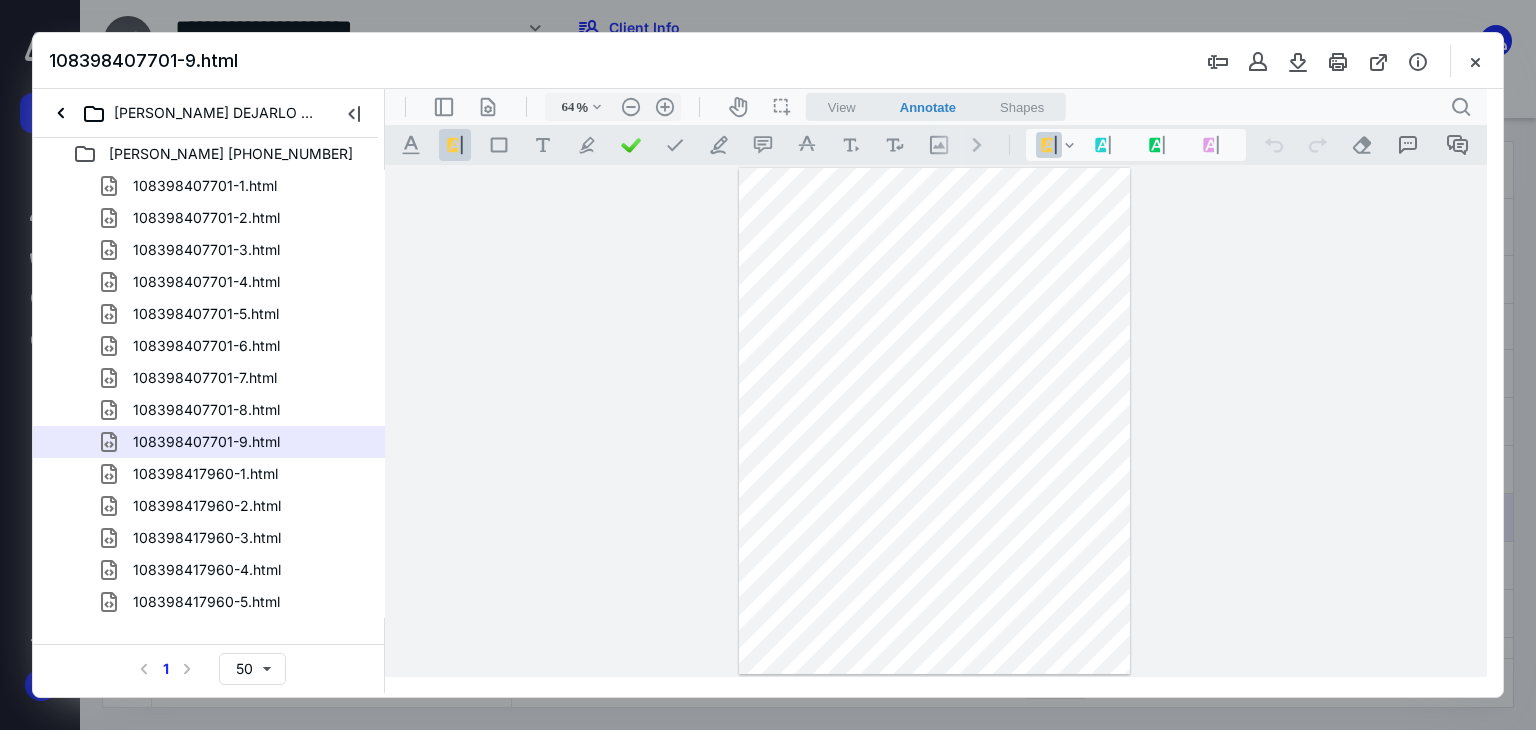scroll, scrollTop: 133, scrollLeft: 0, axis: vertical 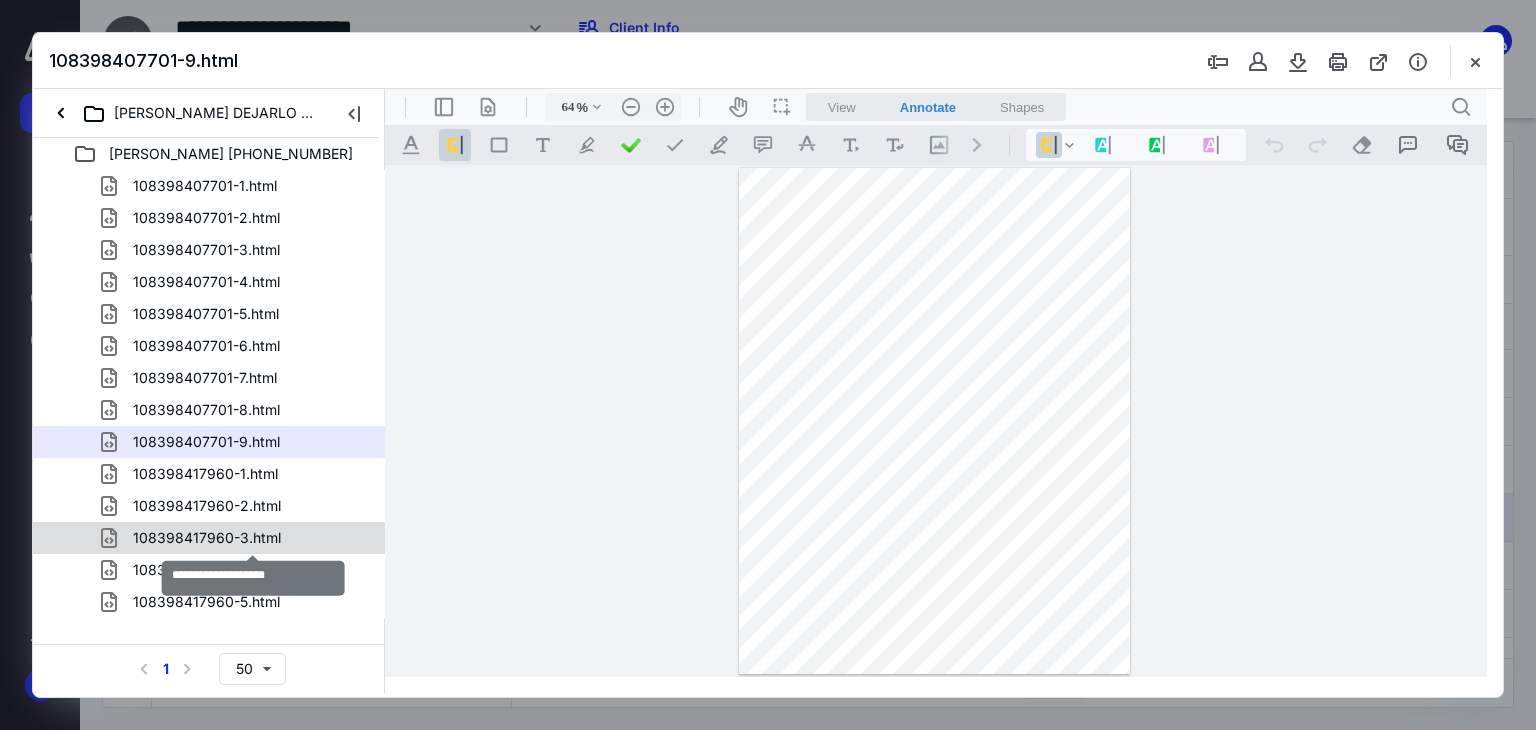 click on "108398417960-3.html" at bounding box center [207, 538] 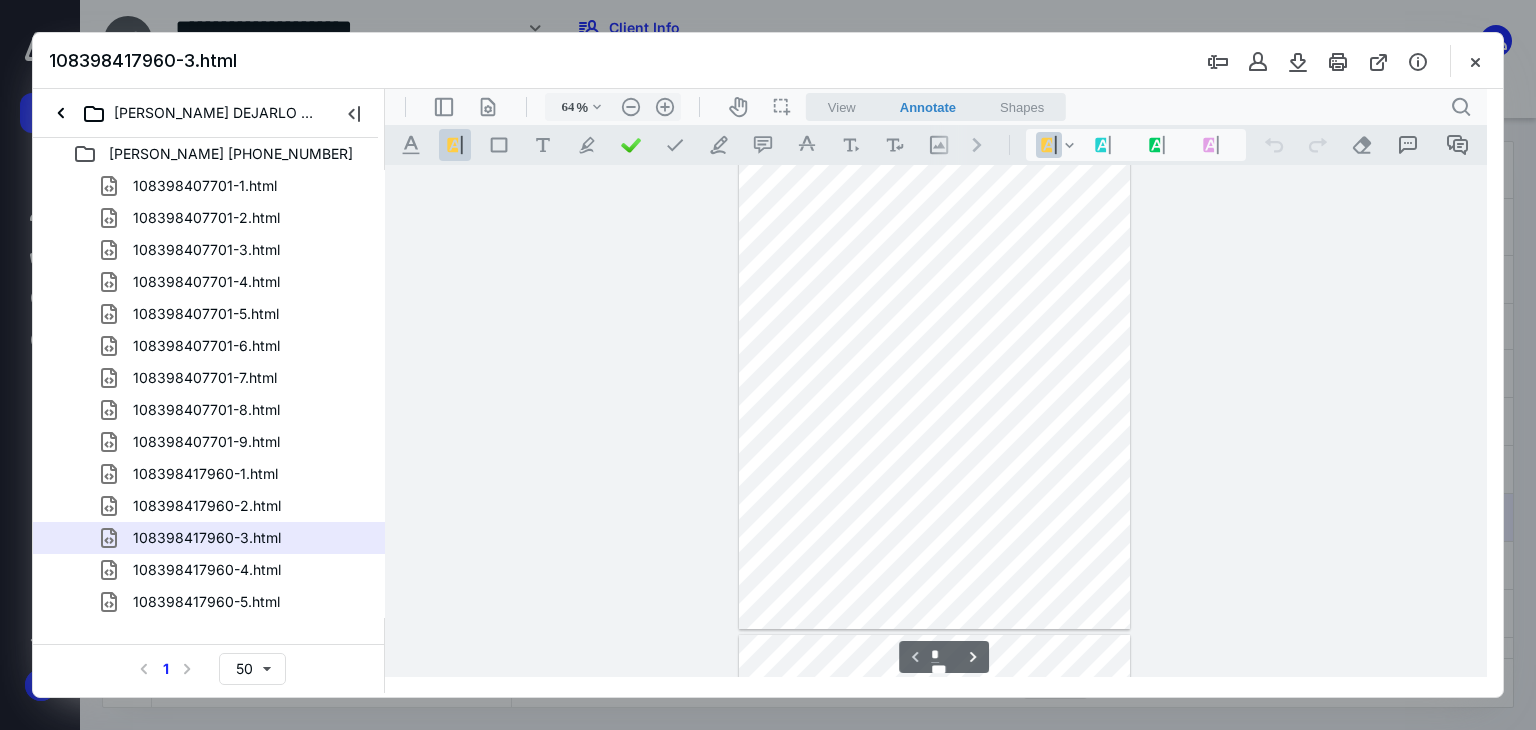scroll, scrollTop: 0, scrollLeft: 0, axis: both 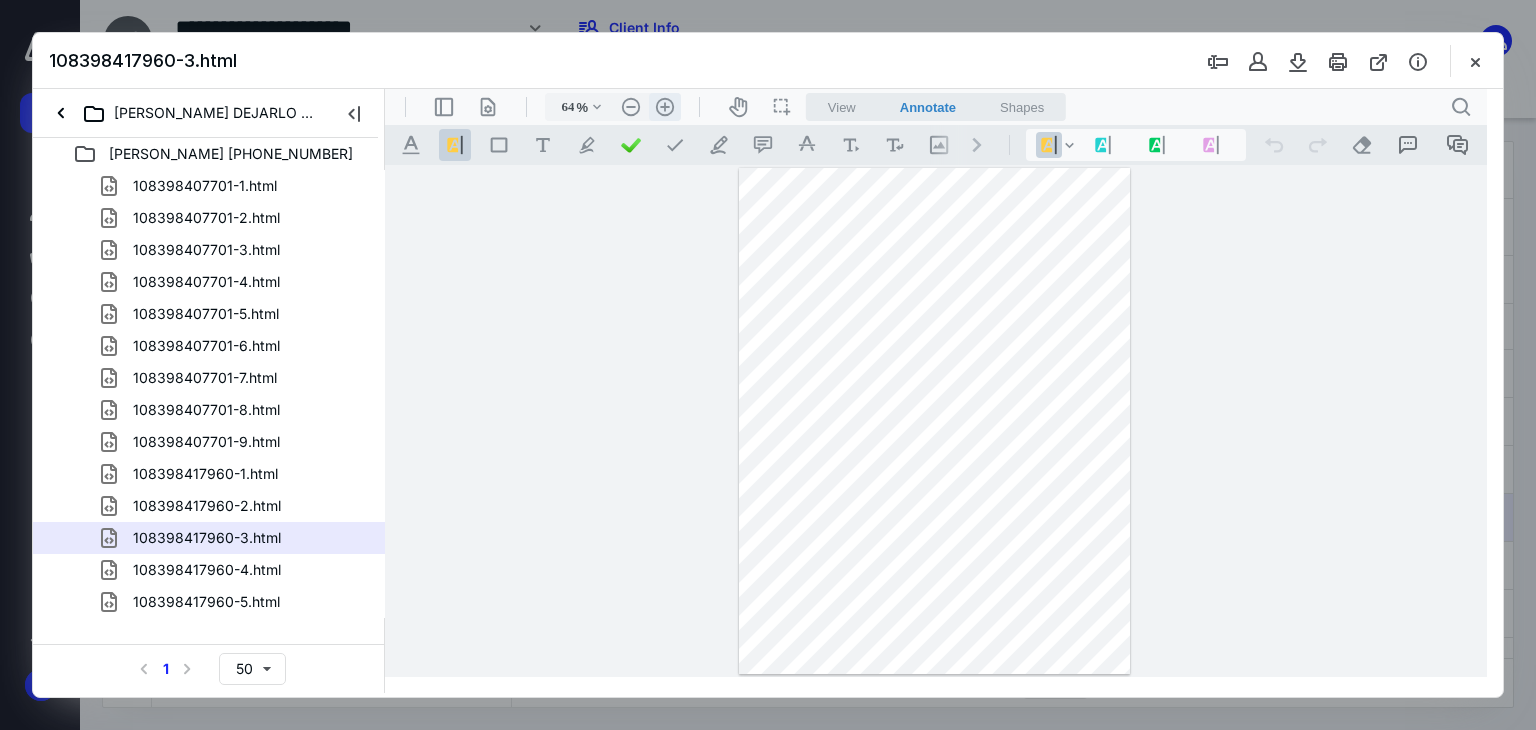click on ".cls-1{fill:#abb0c4;} icon - header - zoom - in - line" at bounding box center (665, 107) 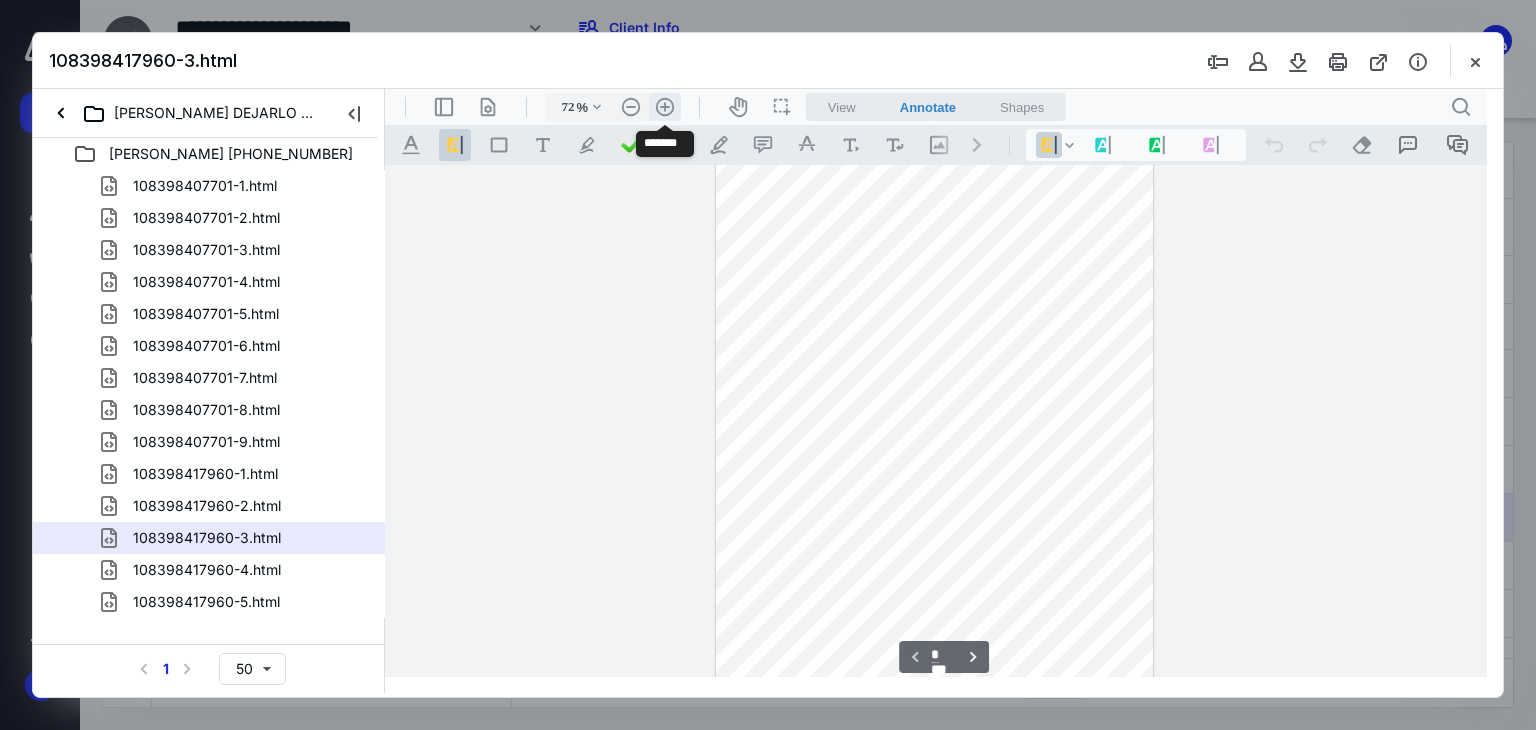 click on ".cls-1{fill:#abb0c4;} icon - header - zoom - in - line" at bounding box center (665, 107) 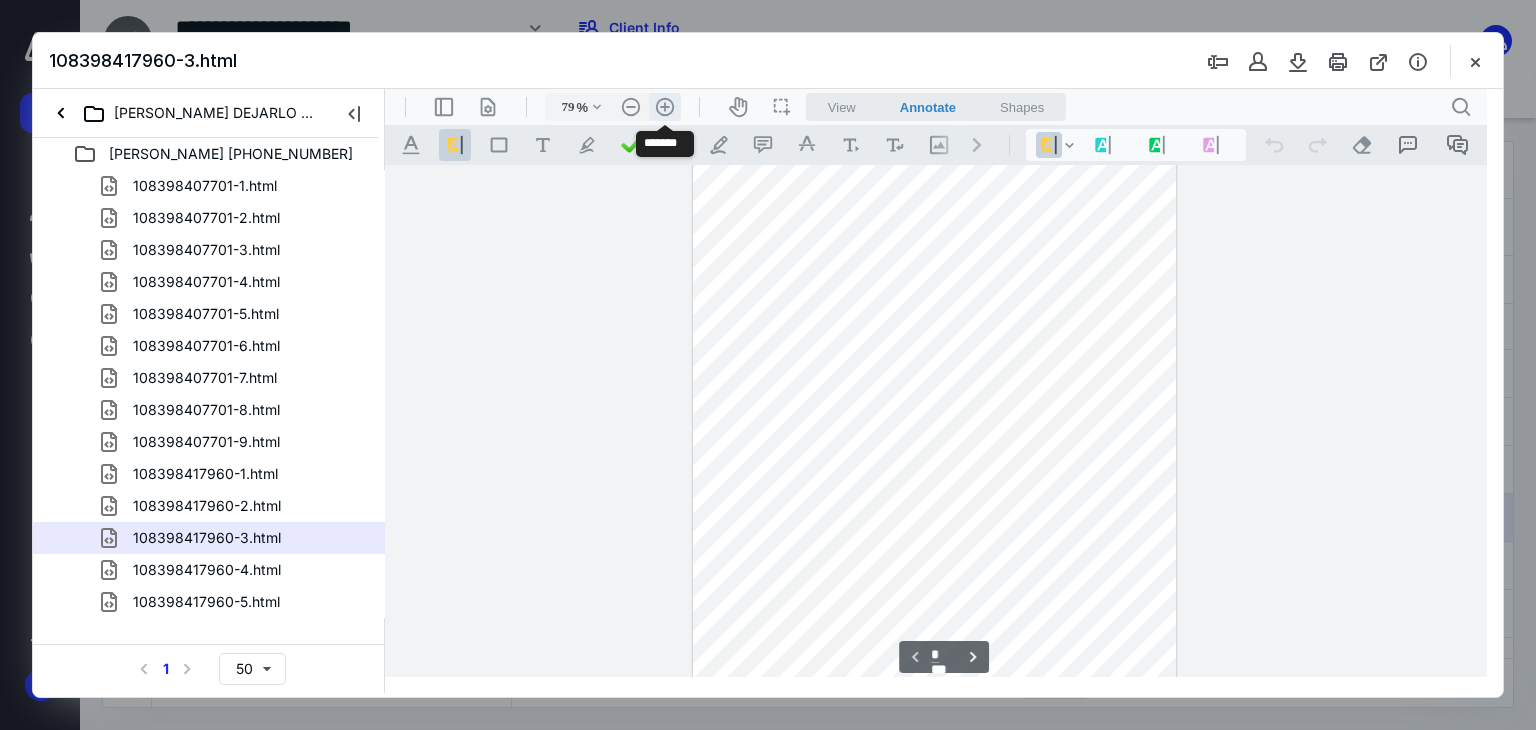 click on ".cls-1{fill:#abb0c4;} icon - header - zoom - in - line" at bounding box center (665, 107) 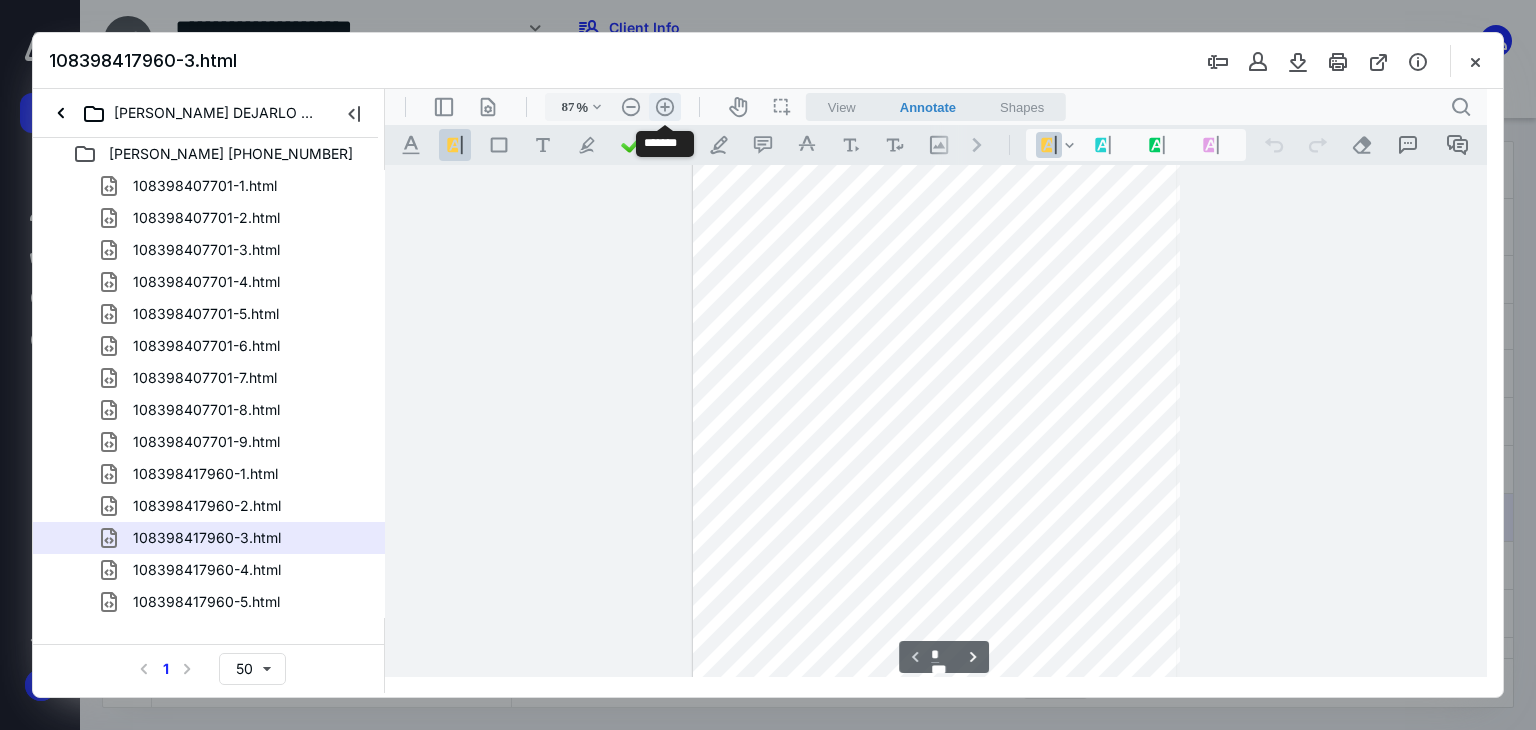 click on ".cls-1{fill:#abb0c4;} icon - header - zoom - in - line" at bounding box center (665, 107) 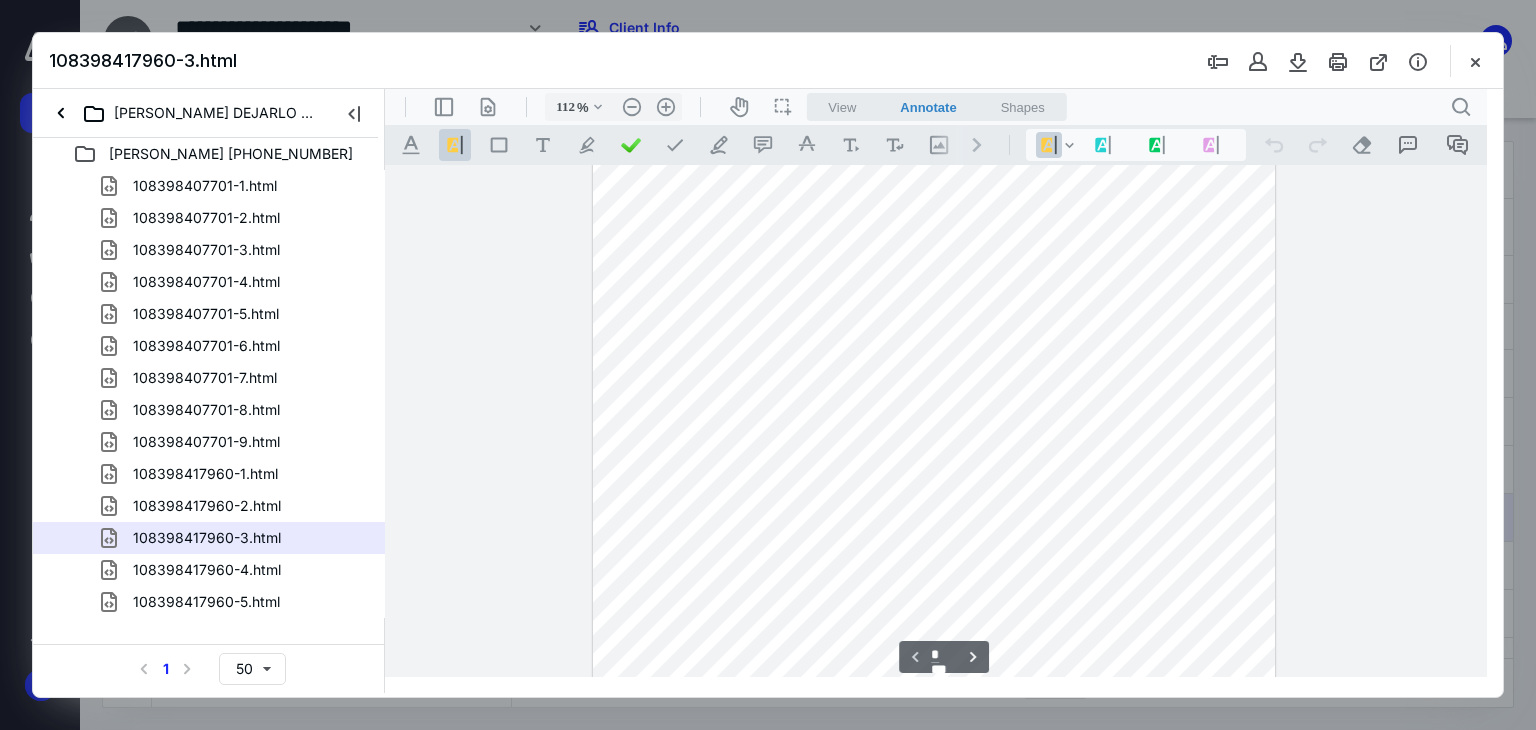 scroll, scrollTop: 0, scrollLeft: 0, axis: both 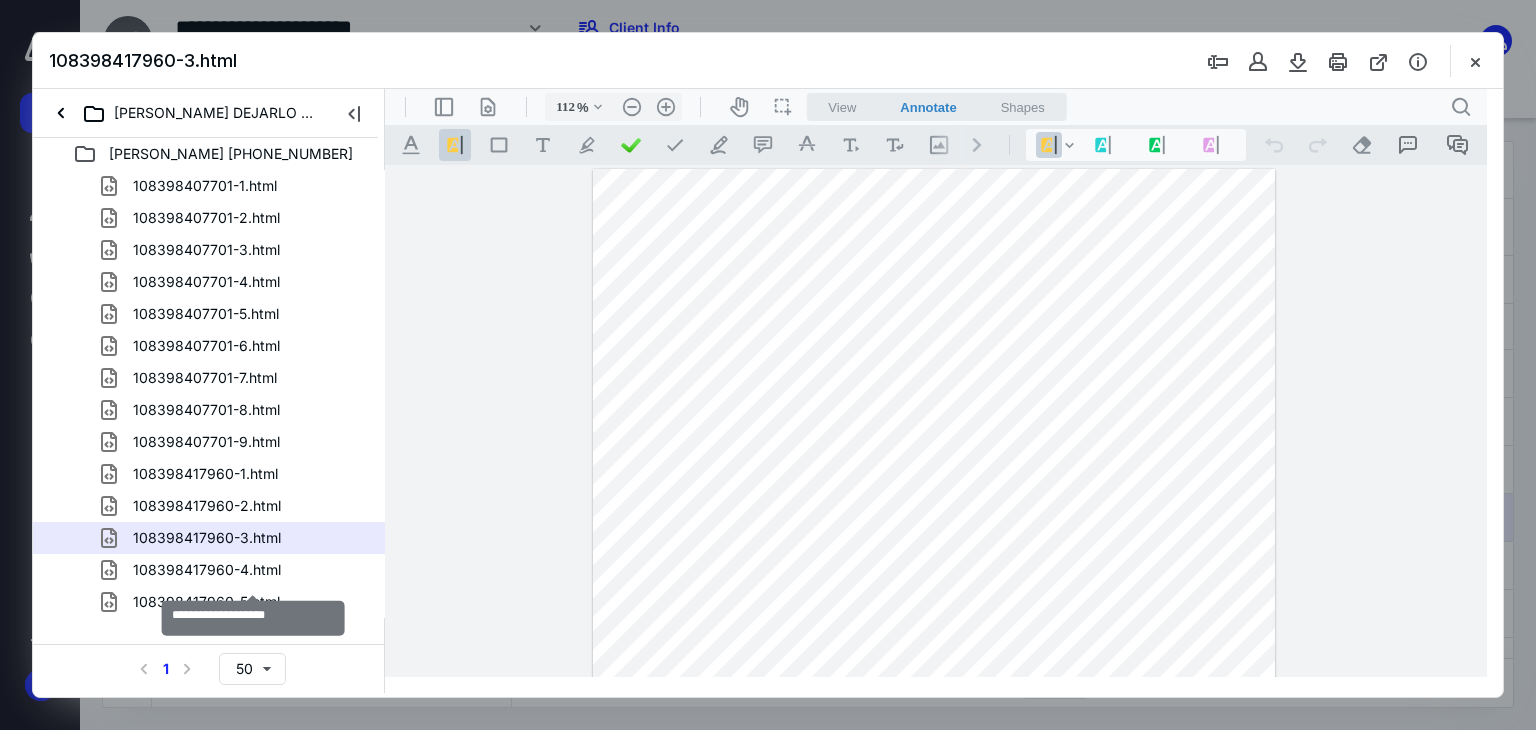 click on "108398417960-4.html" at bounding box center (207, 570) 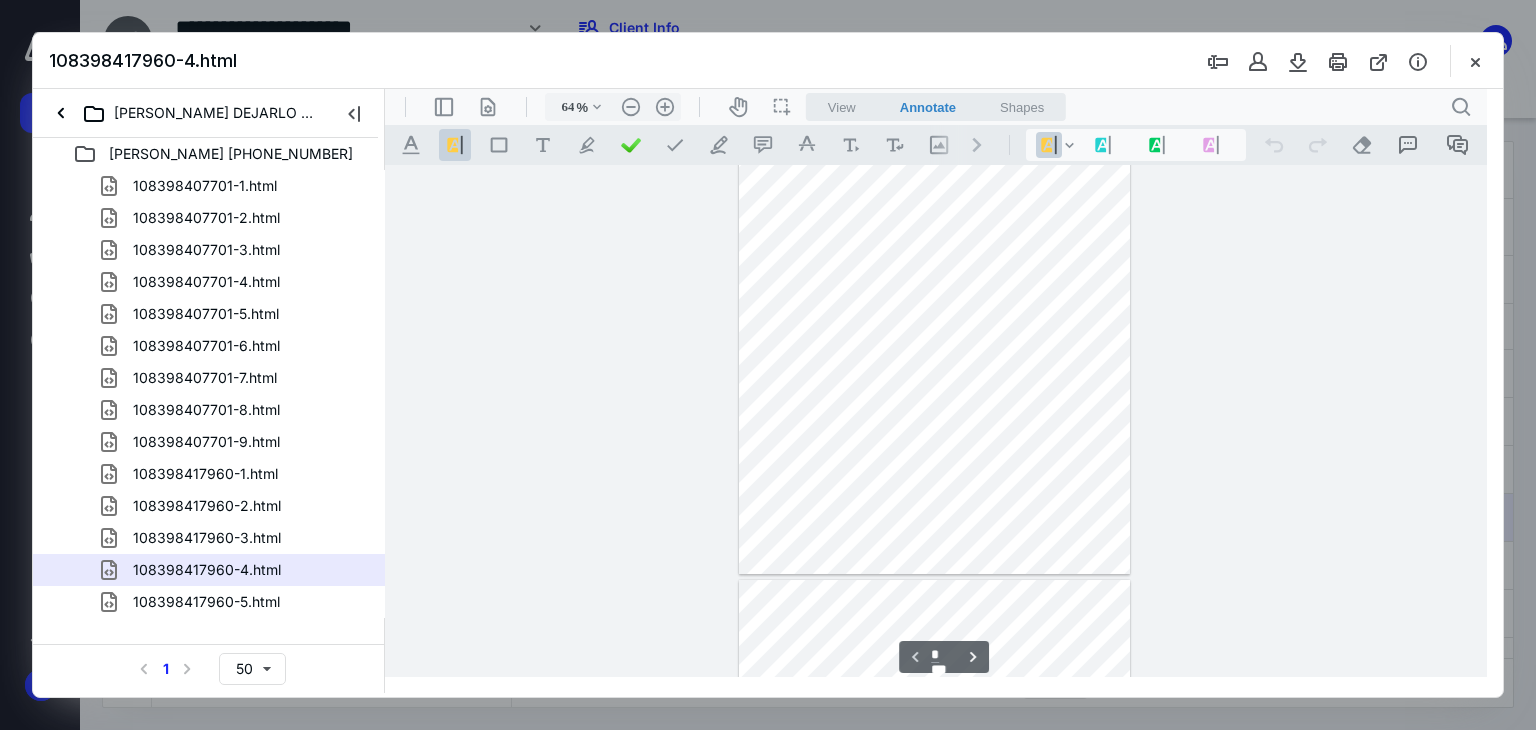 scroll, scrollTop: 0, scrollLeft: 0, axis: both 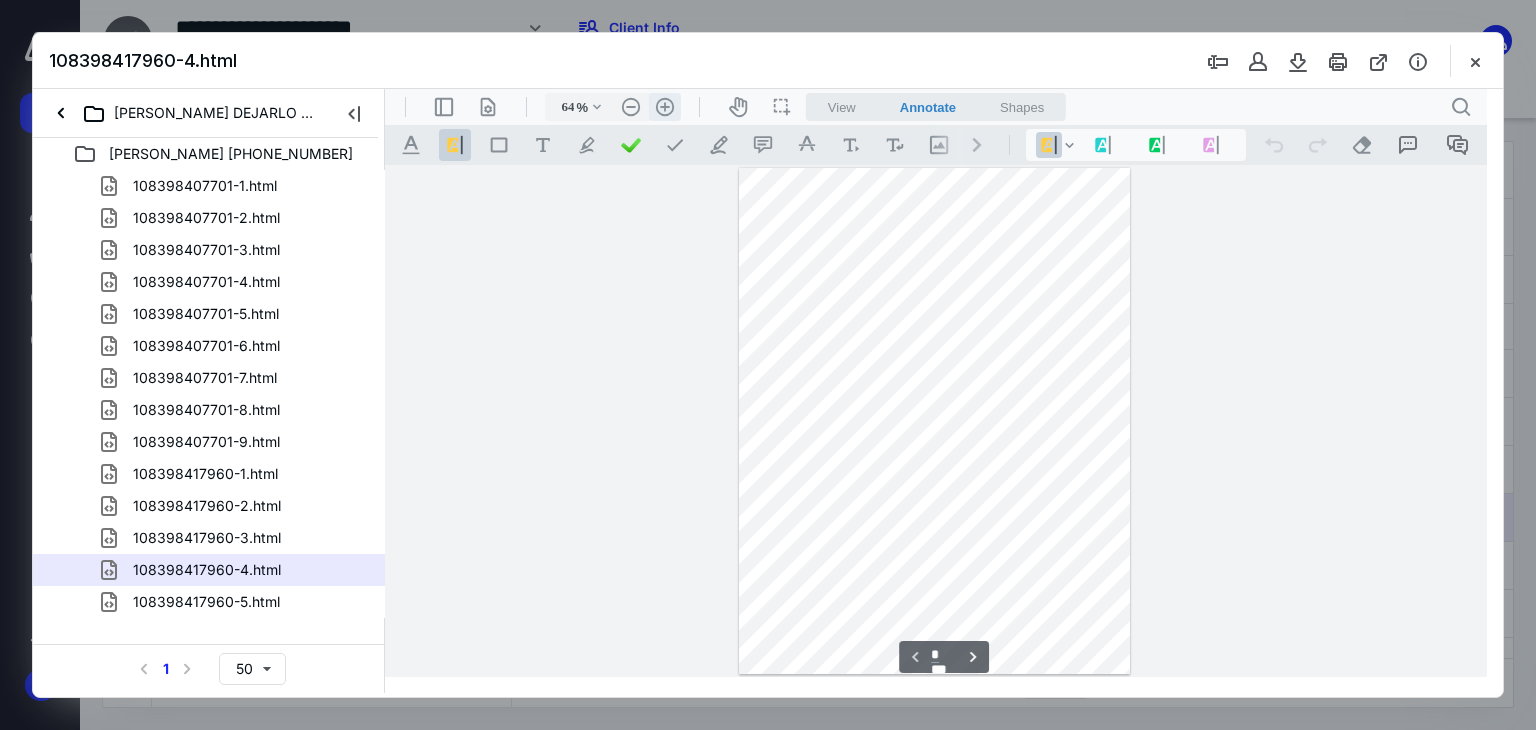 click on ".cls-1{fill:#abb0c4;} icon - header - zoom - in - line" at bounding box center (665, 107) 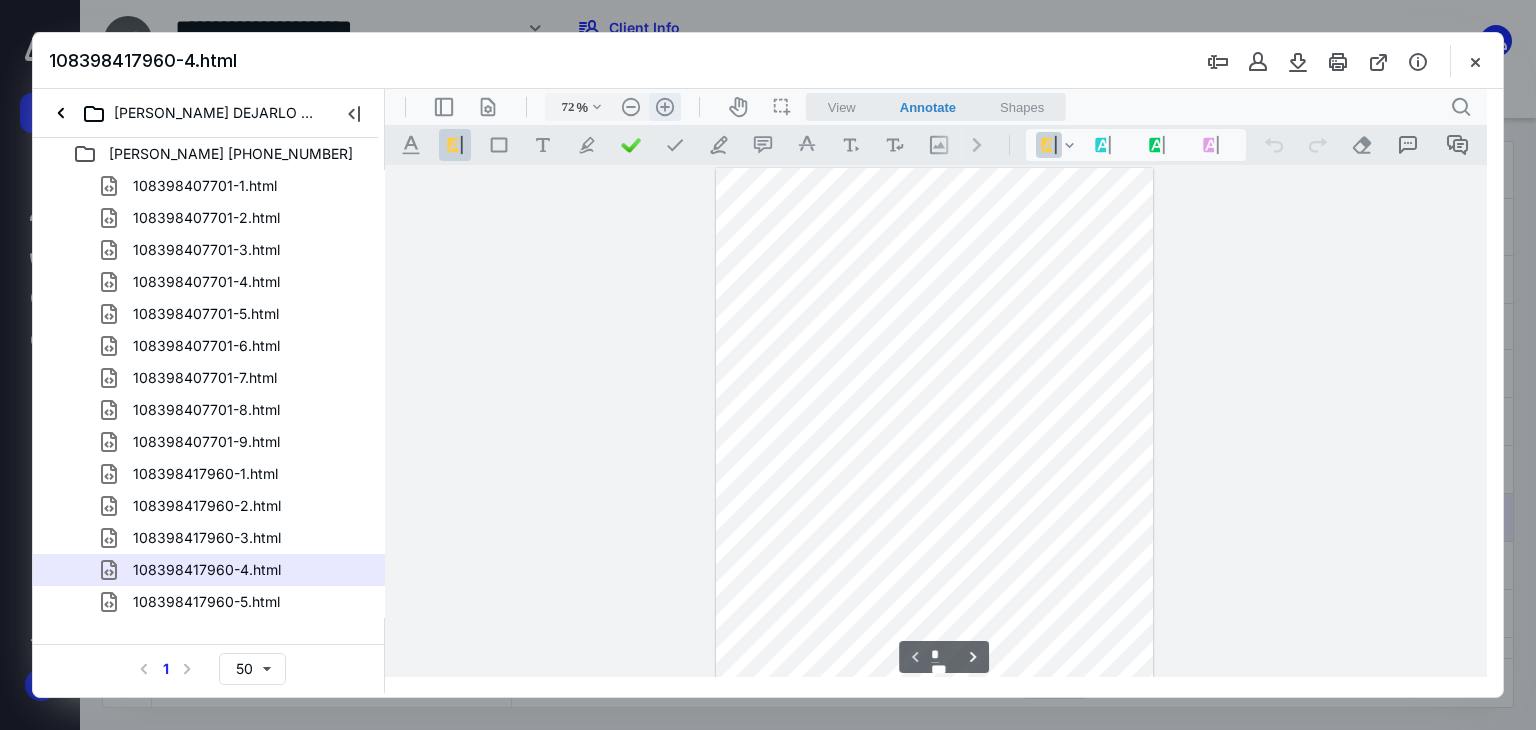 click on ".cls-1{fill:#abb0c4;} icon - header - zoom - in - line" at bounding box center (665, 107) 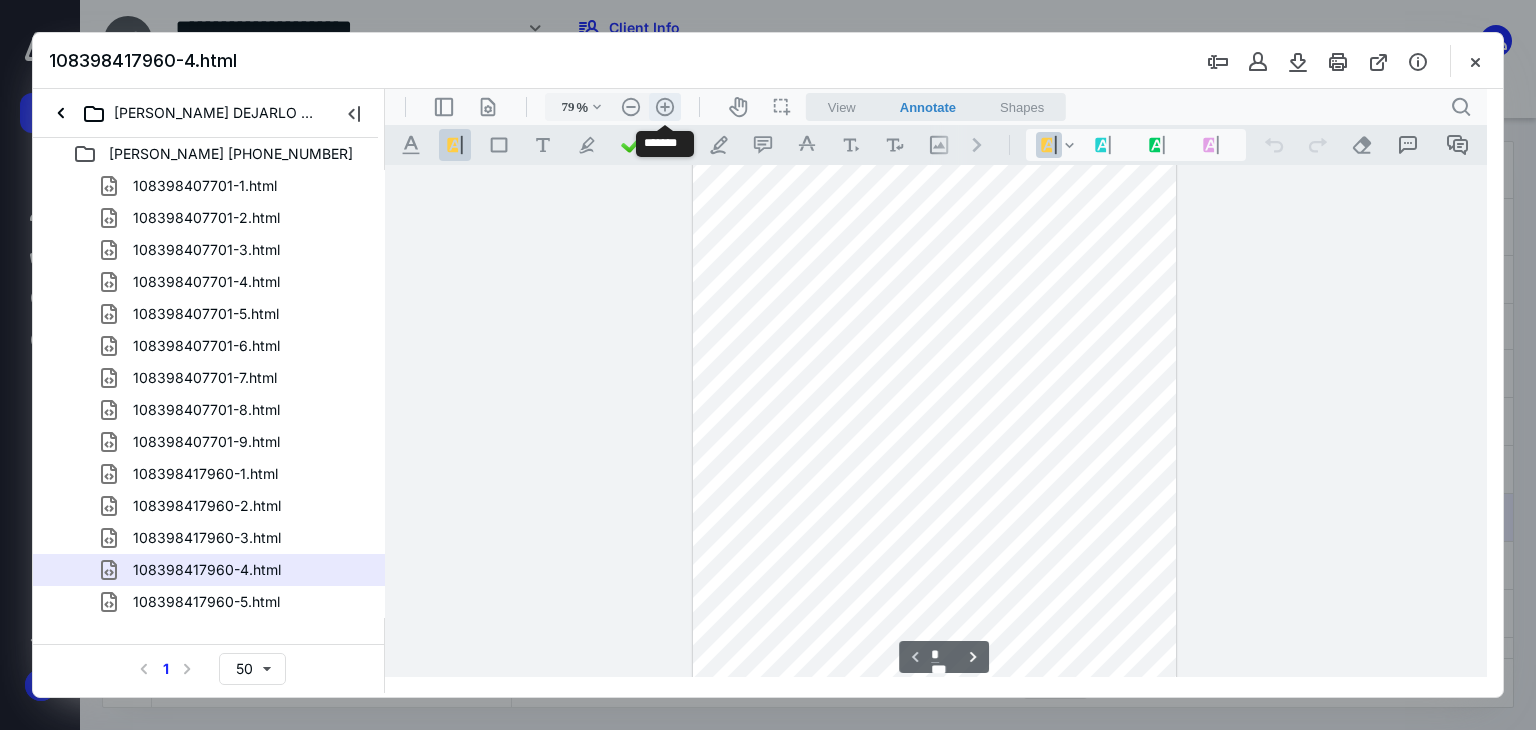 click on ".cls-1{fill:#abb0c4;} icon - header - zoom - in - line" at bounding box center (665, 107) 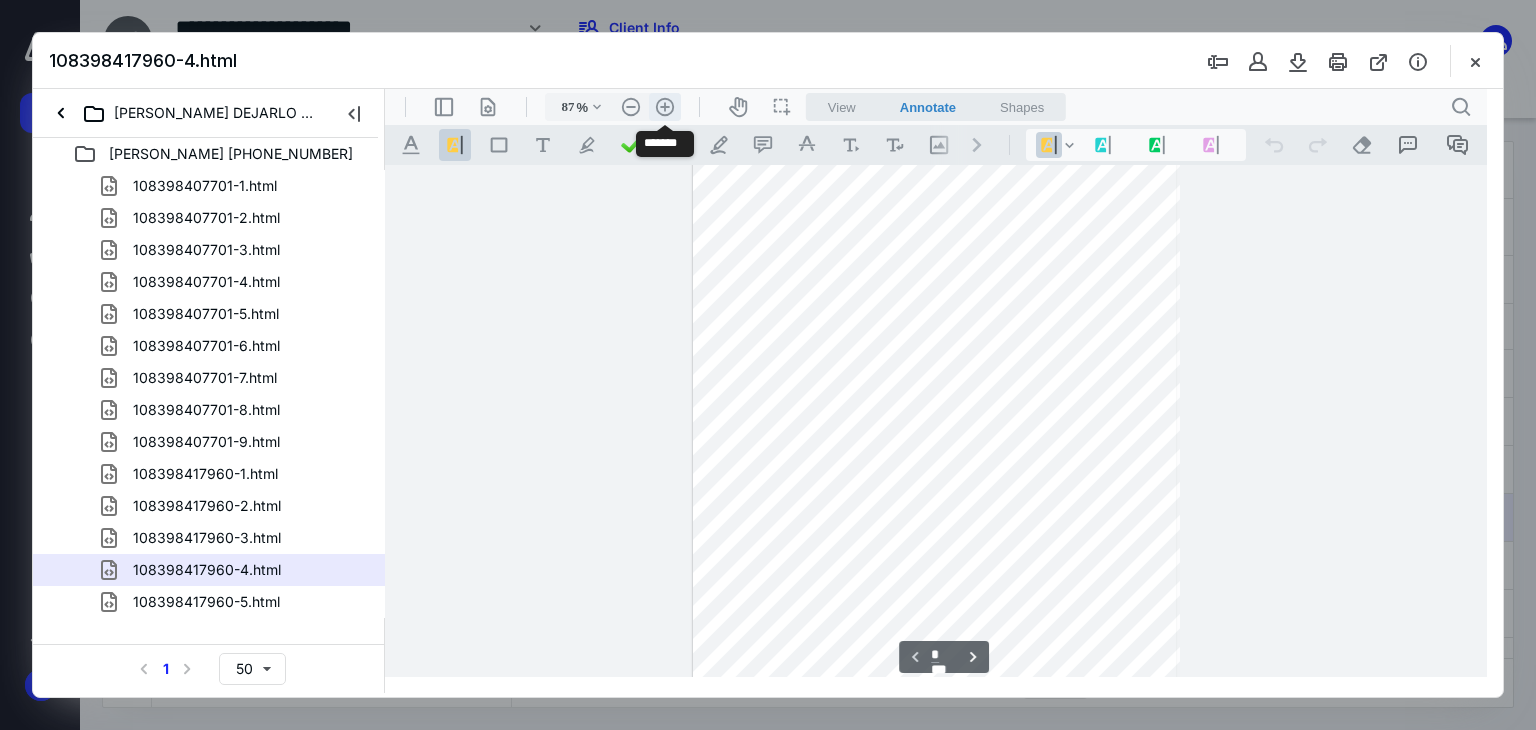 click on ".cls-1{fill:#abb0c4;} icon - header - zoom - in - line" at bounding box center (665, 107) 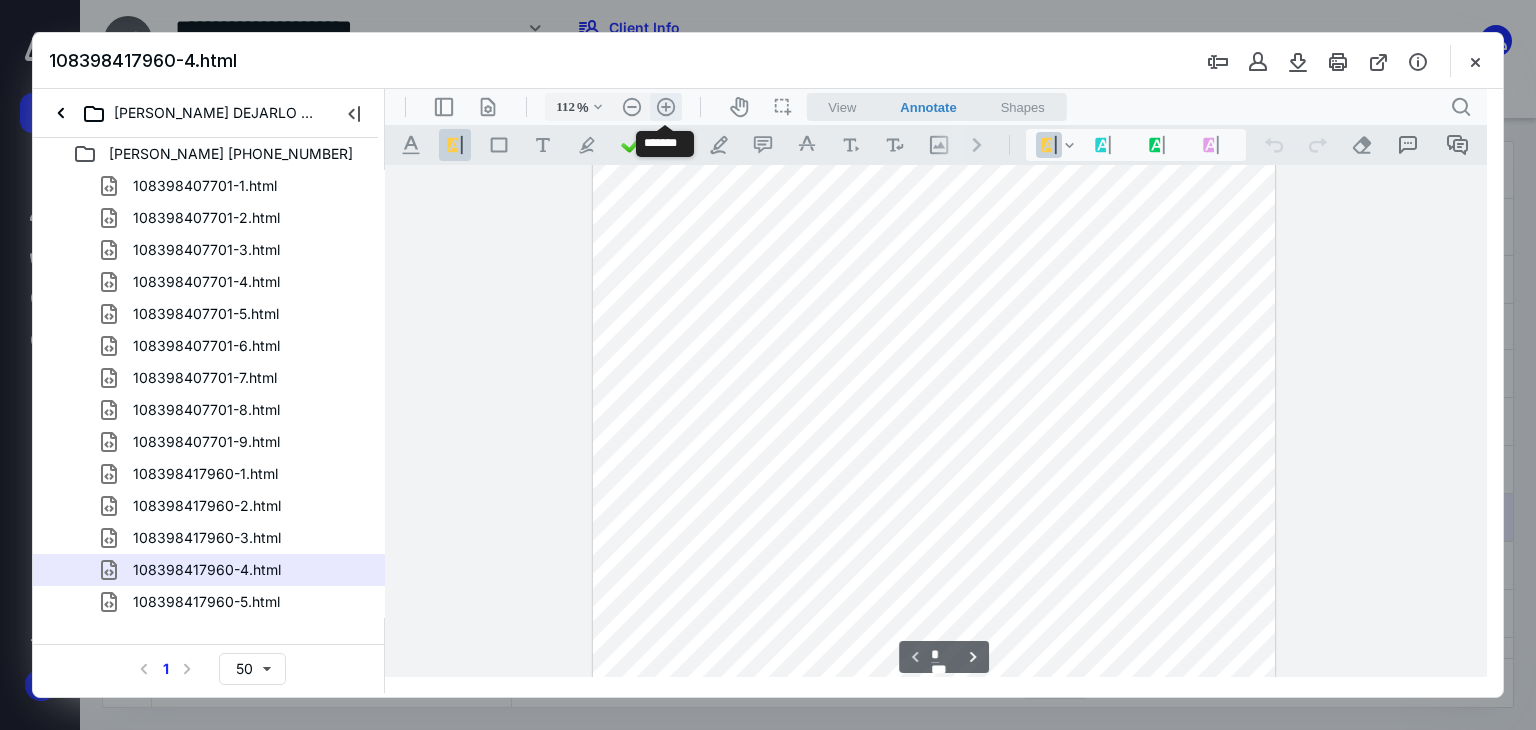 scroll, scrollTop: 162, scrollLeft: 0, axis: vertical 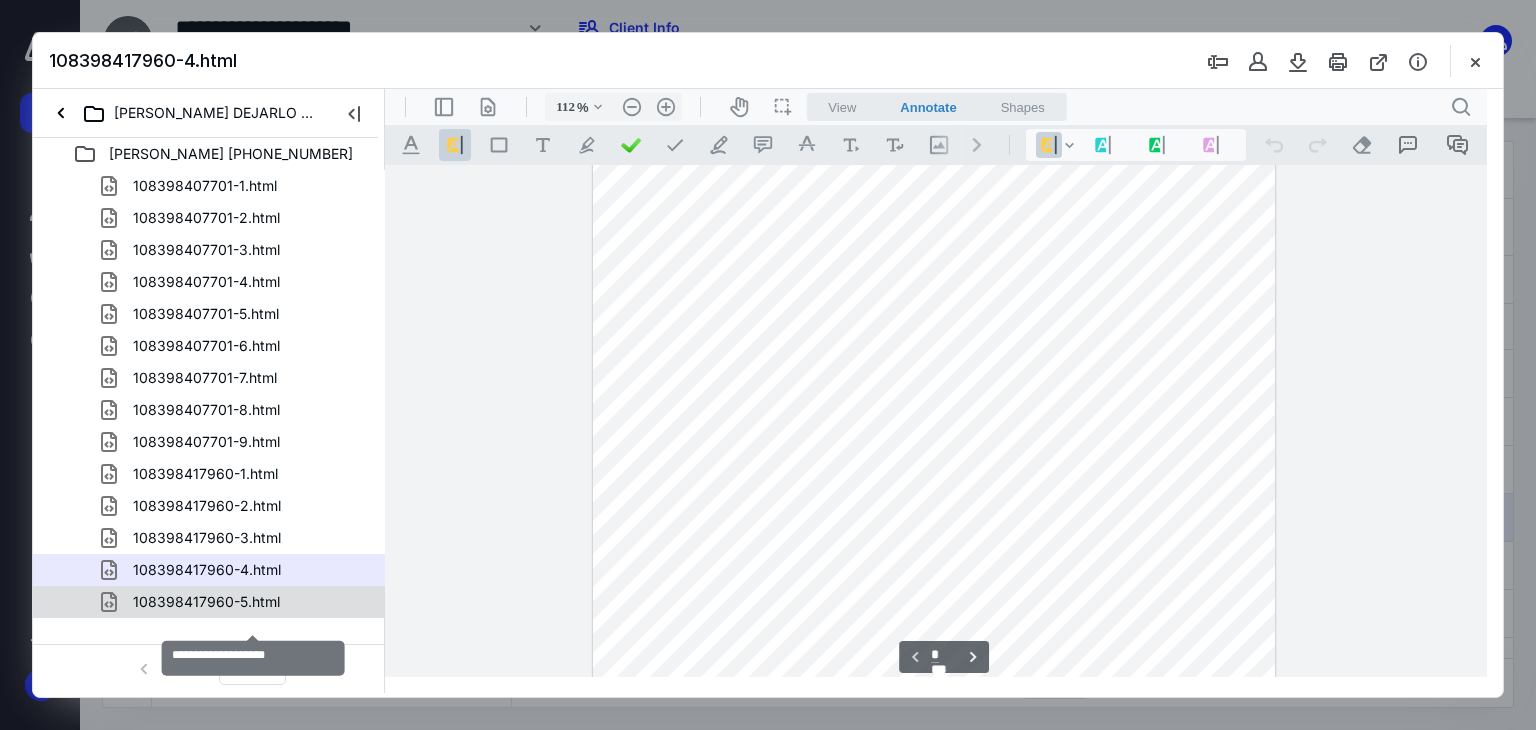 click on "108398417960-5.html" at bounding box center (206, 602) 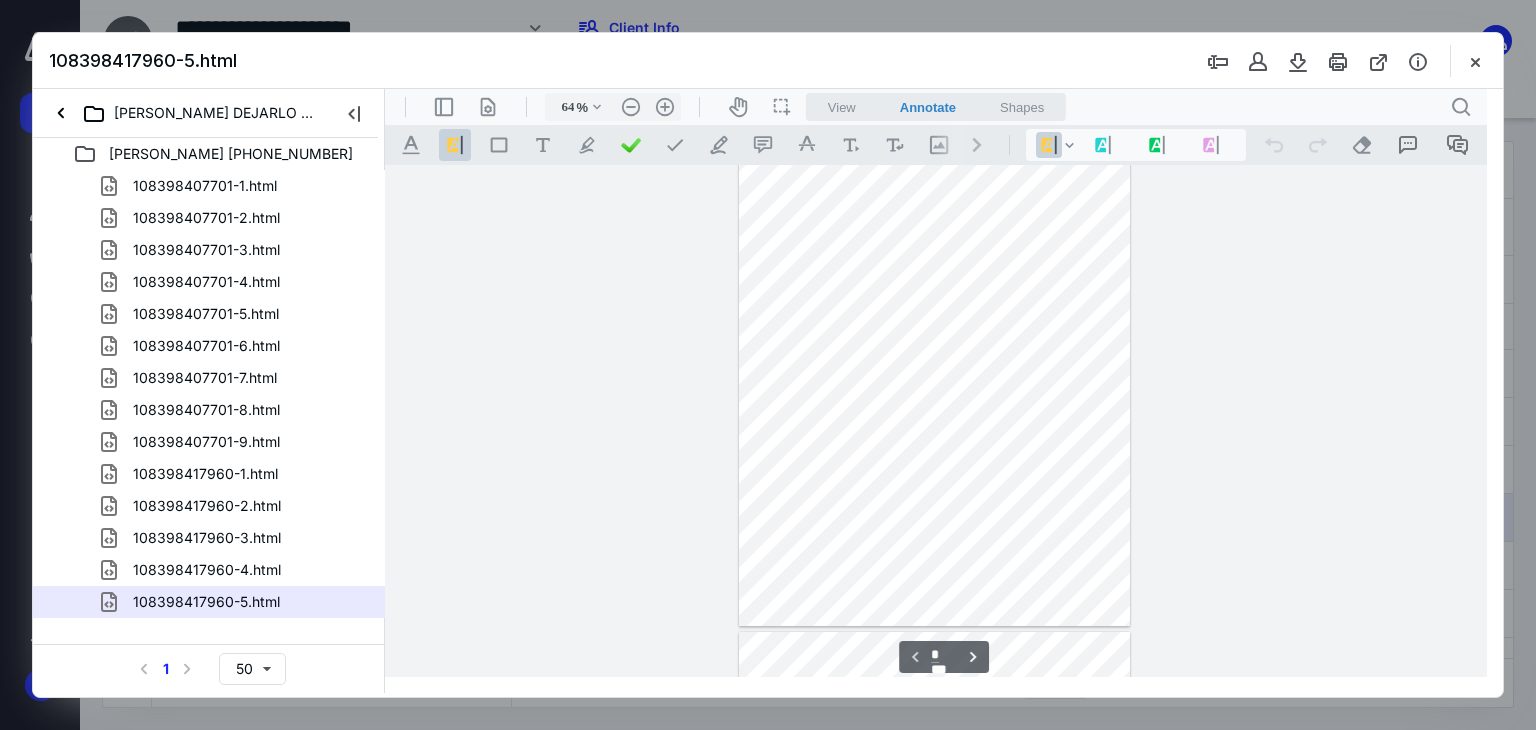 scroll, scrollTop: 0, scrollLeft: 0, axis: both 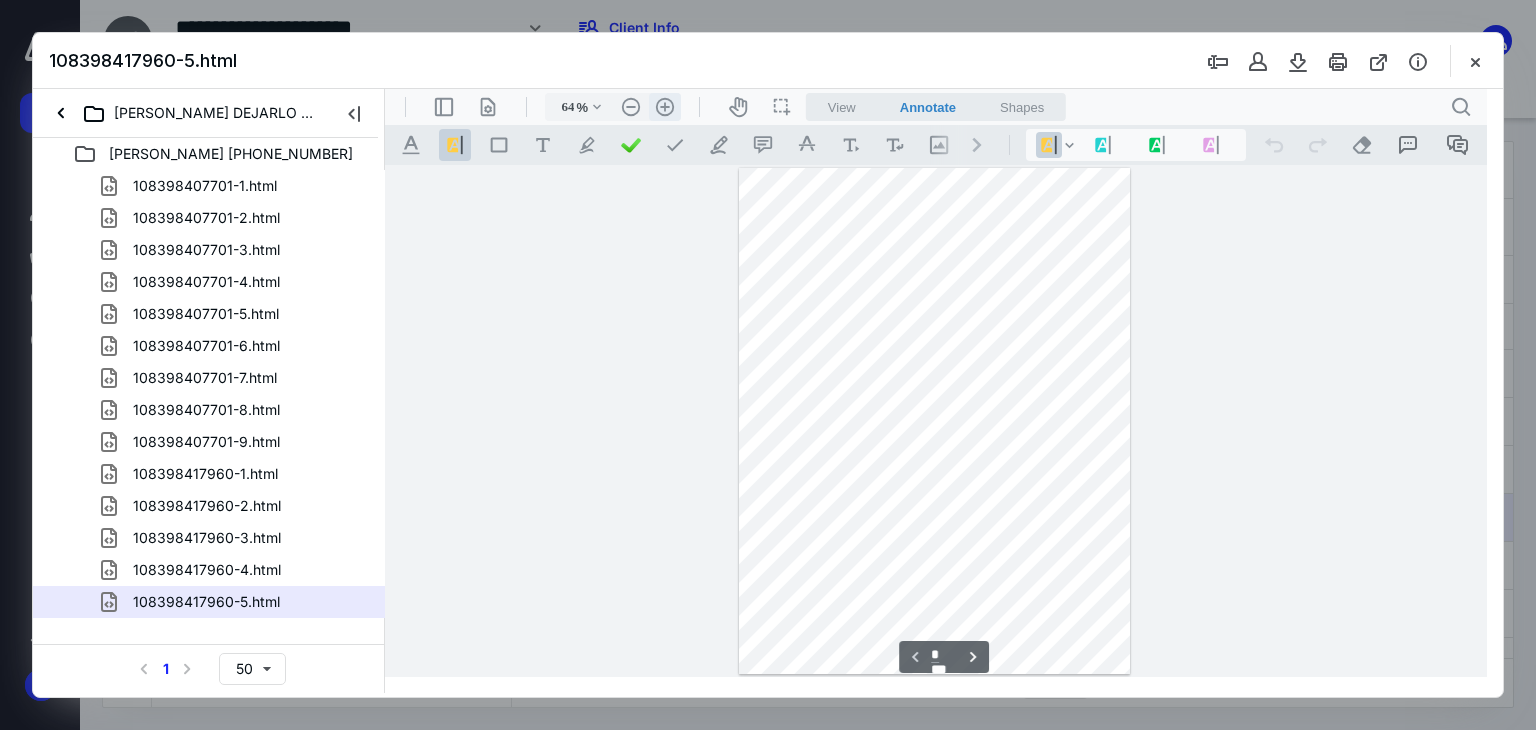 click on ".cls-1{fill:#abb0c4;} icon - header - zoom - in - line" at bounding box center [665, 107] 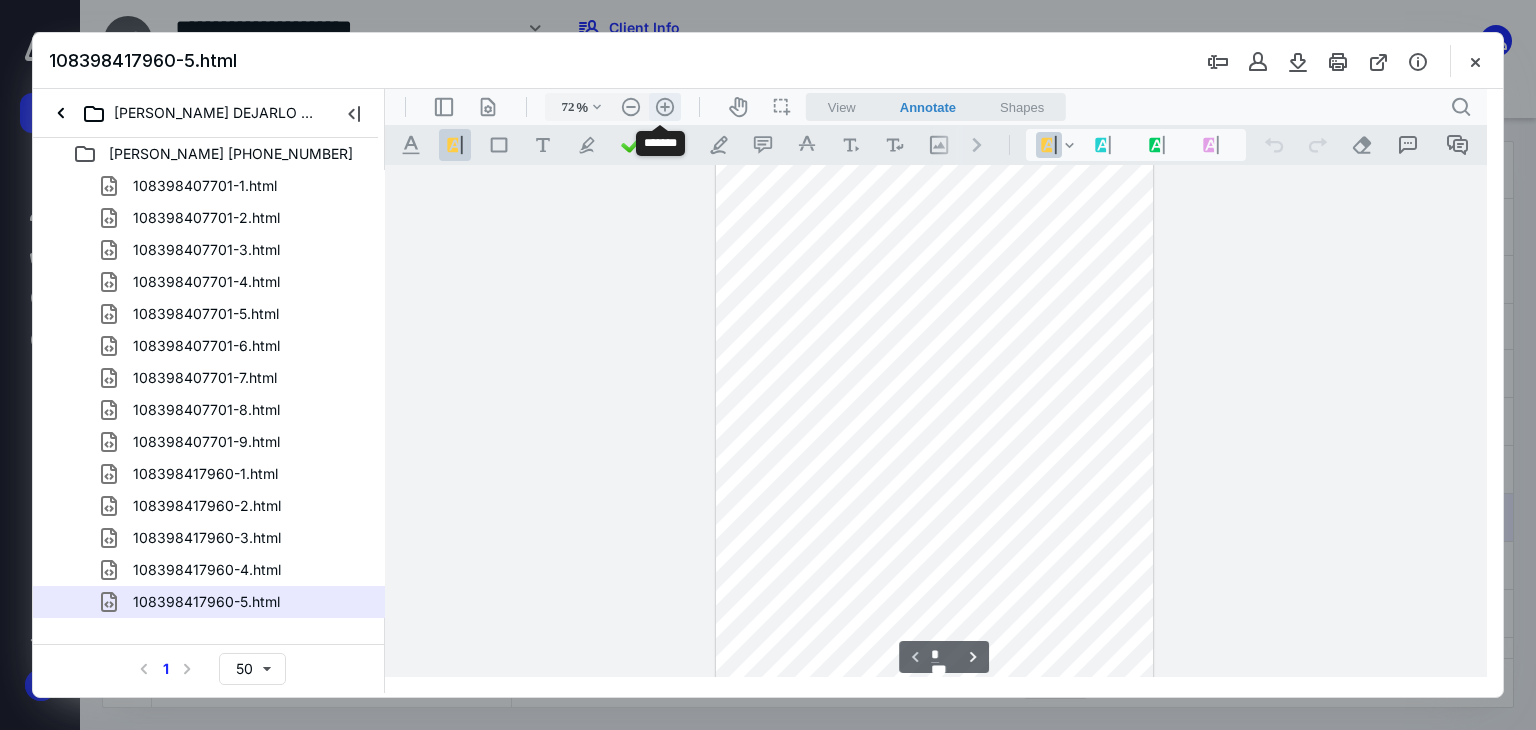 click on ".cls-1{fill:#abb0c4;} icon - header - zoom - in - line" at bounding box center (665, 107) 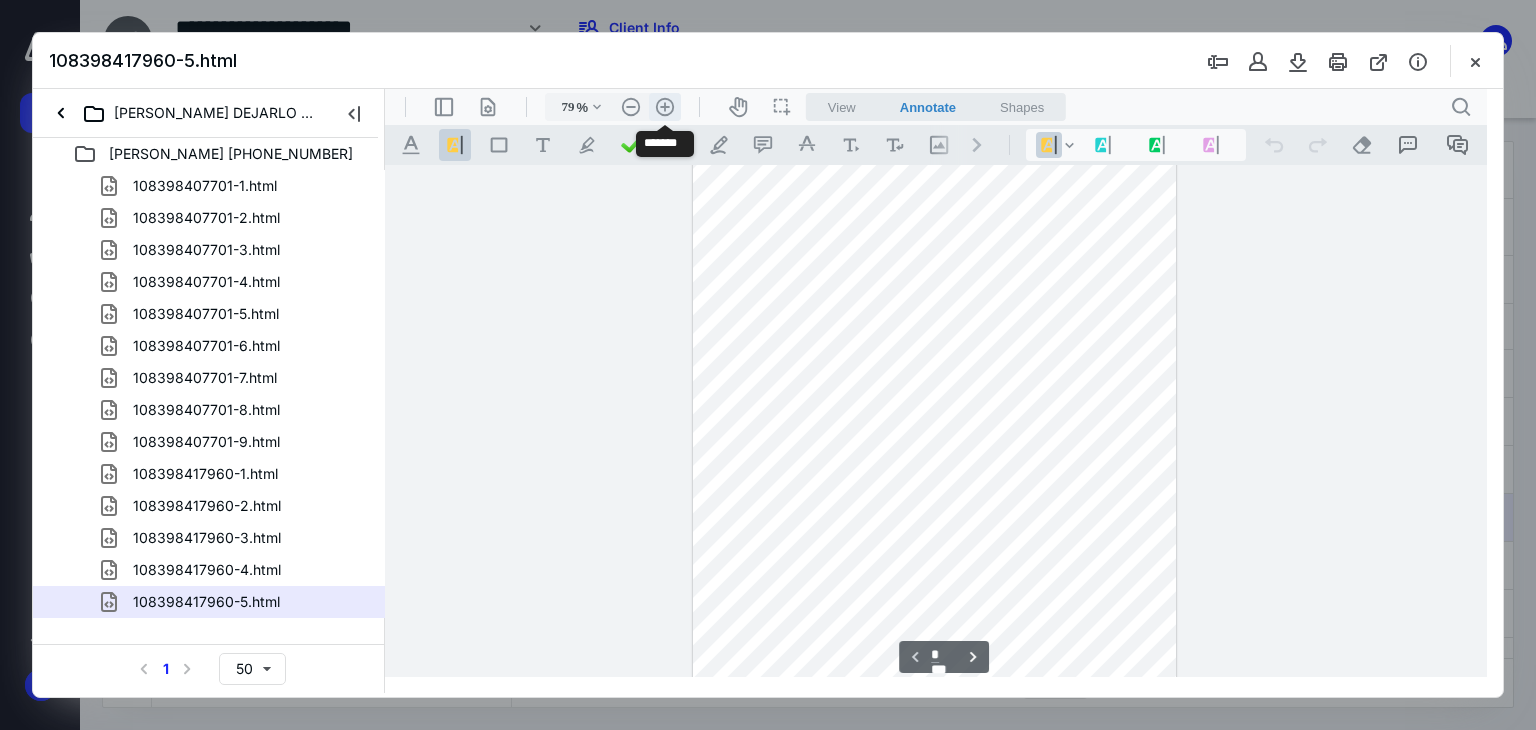 click on ".cls-1{fill:#abb0c4;} icon - header - zoom - in - line" at bounding box center [665, 107] 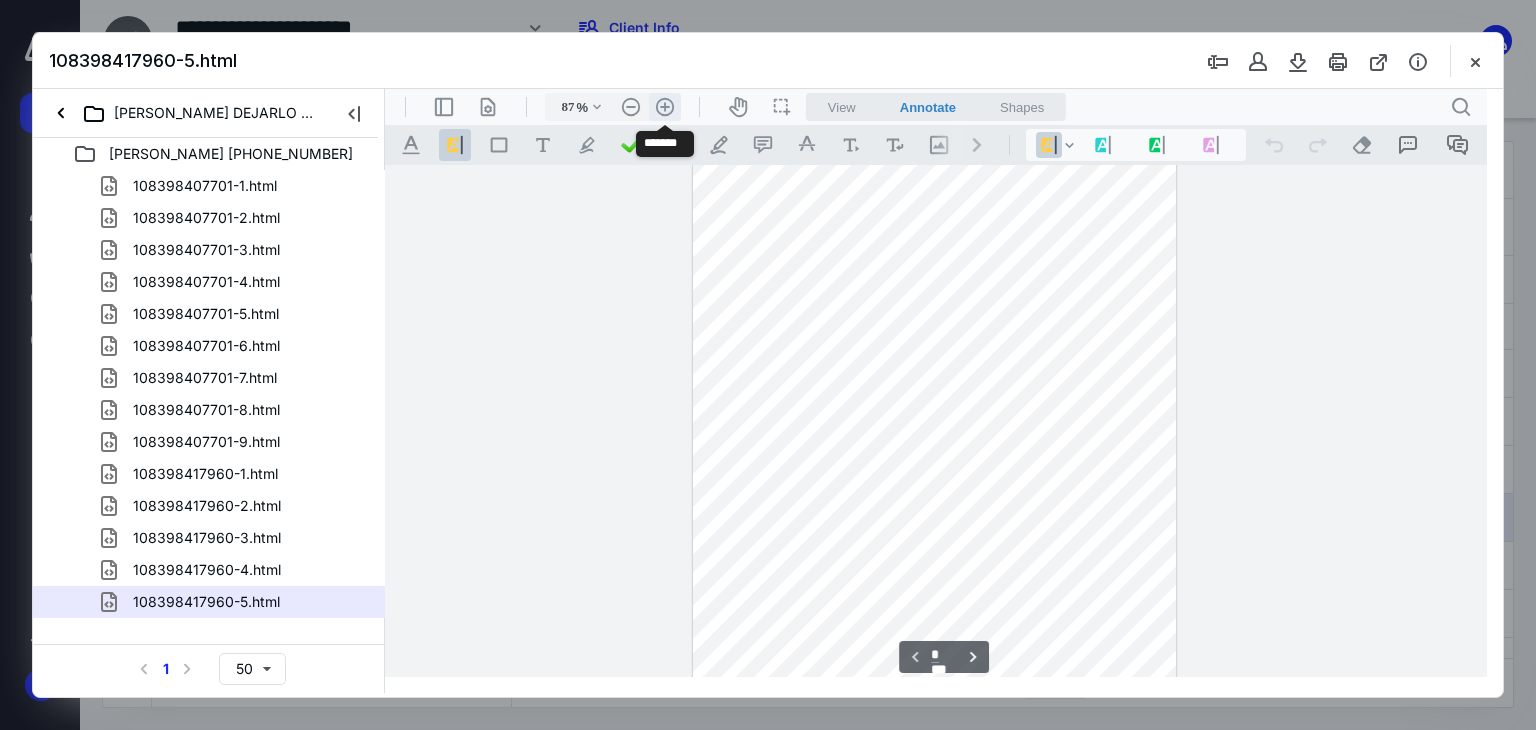 click on ".cls-1{fill:#abb0c4;} icon - header - zoom - in - line" at bounding box center (665, 107) 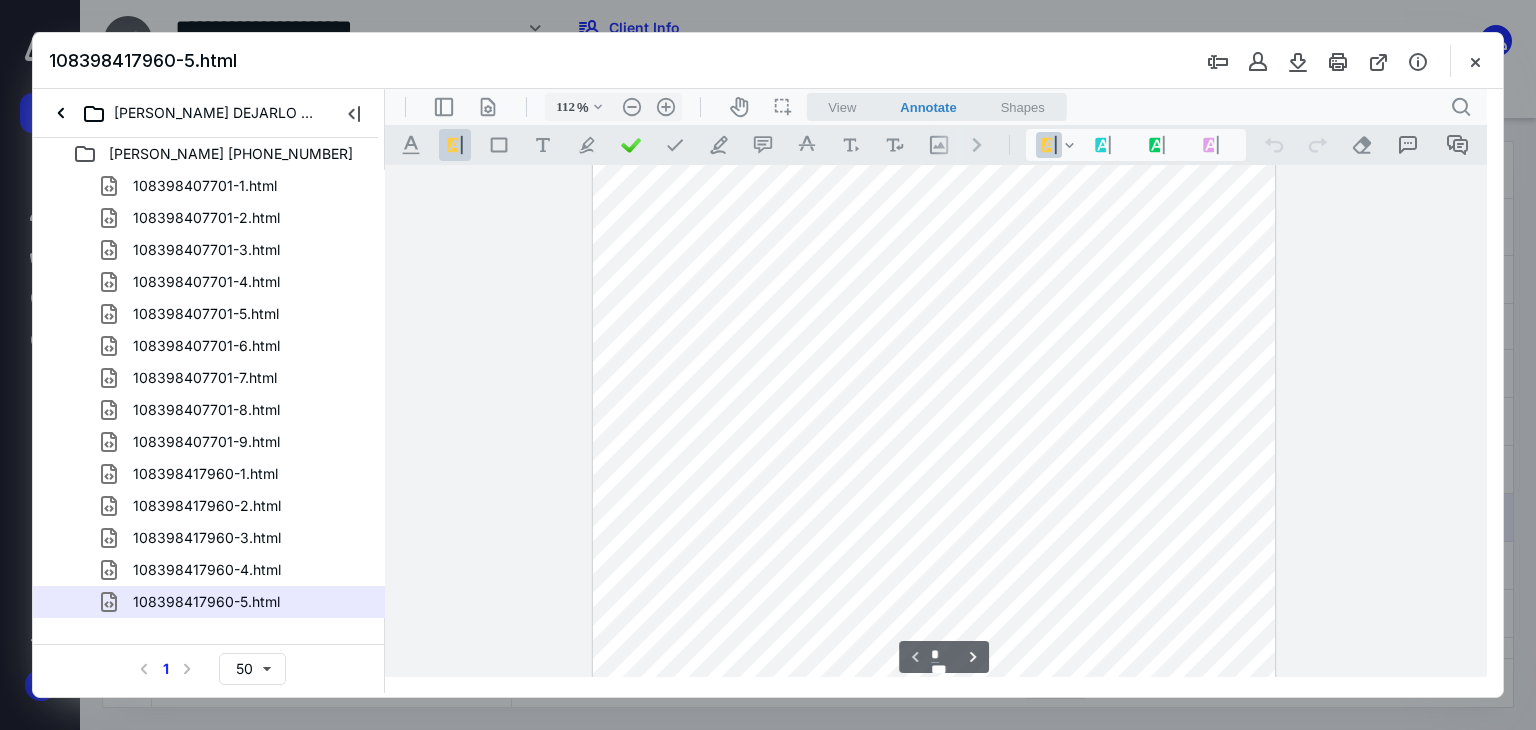 scroll, scrollTop: 62, scrollLeft: 0, axis: vertical 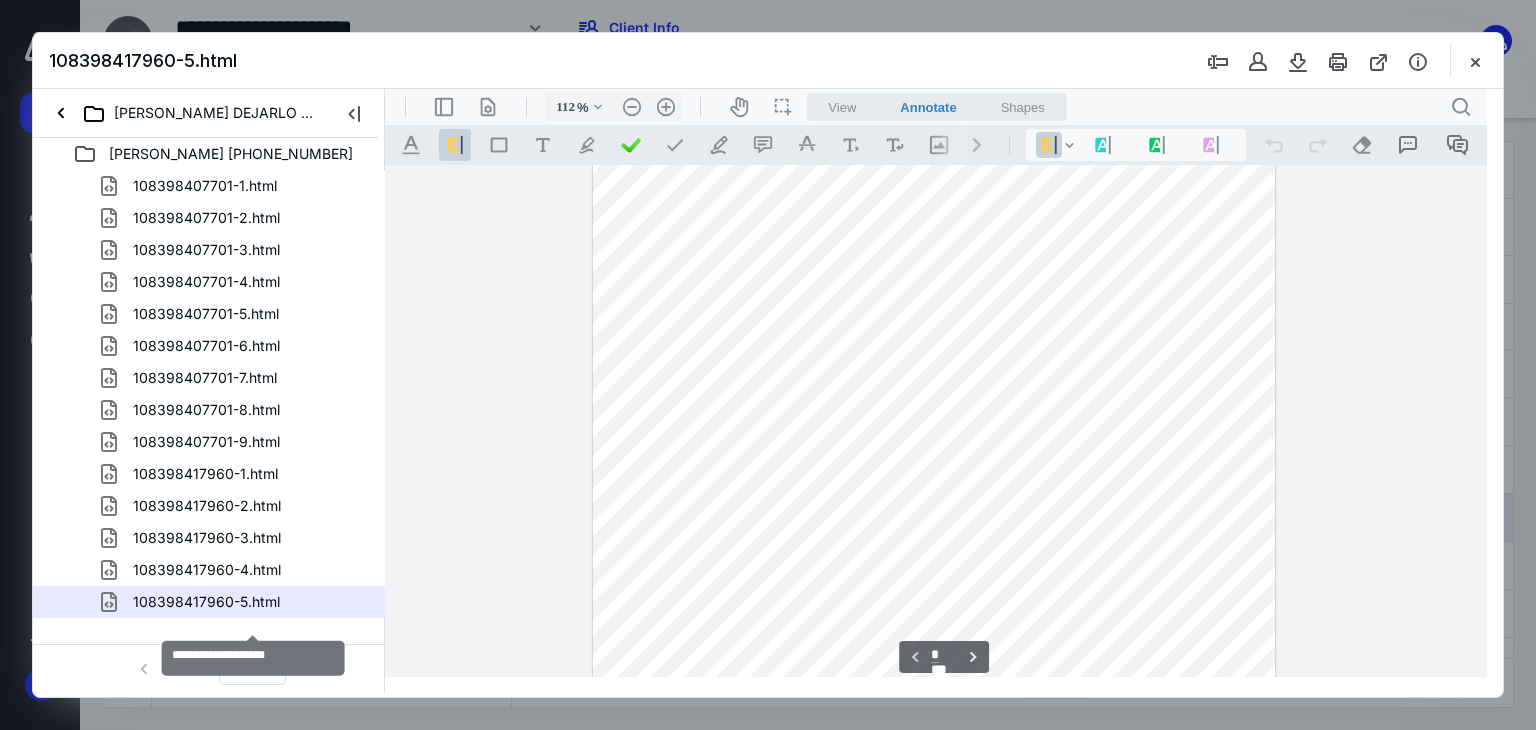 drag, startPoint x: 291, startPoint y: 614, endPoint x: 189, endPoint y: 617, distance: 102.044106 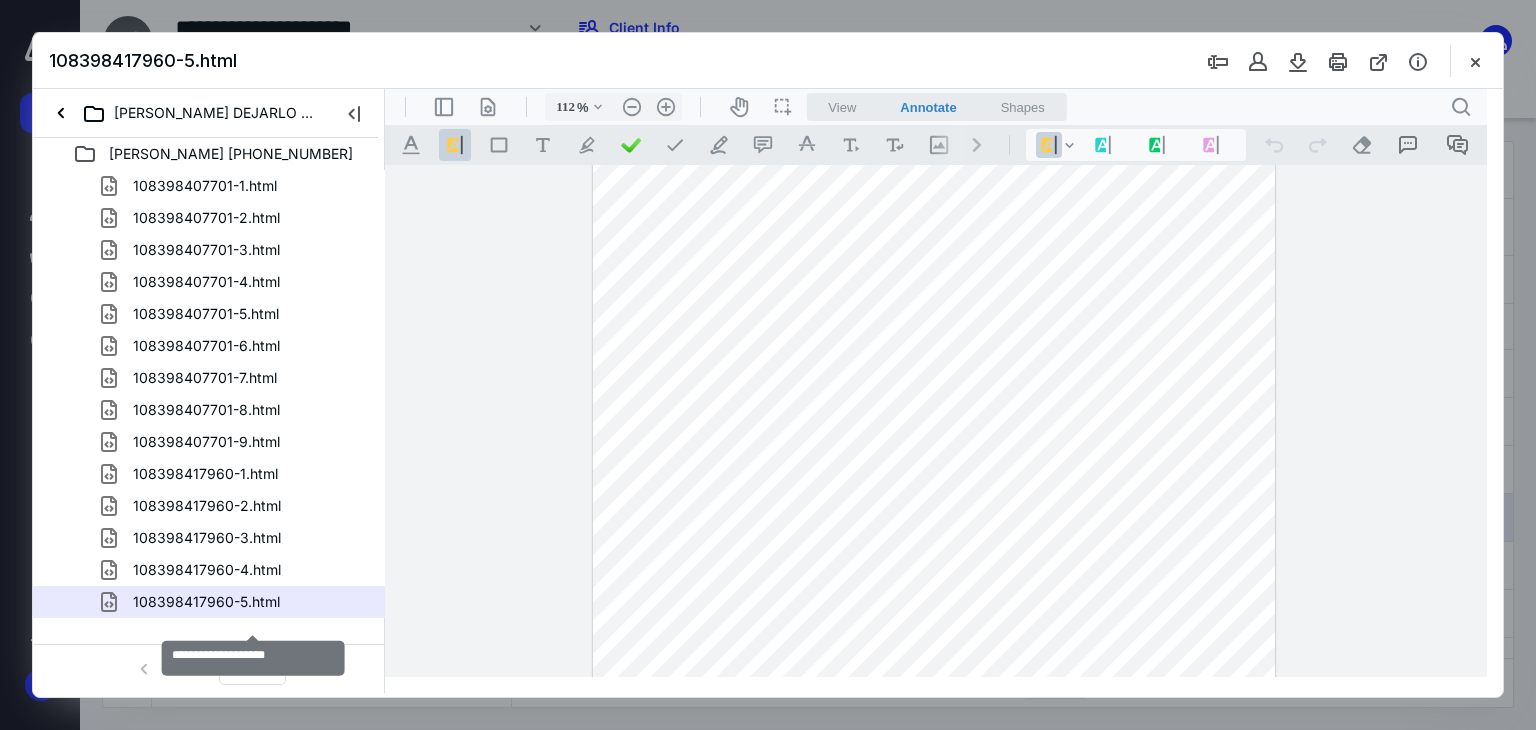 drag, startPoint x: 189, startPoint y: 617, endPoint x: 1461, endPoint y: 77, distance: 1381.877 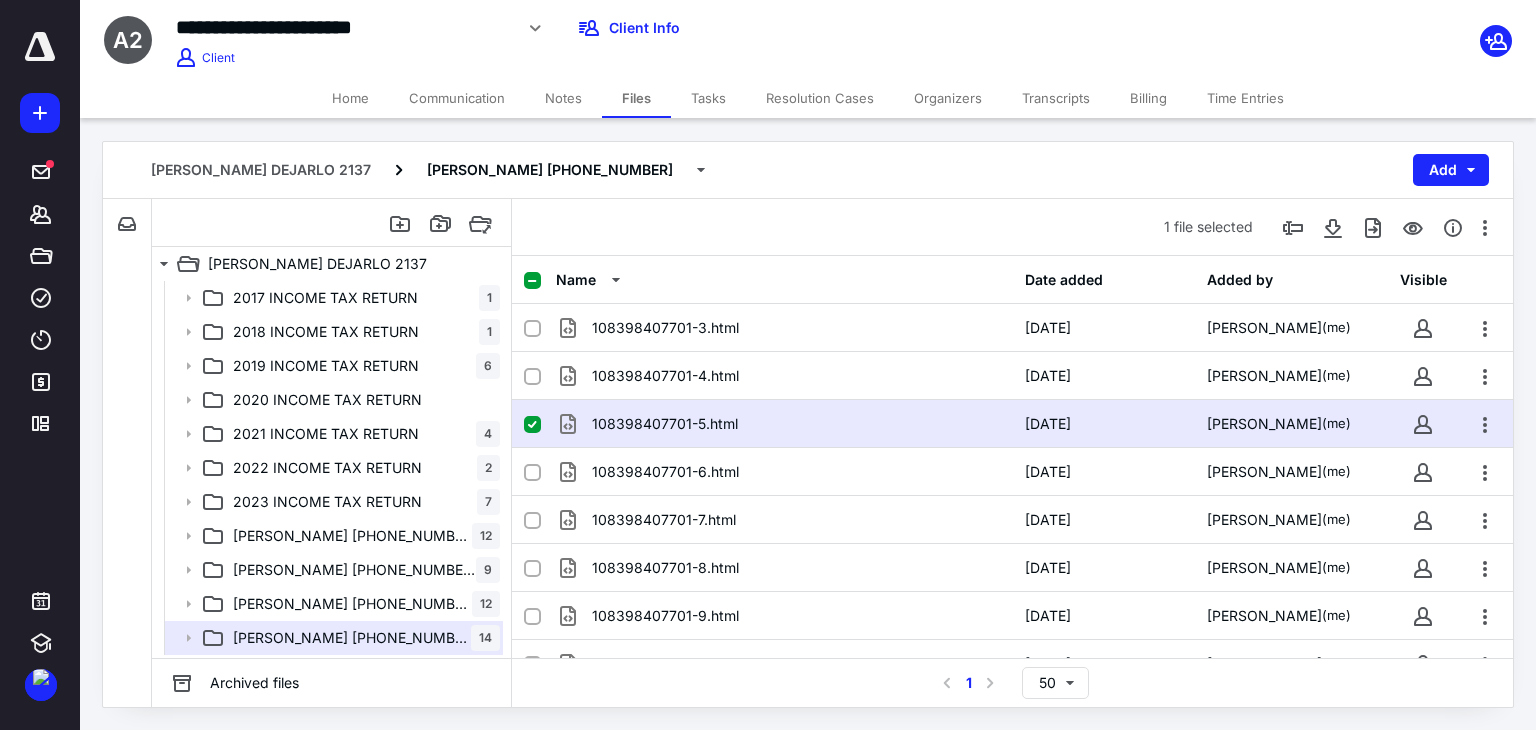 scroll, scrollTop: 202, scrollLeft: 0, axis: vertical 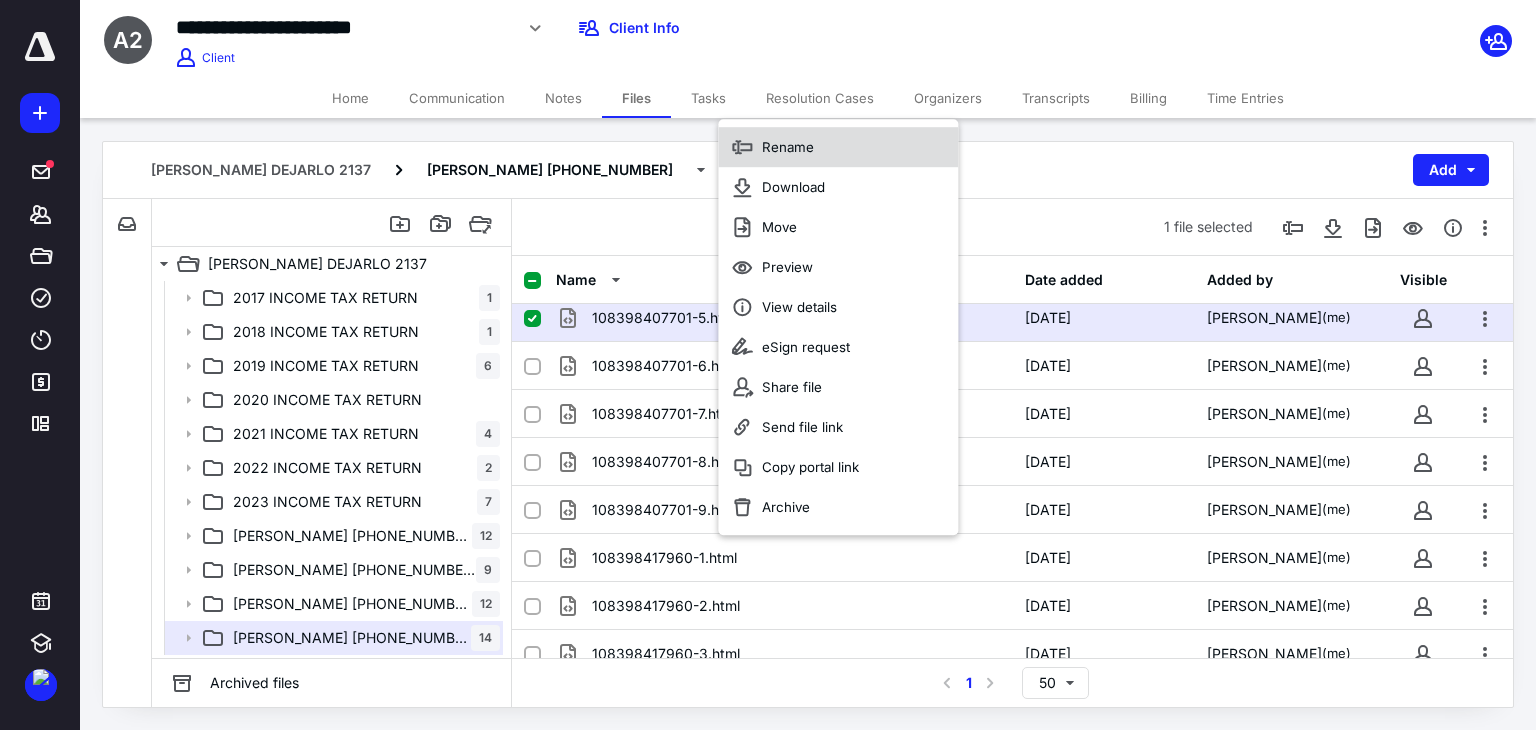 click on "Rename" at bounding box center [788, 147] 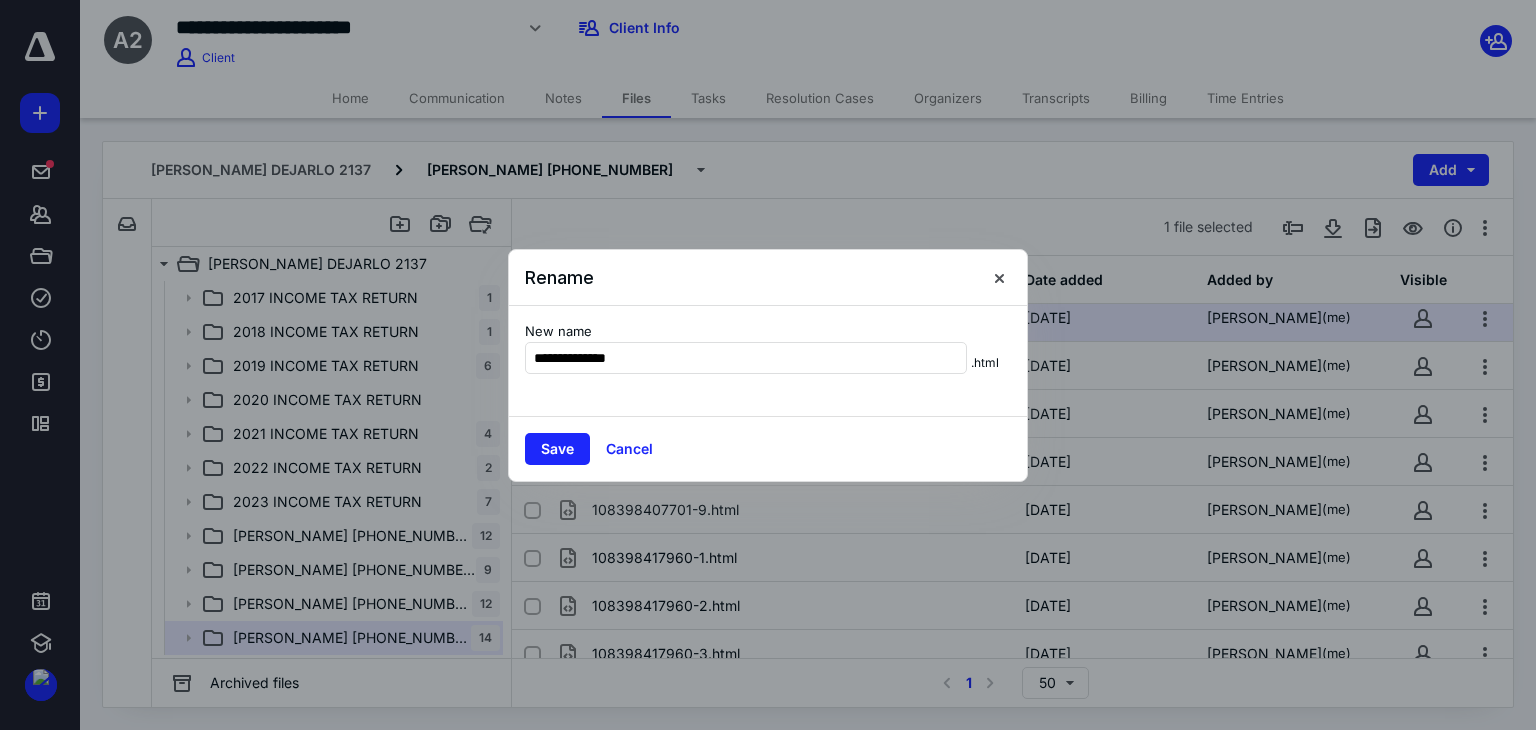 type on "*" 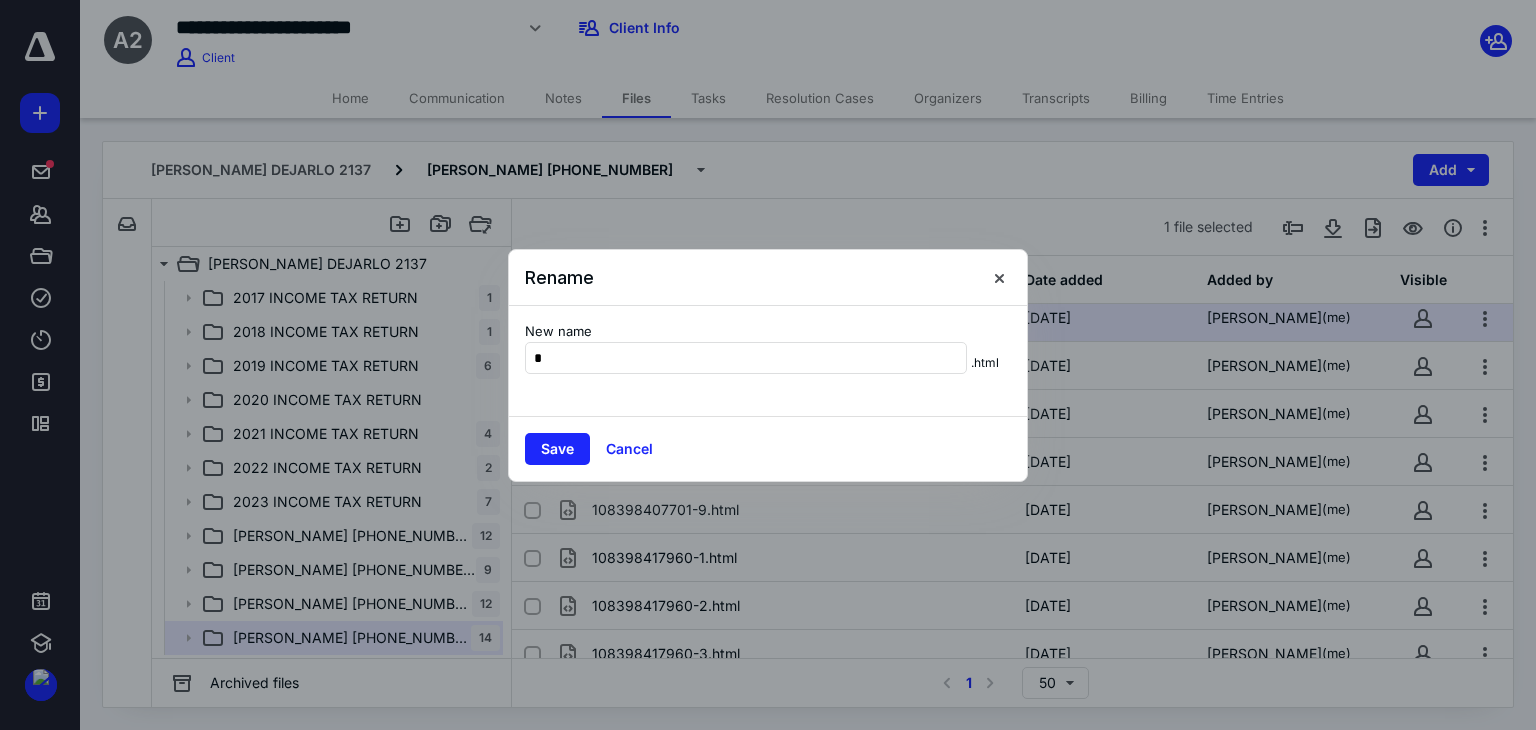 type on "******" 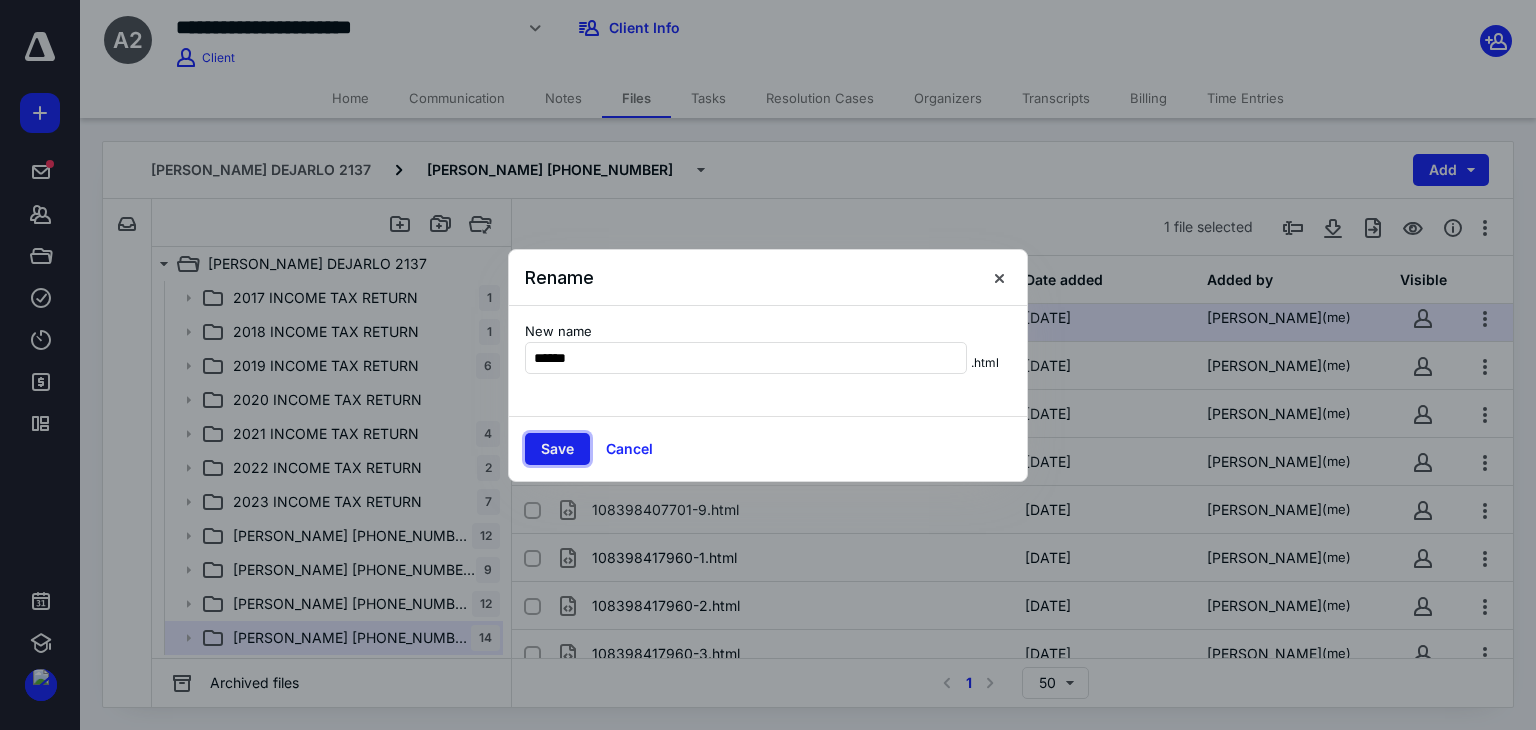 click on "Save" at bounding box center (557, 449) 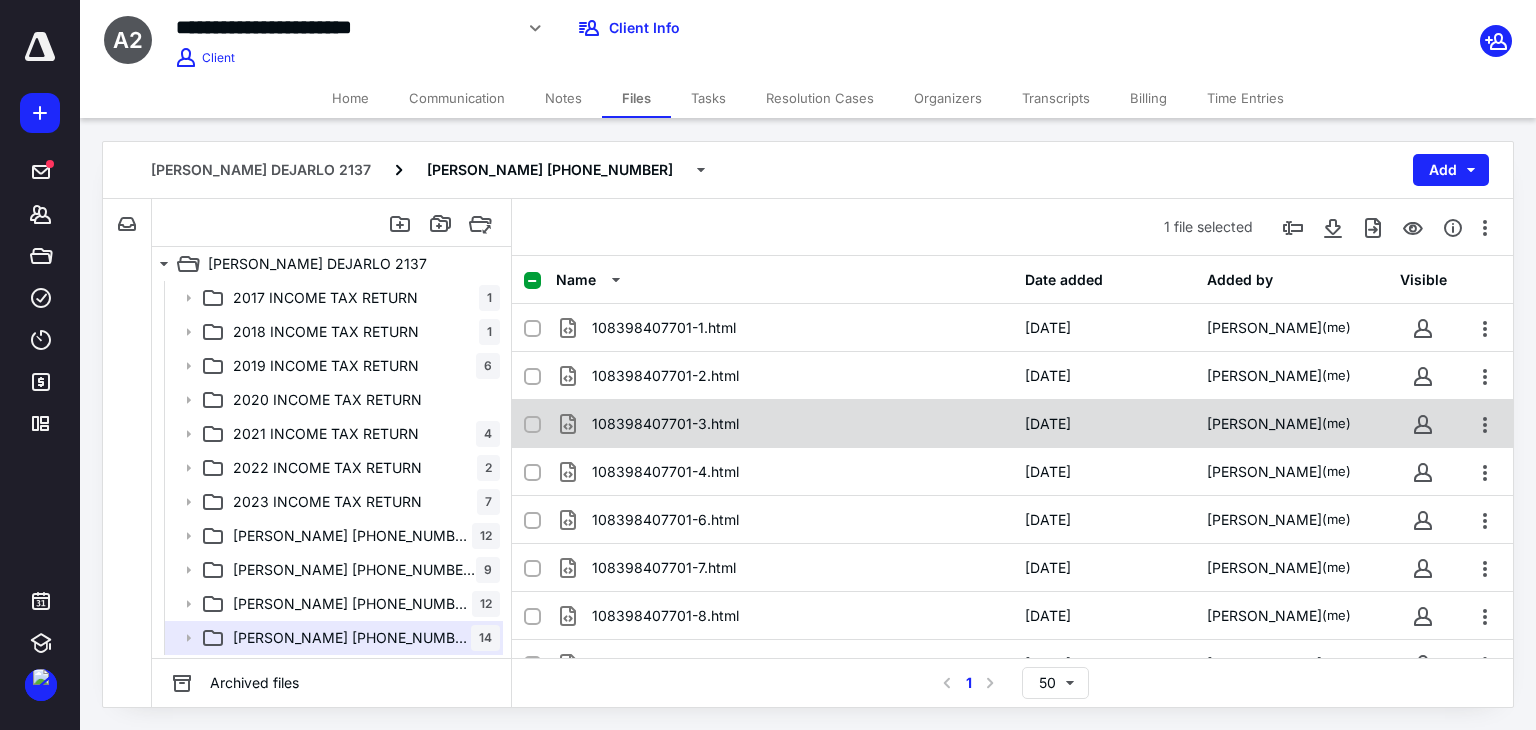 scroll, scrollTop: 400, scrollLeft: 0, axis: vertical 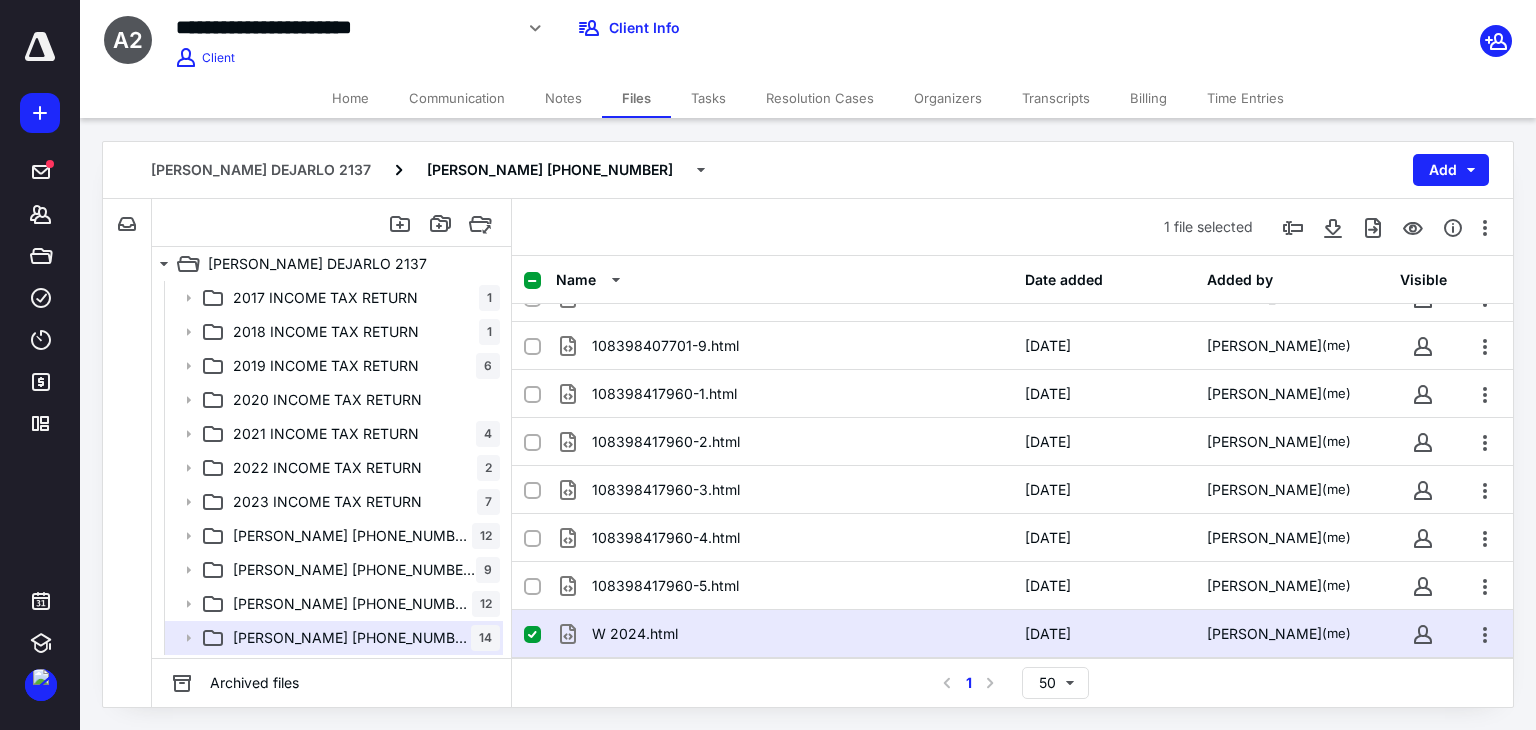click on "Notes" at bounding box center [563, 98] 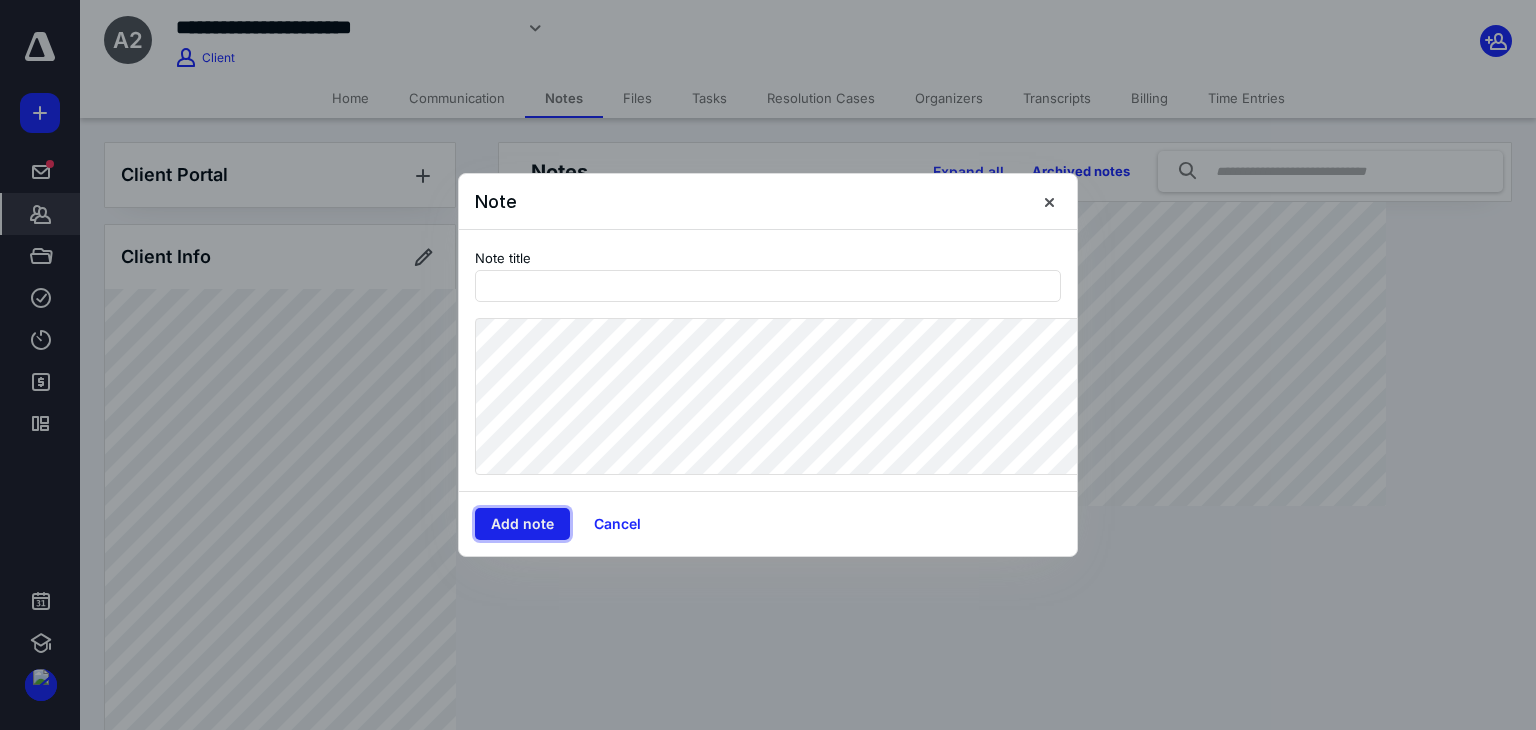 click on "Add note" at bounding box center [522, 524] 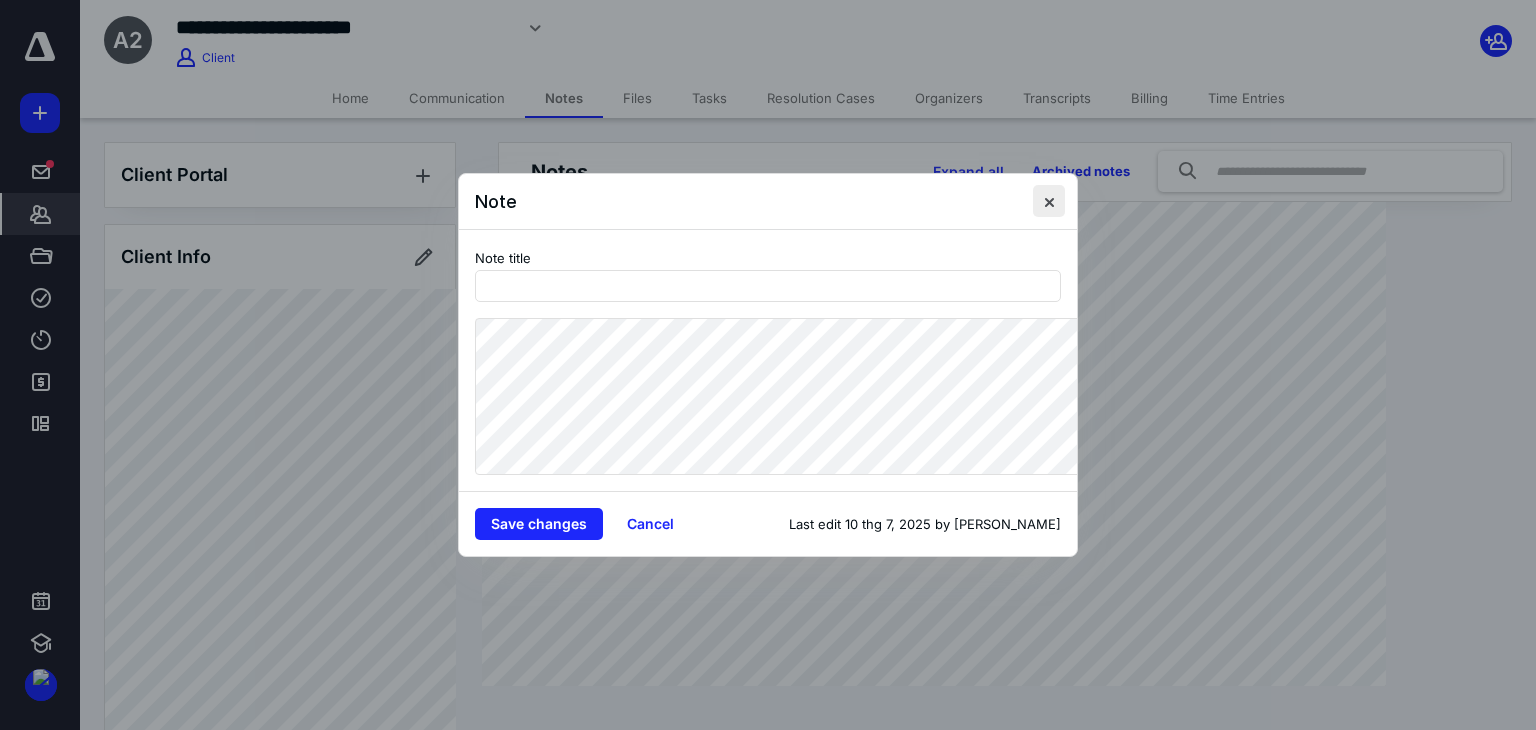 click at bounding box center [1049, 201] 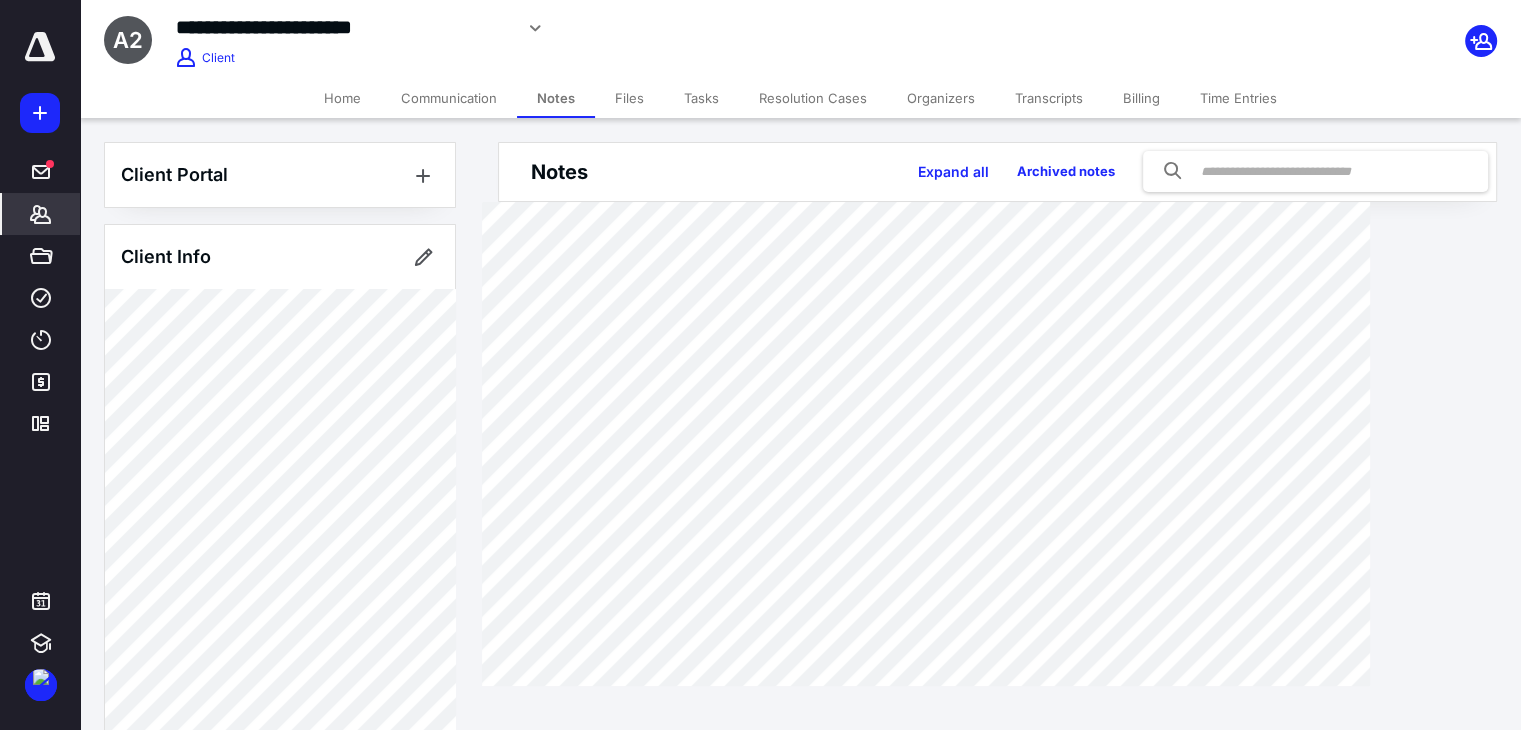 click on "Files" at bounding box center (629, 98) 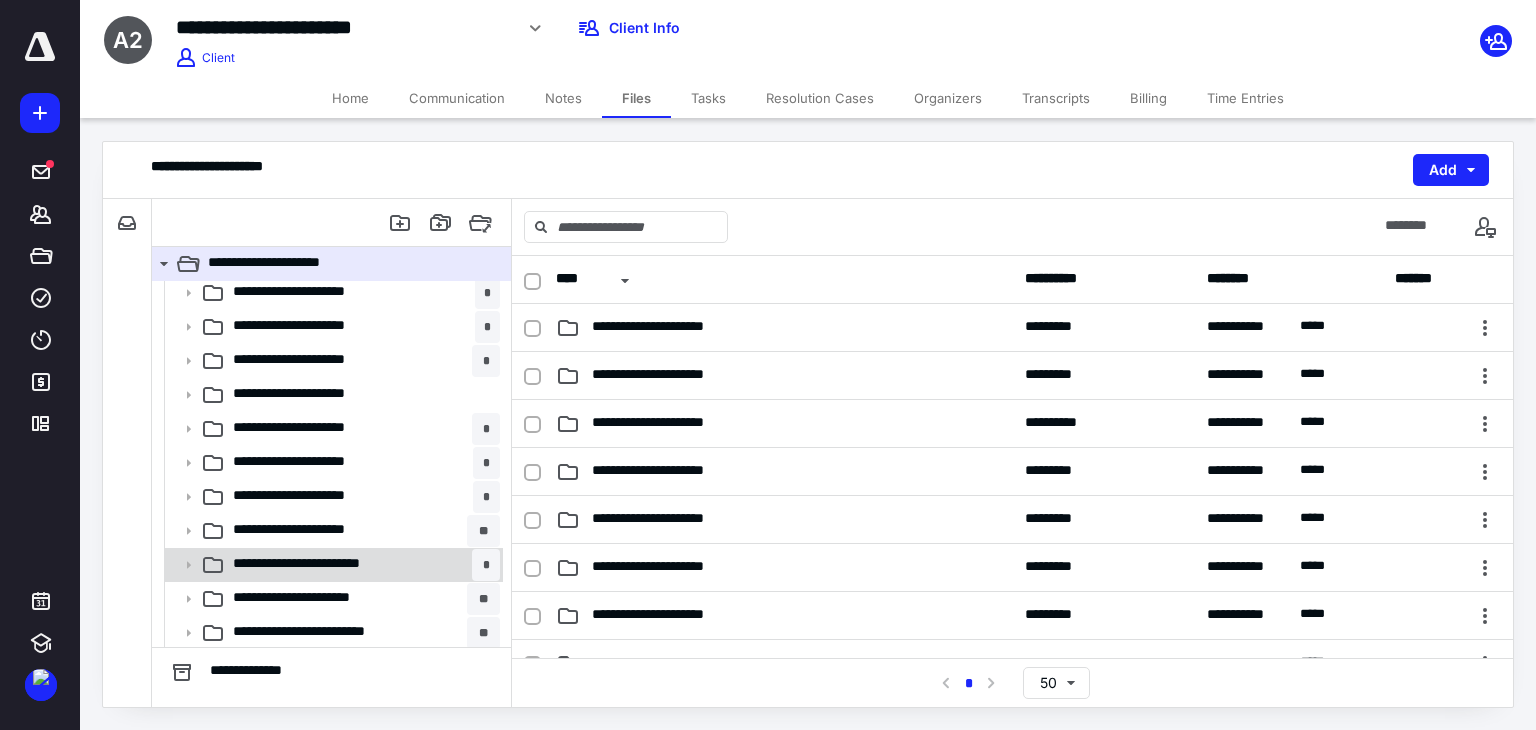 scroll, scrollTop: 7, scrollLeft: 0, axis: vertical 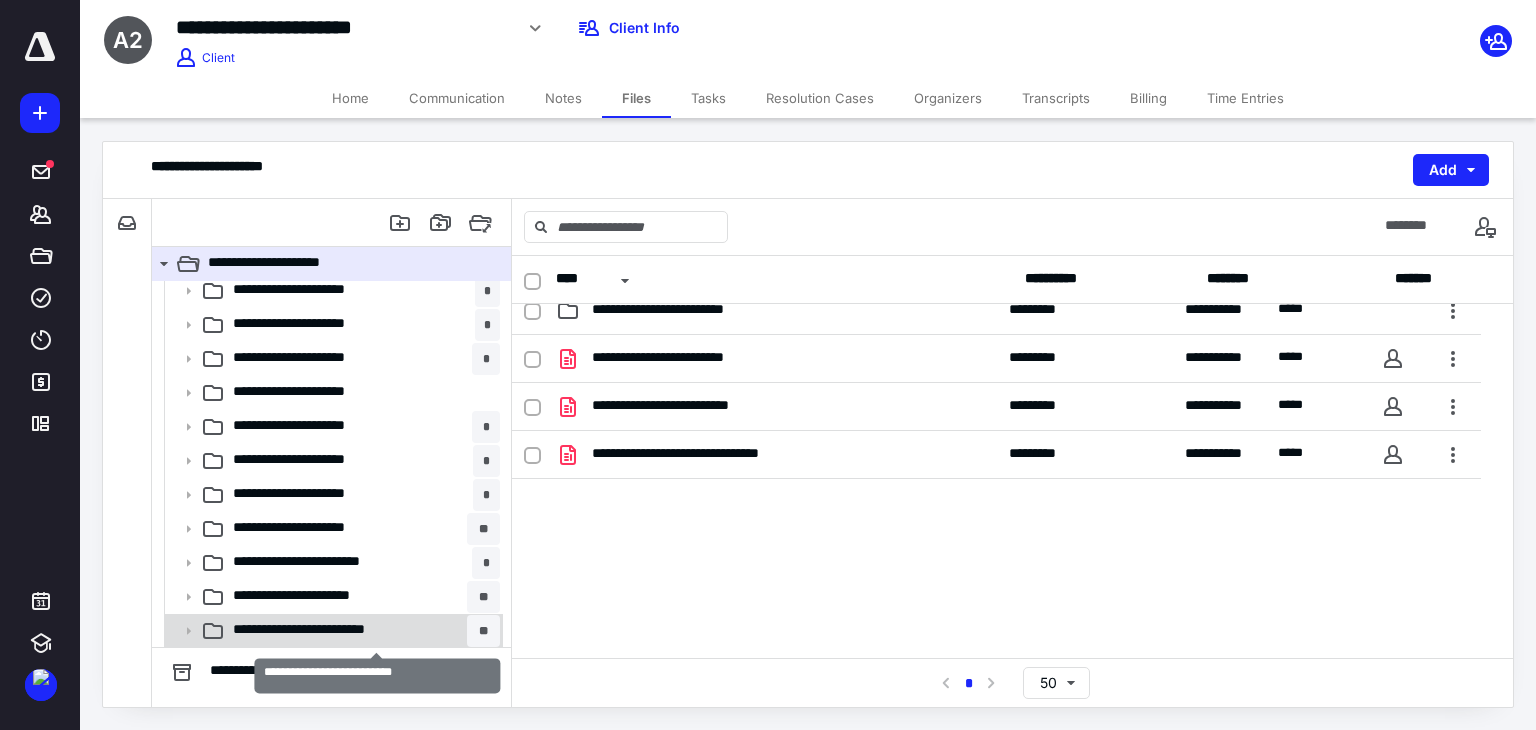 click on "**********" at bounding box center [334, 631] 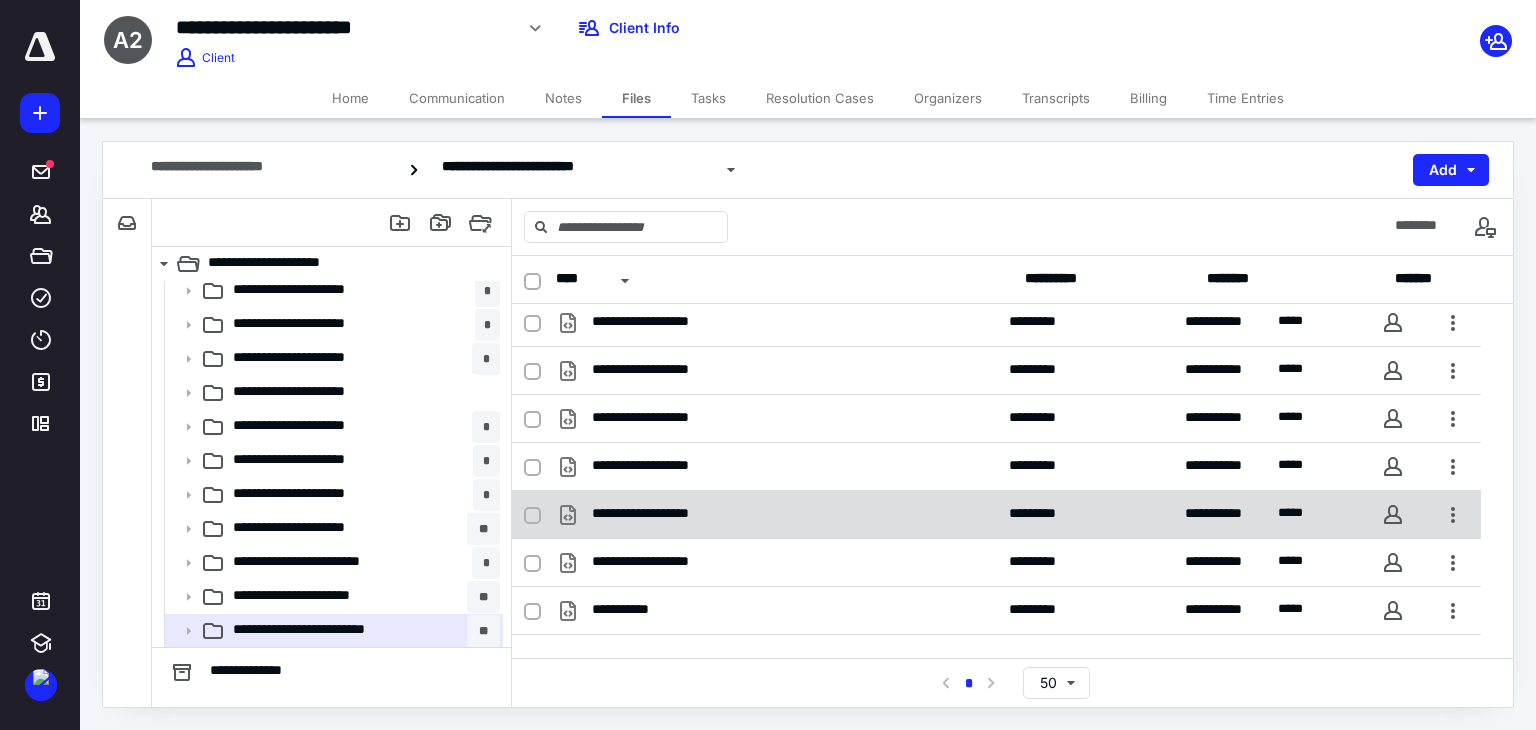 scroll, scrollTop: 502, scrollLeft: 0, axis: vertical 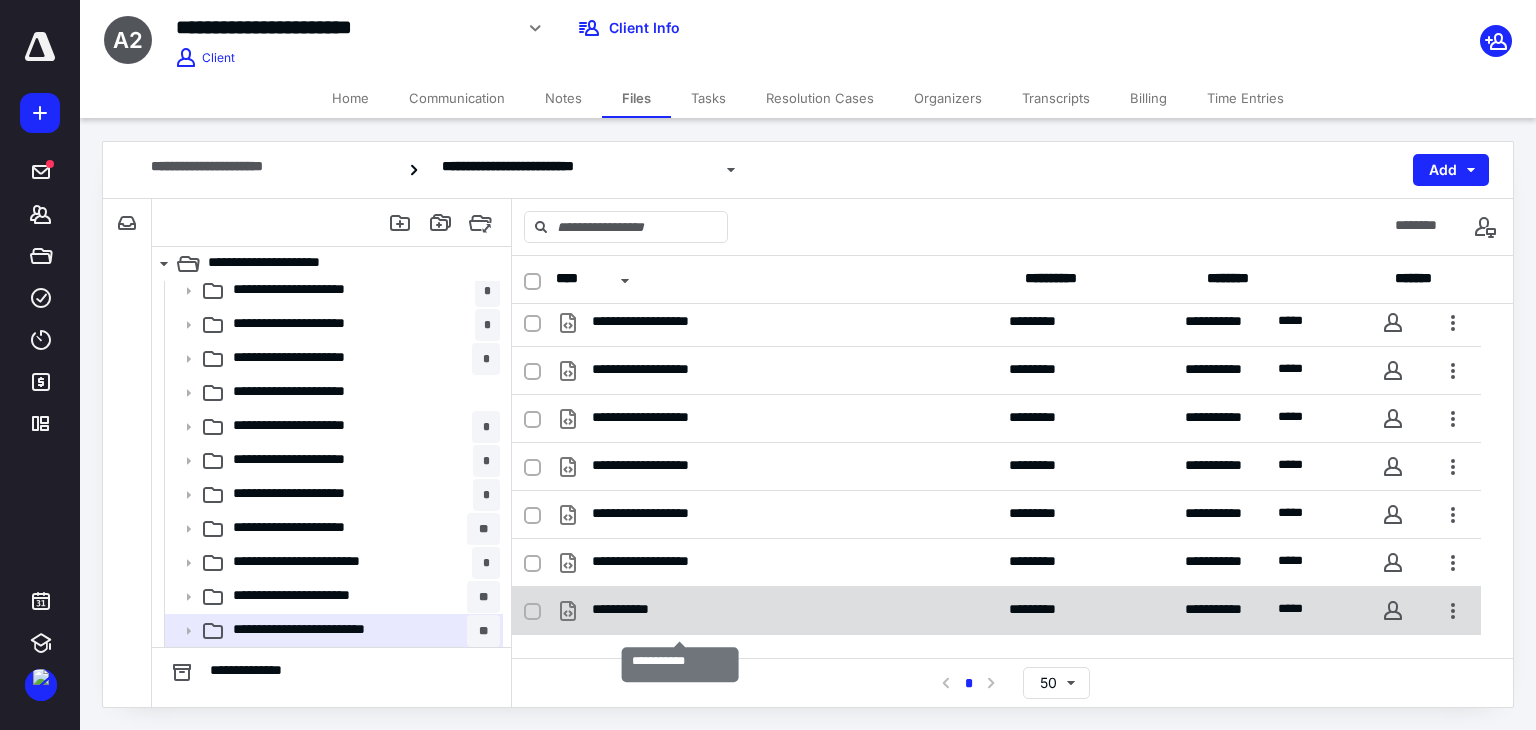 click on "**********" at bounding box center (645, 611) 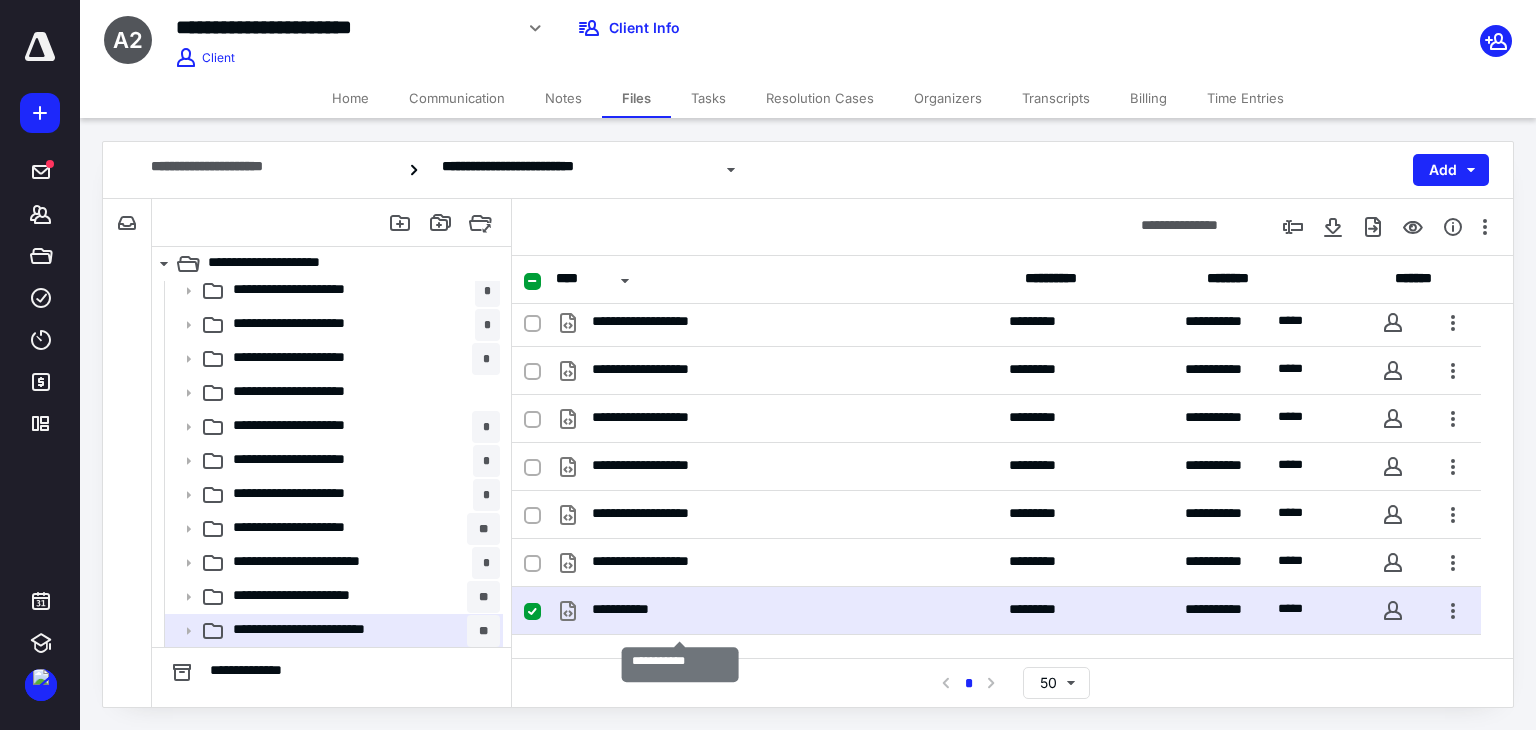click on "**********" at bounding box center [645, 611] 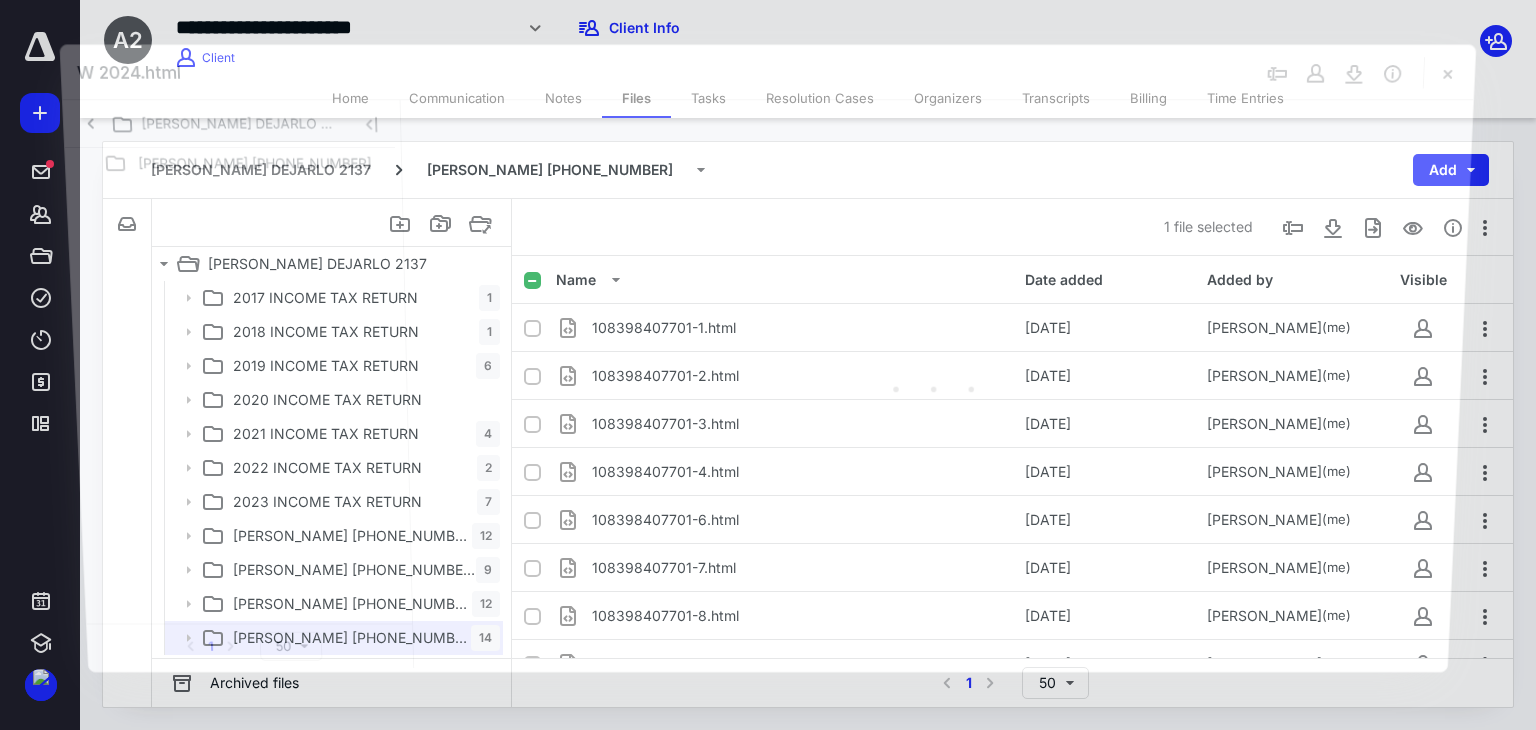 scroll, scrollTop: 7, scrollLeft: 0, axis: vertical 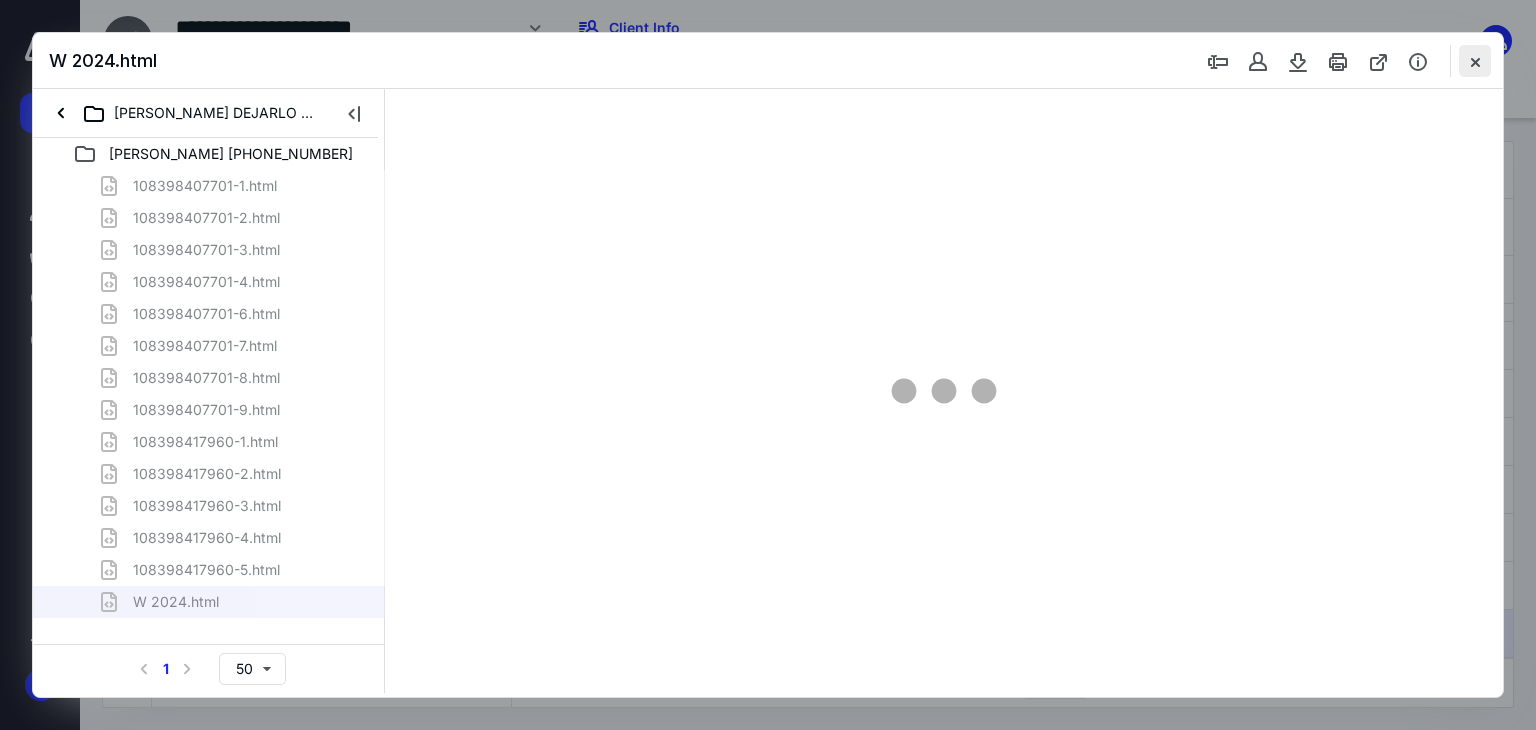 click at bounding box center [1475, 61] 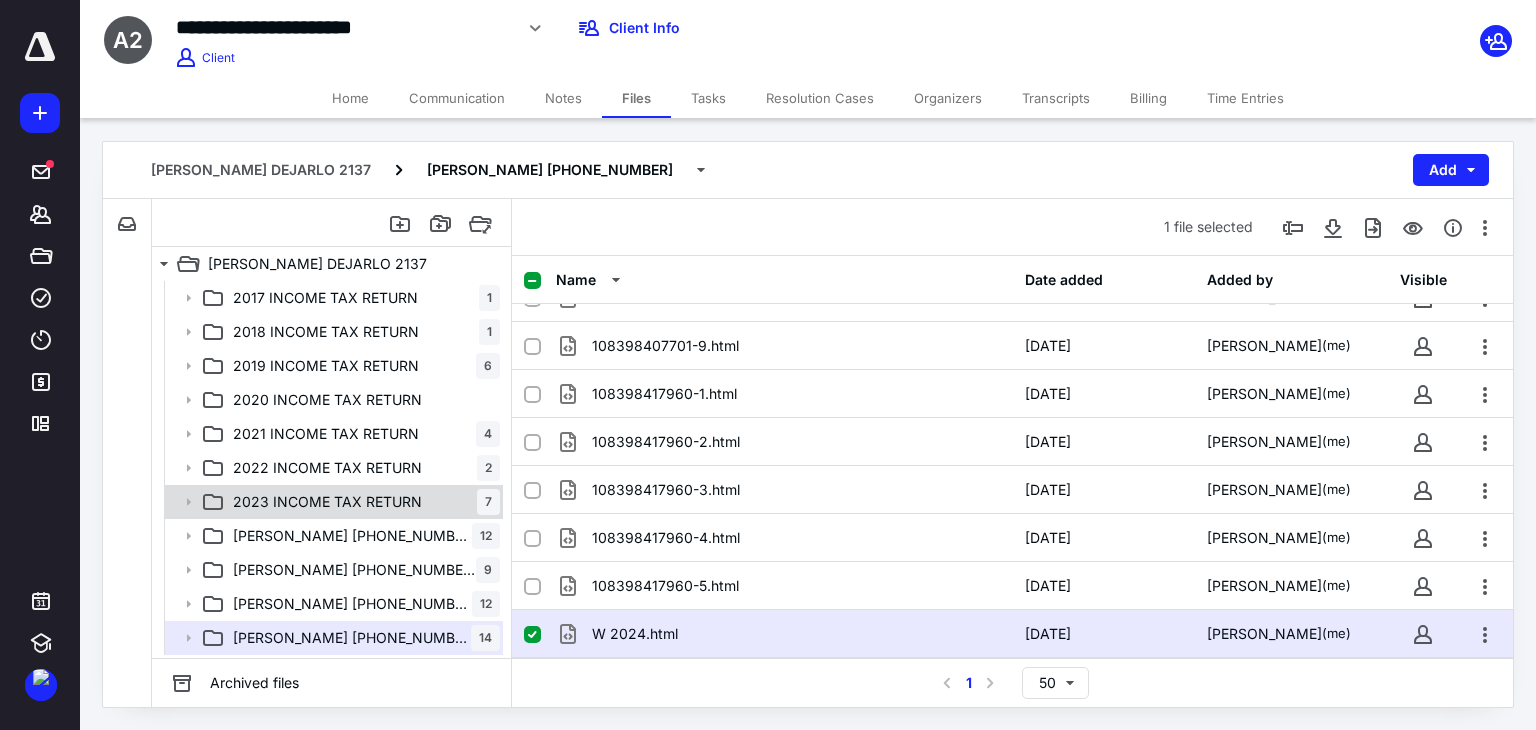 click on "2023 INCOME TAX RETURN" at bounding box center [327, 502] 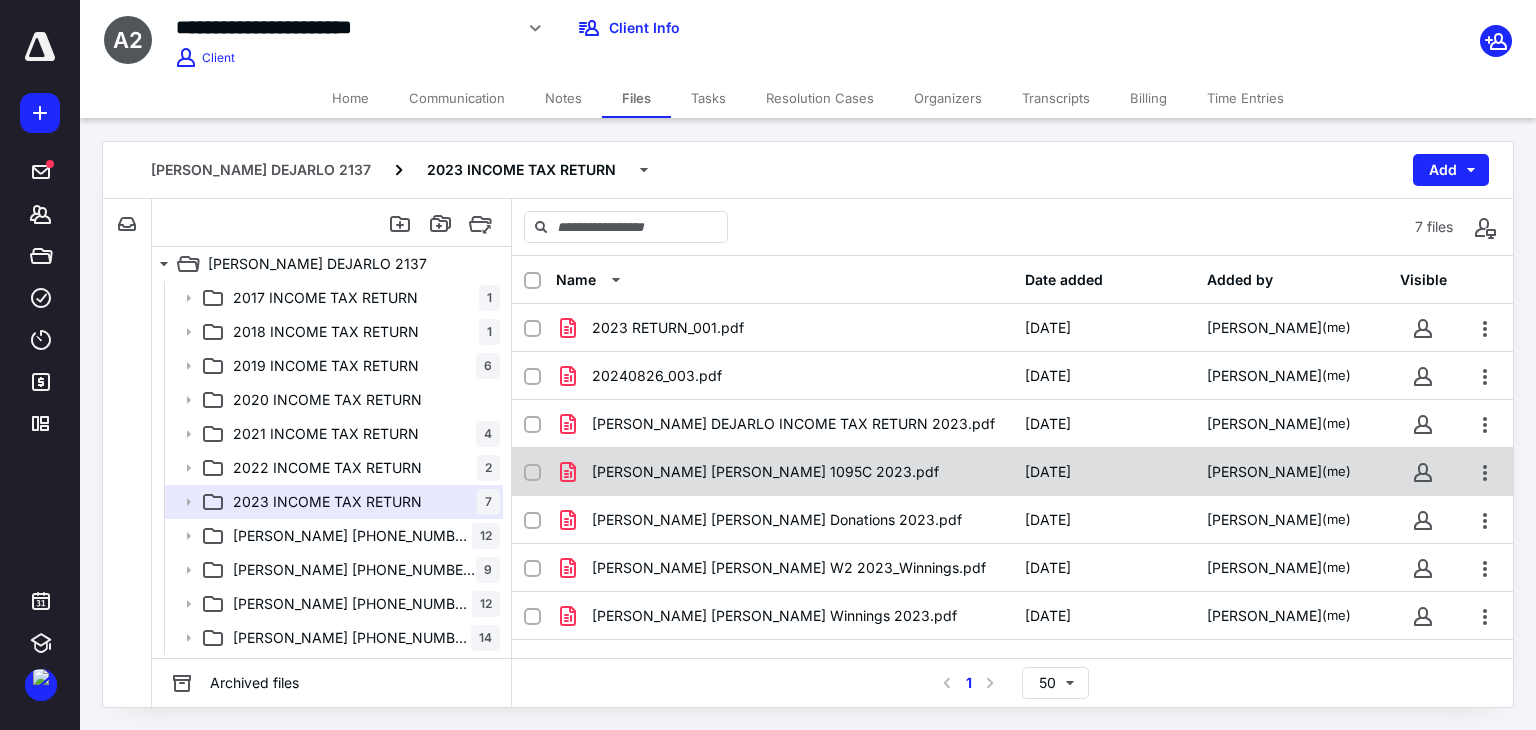 scroll, scrollTop: 85, scrollLeft: 0, axis: vertical 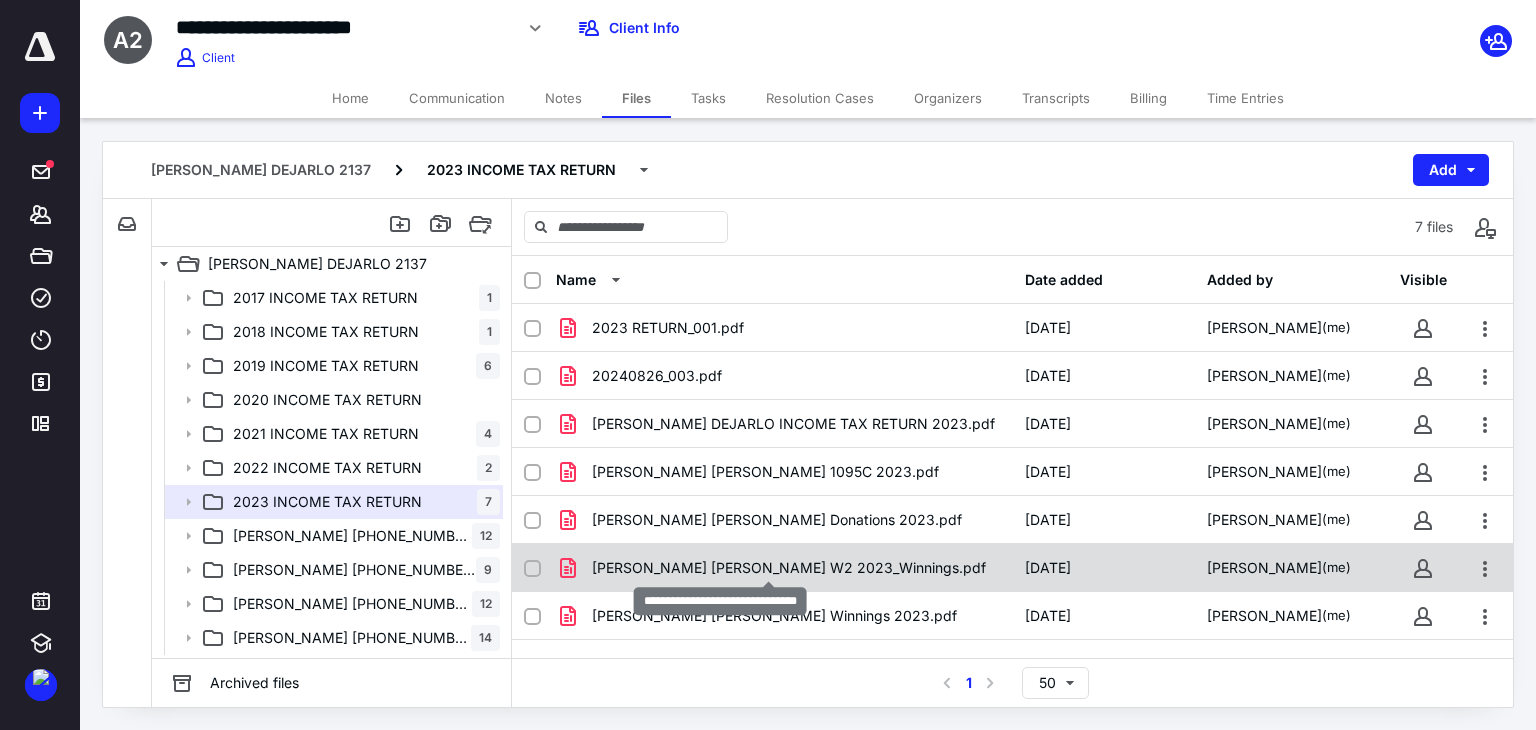 click on "[PERSON_NAME] [PERSON_NAME] W2 2023_Winnings.pdf" at bounding box center [789, 568] 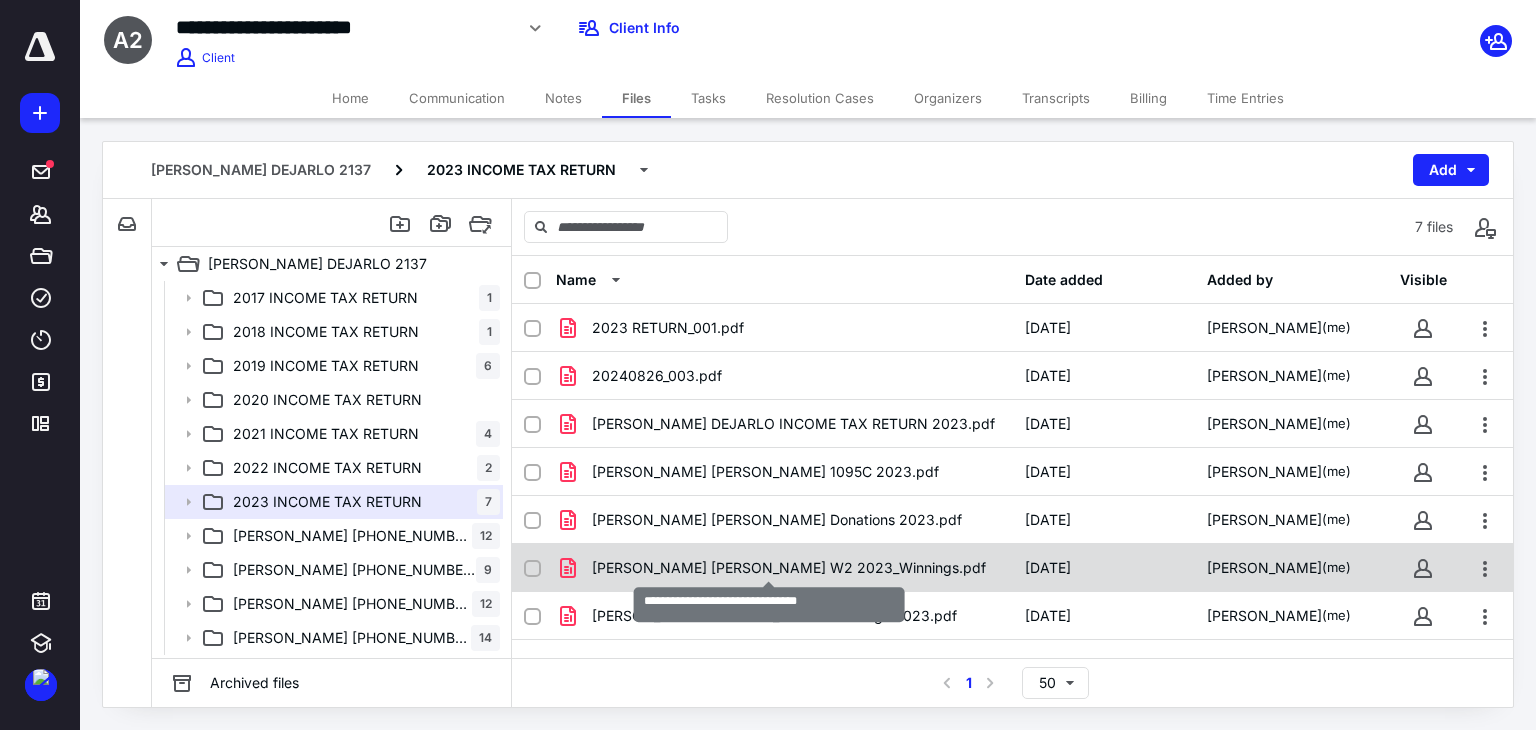 click on "[PERSON_NAME] [PERSON_NAME] W2 2023_Winnings.pdf" at bounding box center [789, 568] 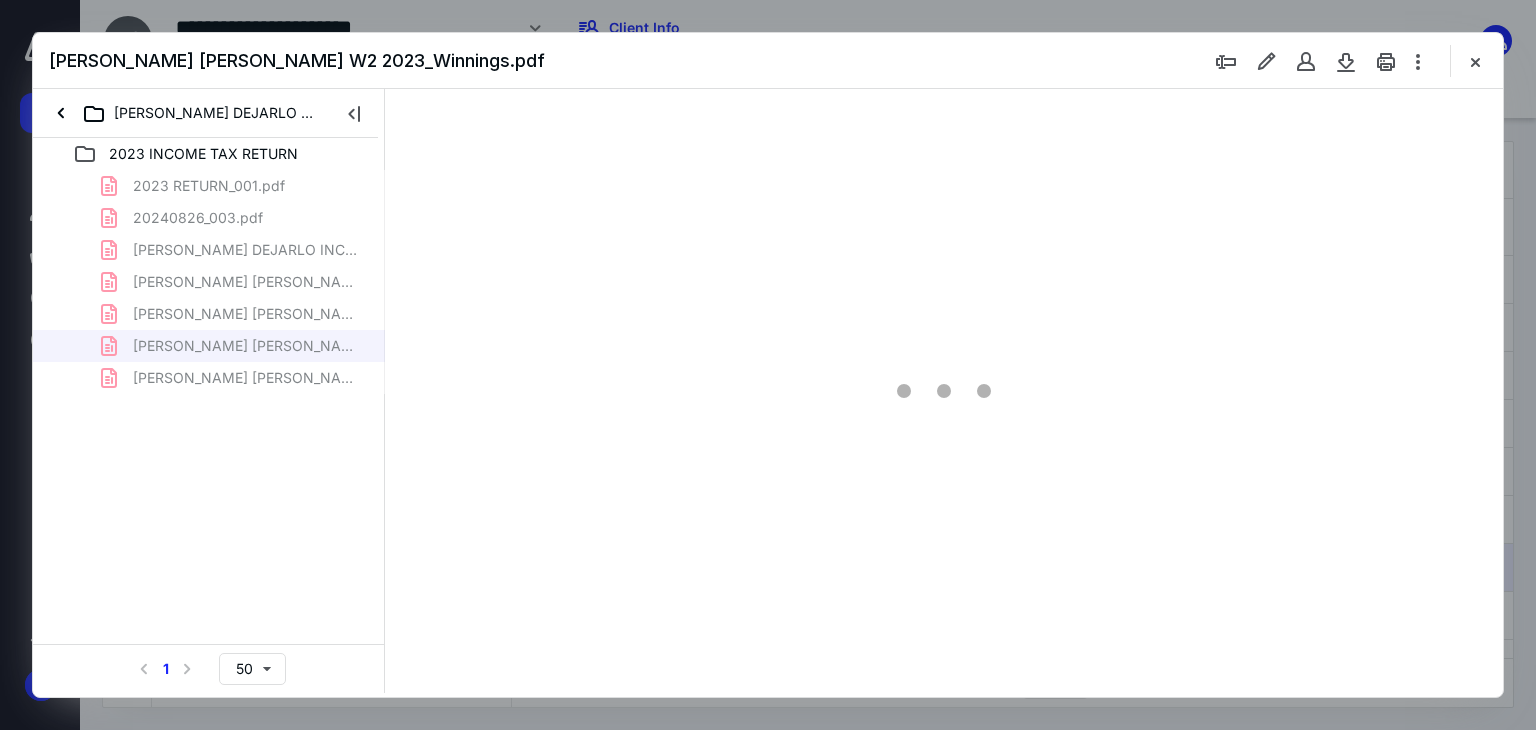 scroll, scrollTop: 0, scrollLeft: 0, axis: both 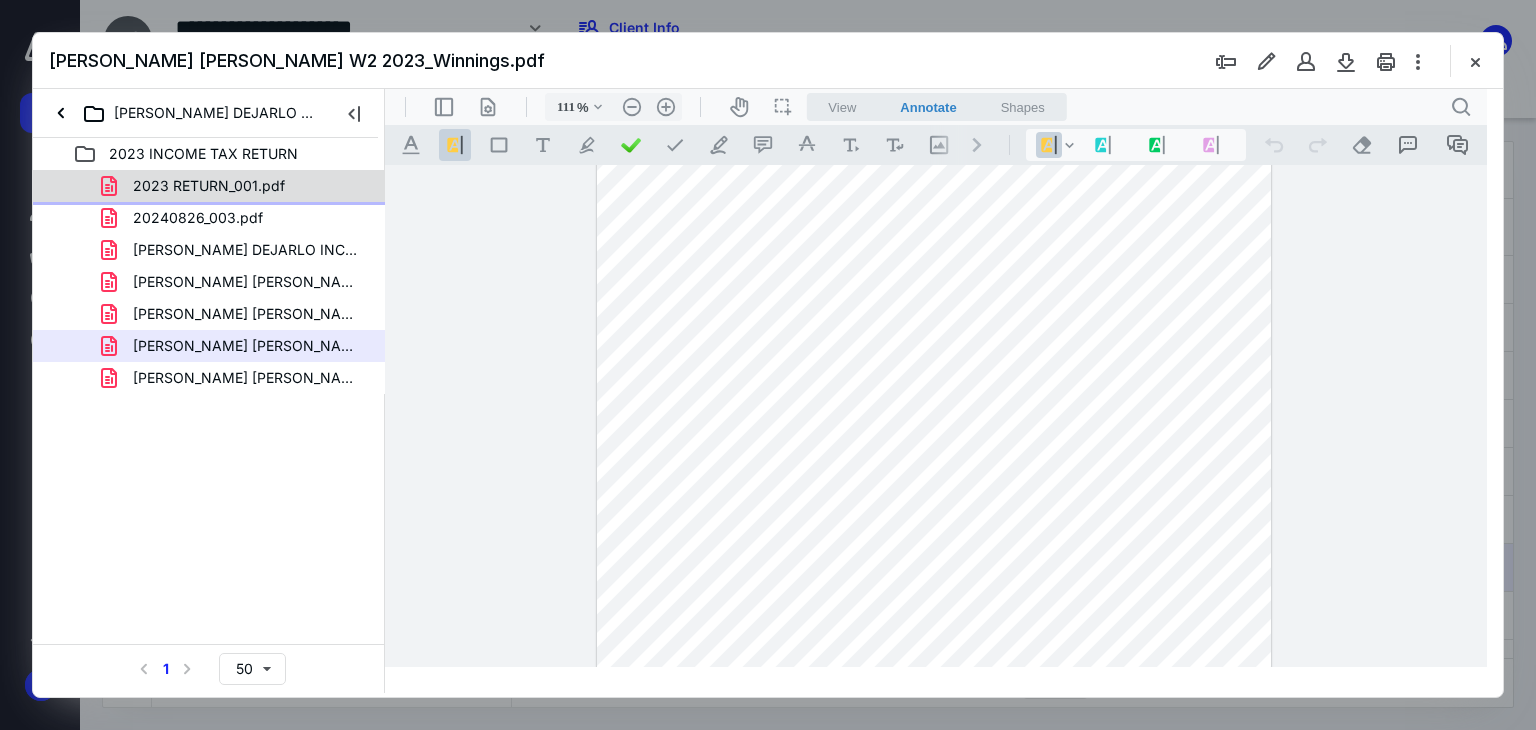 click on "2023 RETURN_001.pdf" at bounding box center [209, 186] 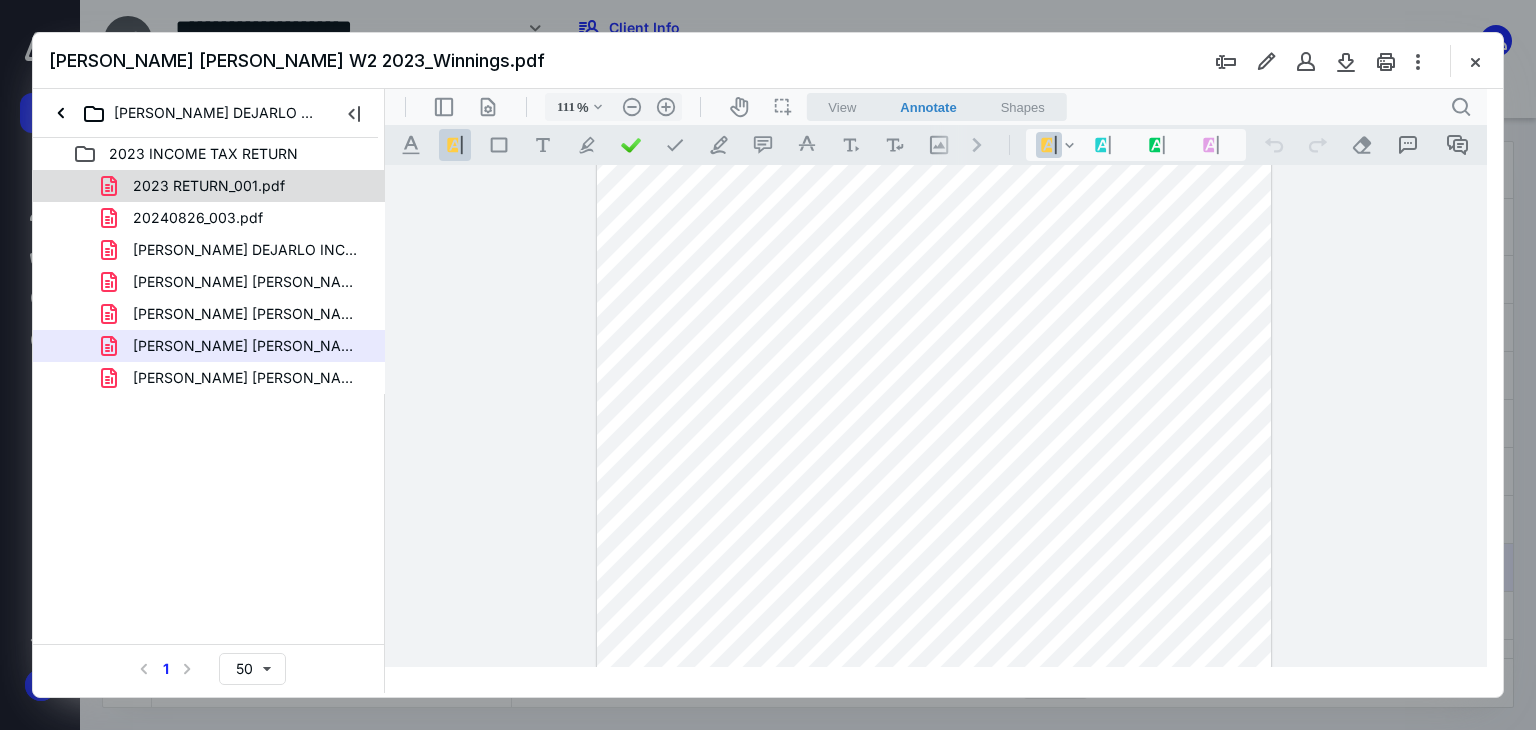 click on "2023 RETURN_001.pdf 20240826_003.pdf [PERSON_NAME] DEJARLO INCOME TAX RETURN 2023.pdf [PERSON_NAME] [PERSON_NAME] 1095C 2023.pdf [PERSON_NAME] [PERSON_NAME] Donations 2023.pdf [PERSON_NAME] [PERSON_NAME] W2 2023_Winnings.pdf [PERSON_NAME] [PERSON_NAME] Winnings 2023.pdf" at bounding box center [209, 282] 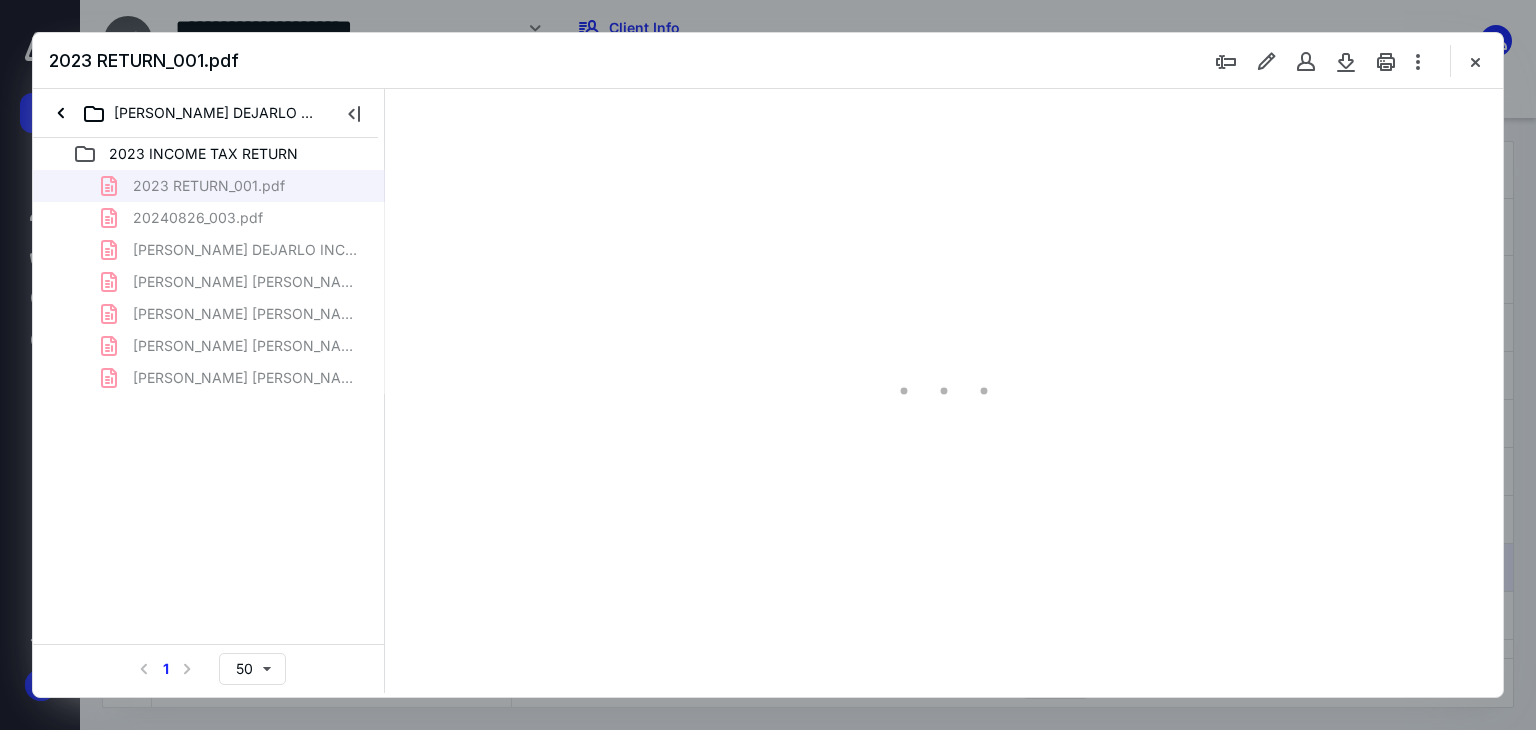 type on "64" 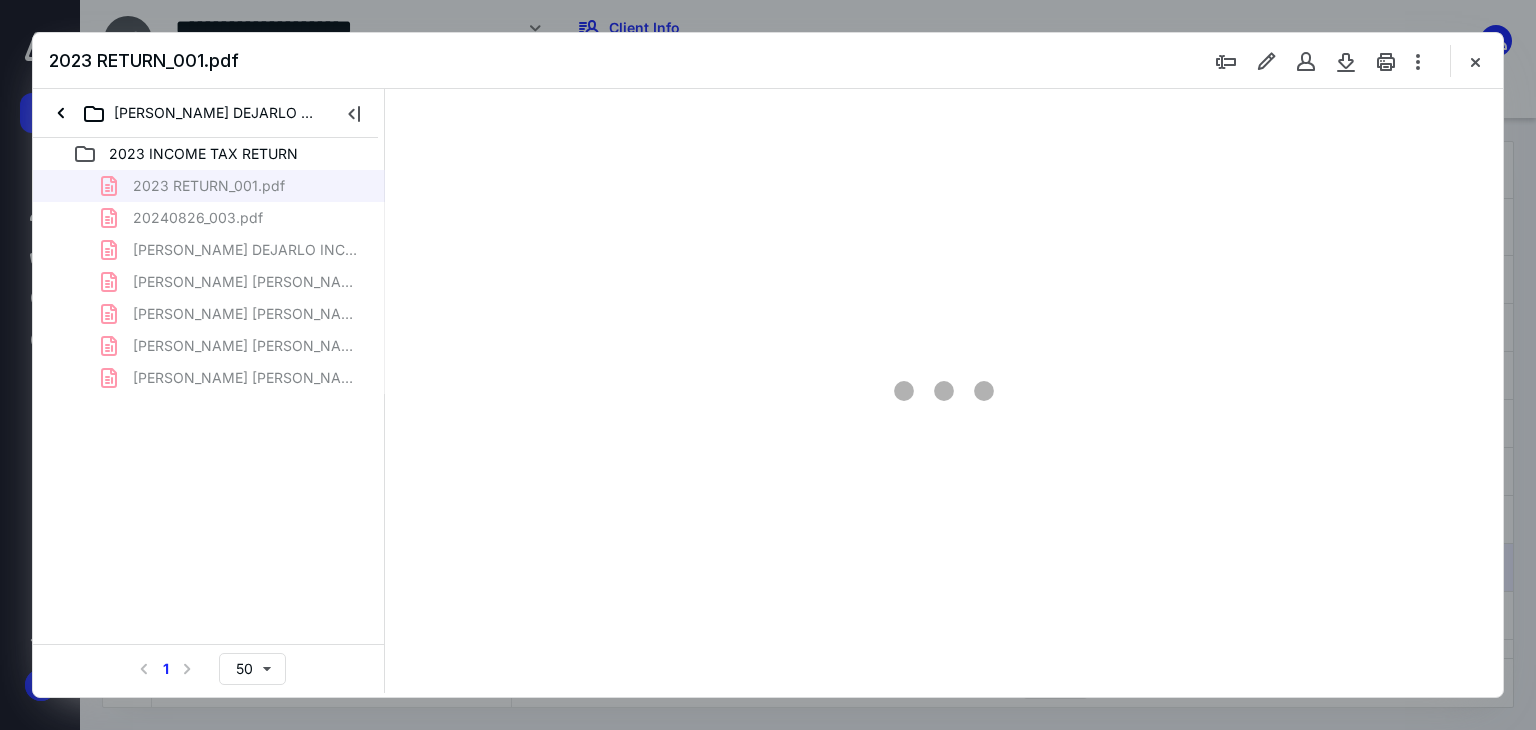 scroll, scrollTop: 79, scrollLeft: 0, axis: vertical 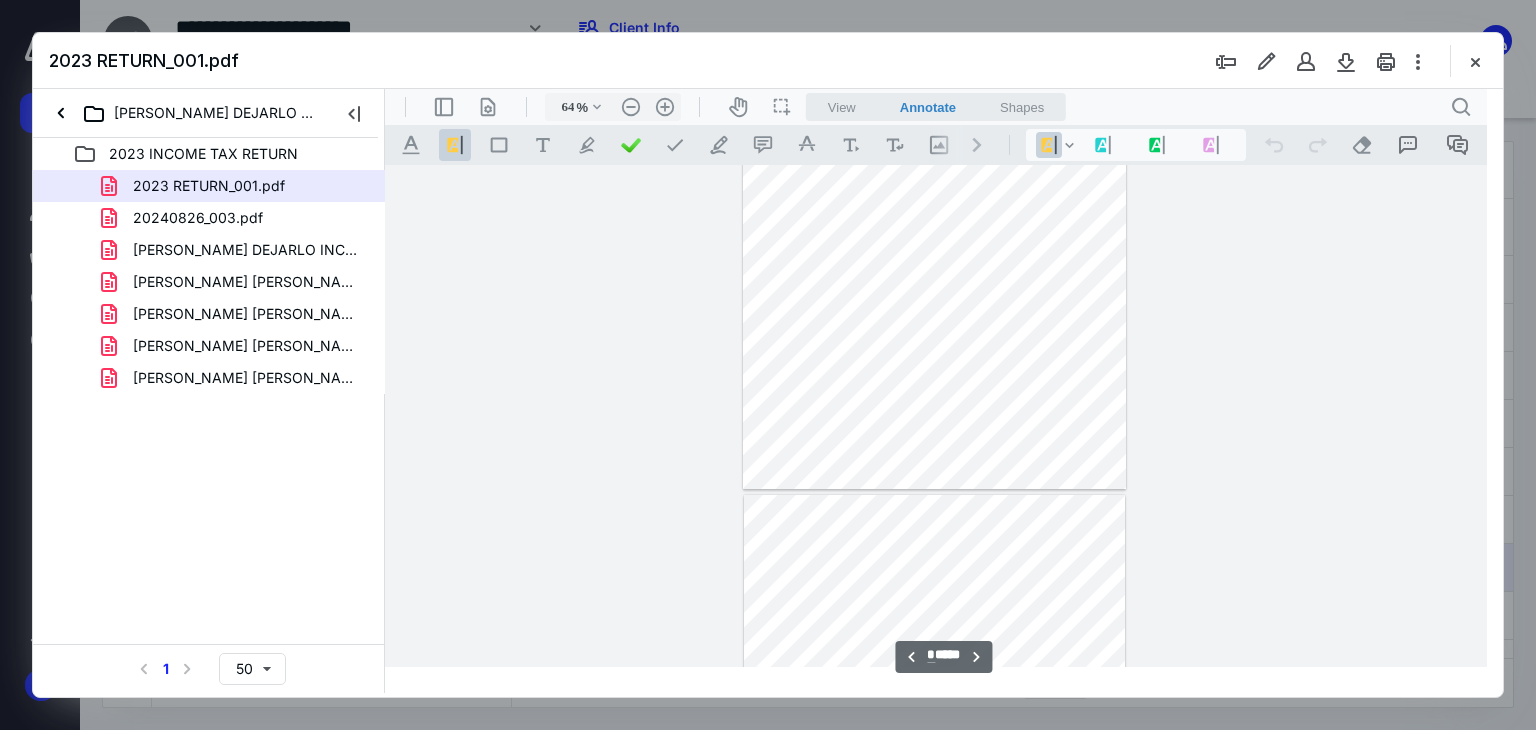 type on "*" 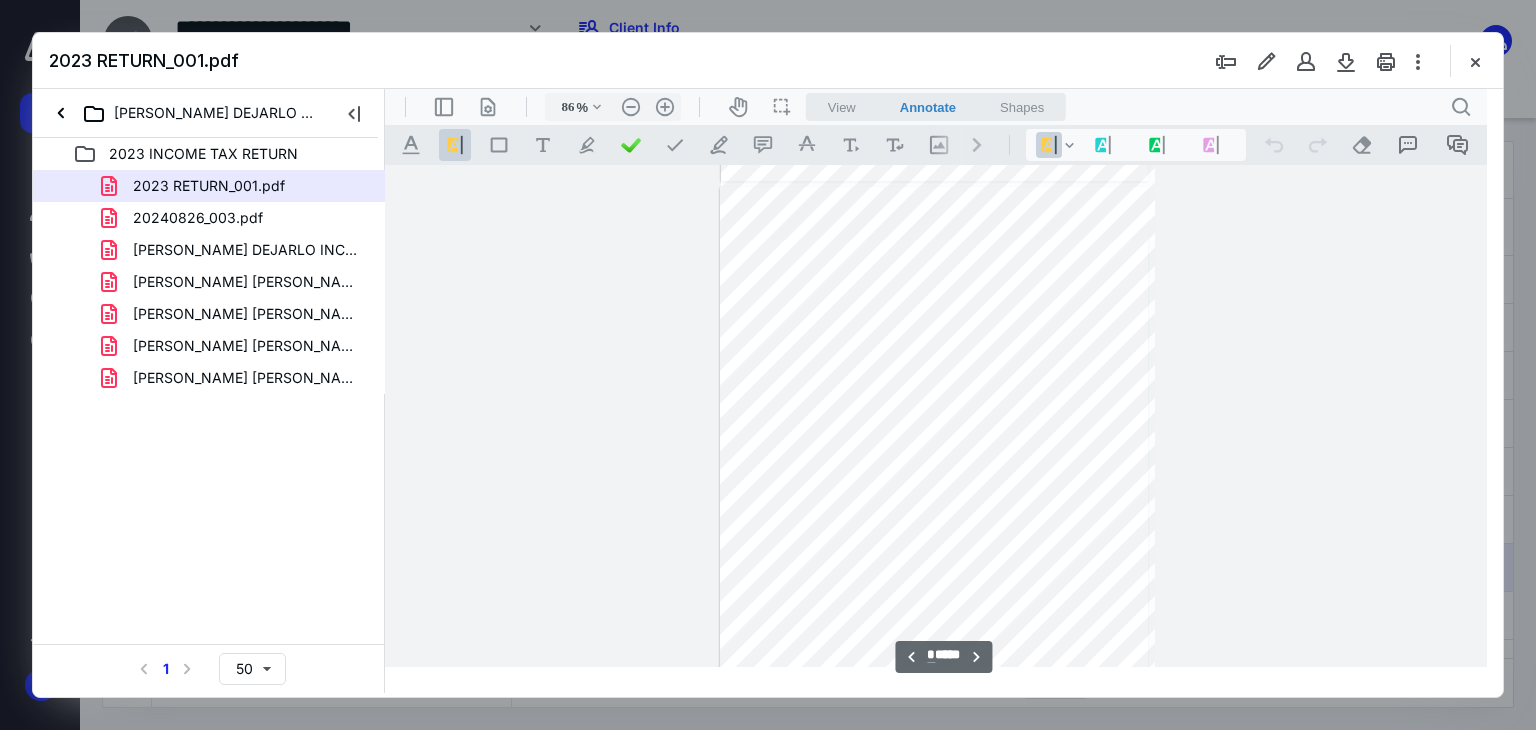 type on "111" 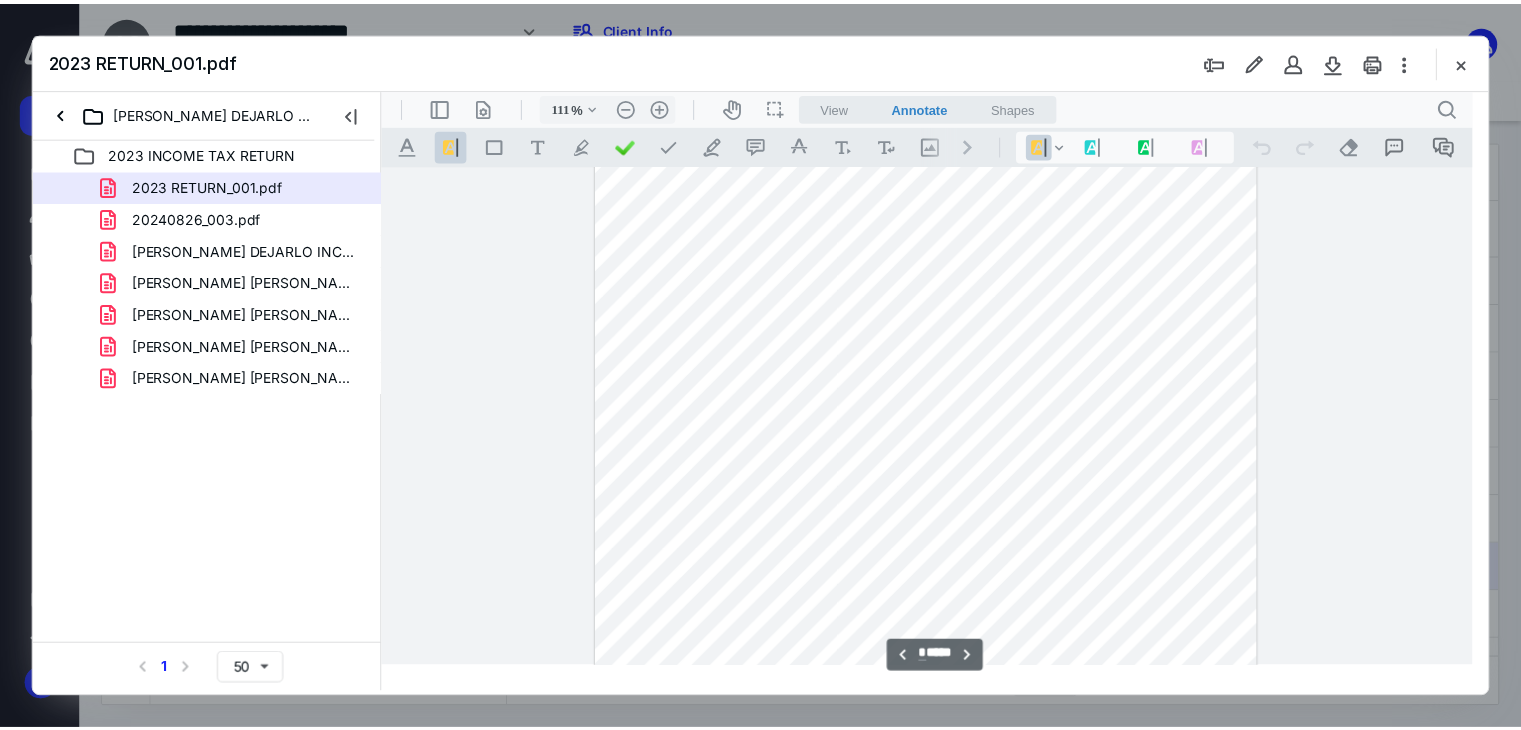 scroll, scrollTop: 2452, scrollLeft: 0, axis: vertical 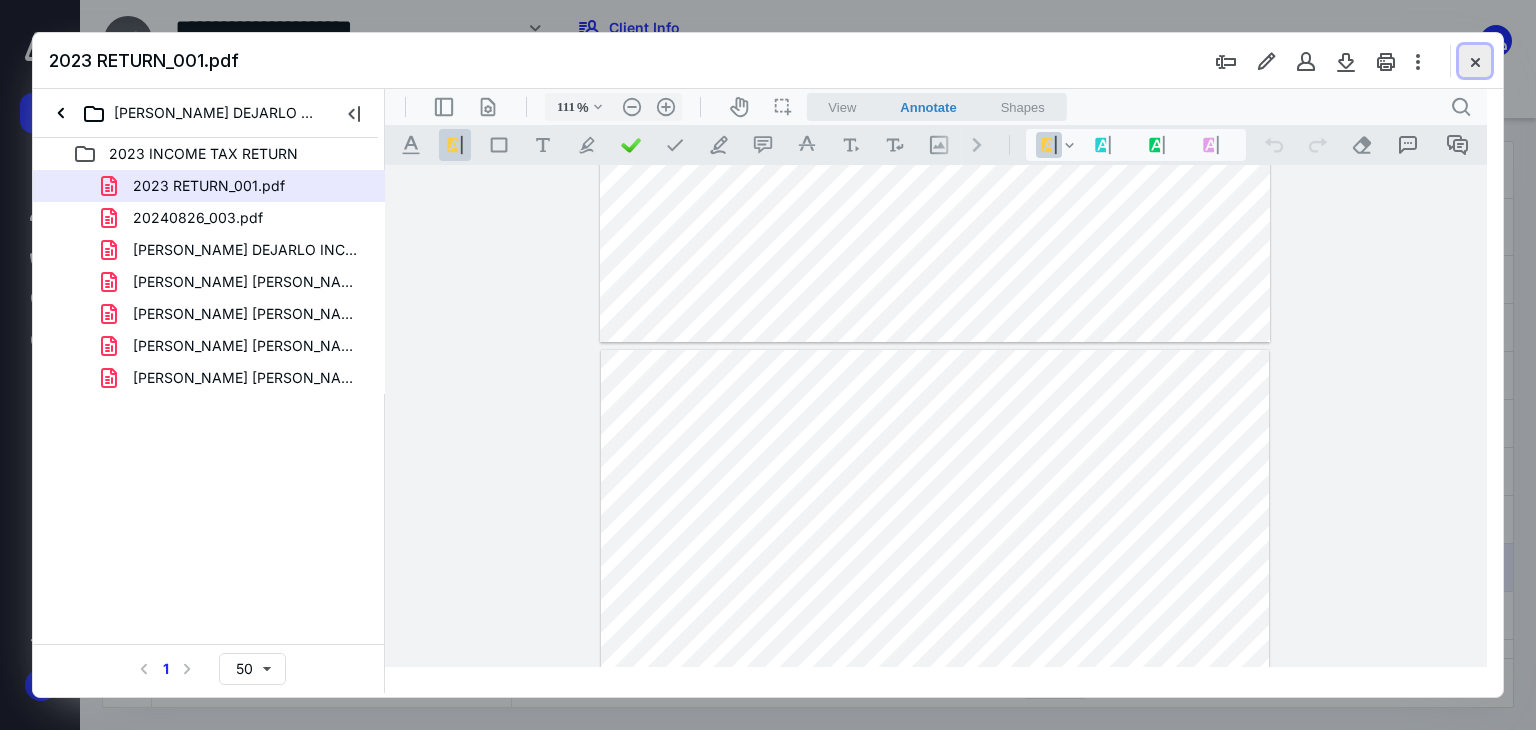 click at bounding box center (1475, 61) 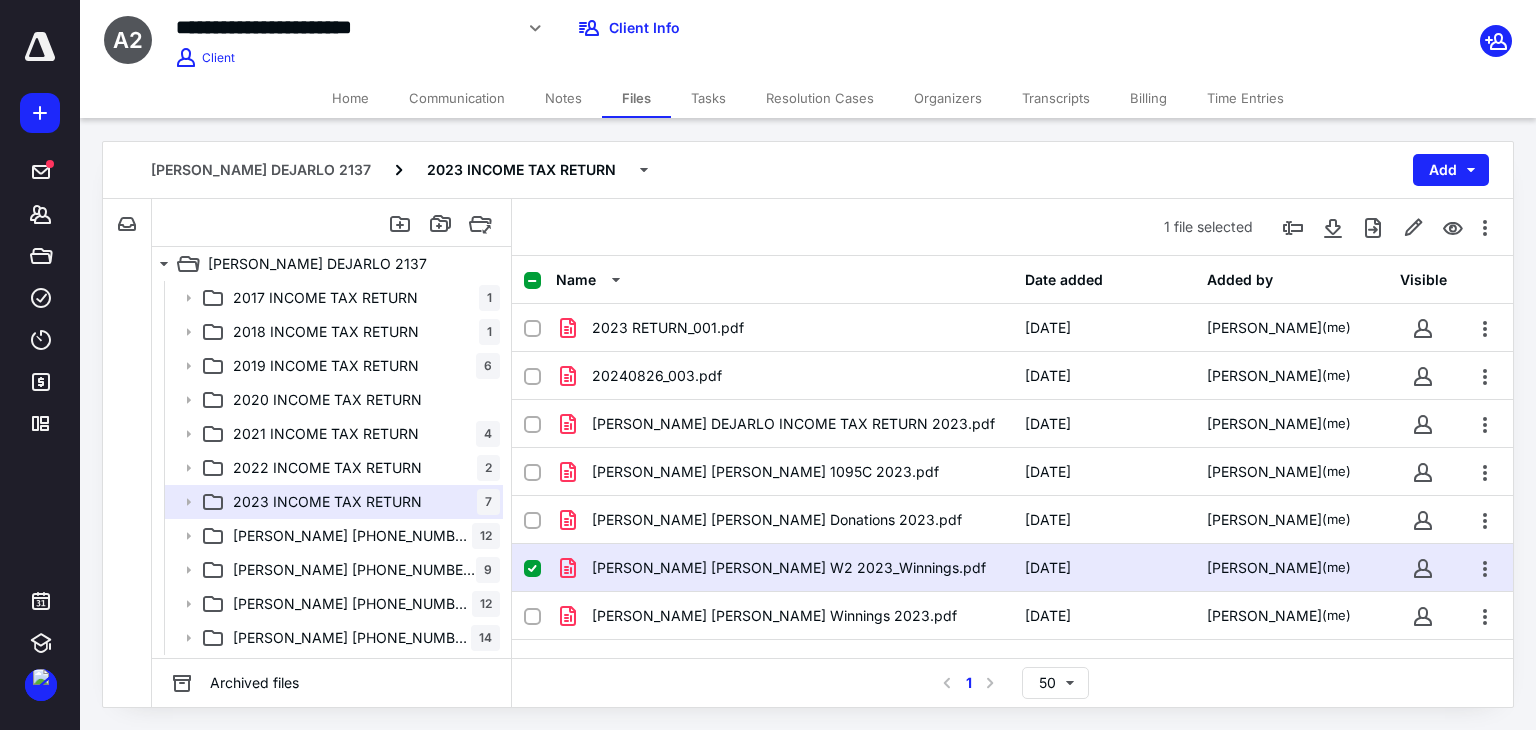 click on "Notes" at bounding box center [563, 98] 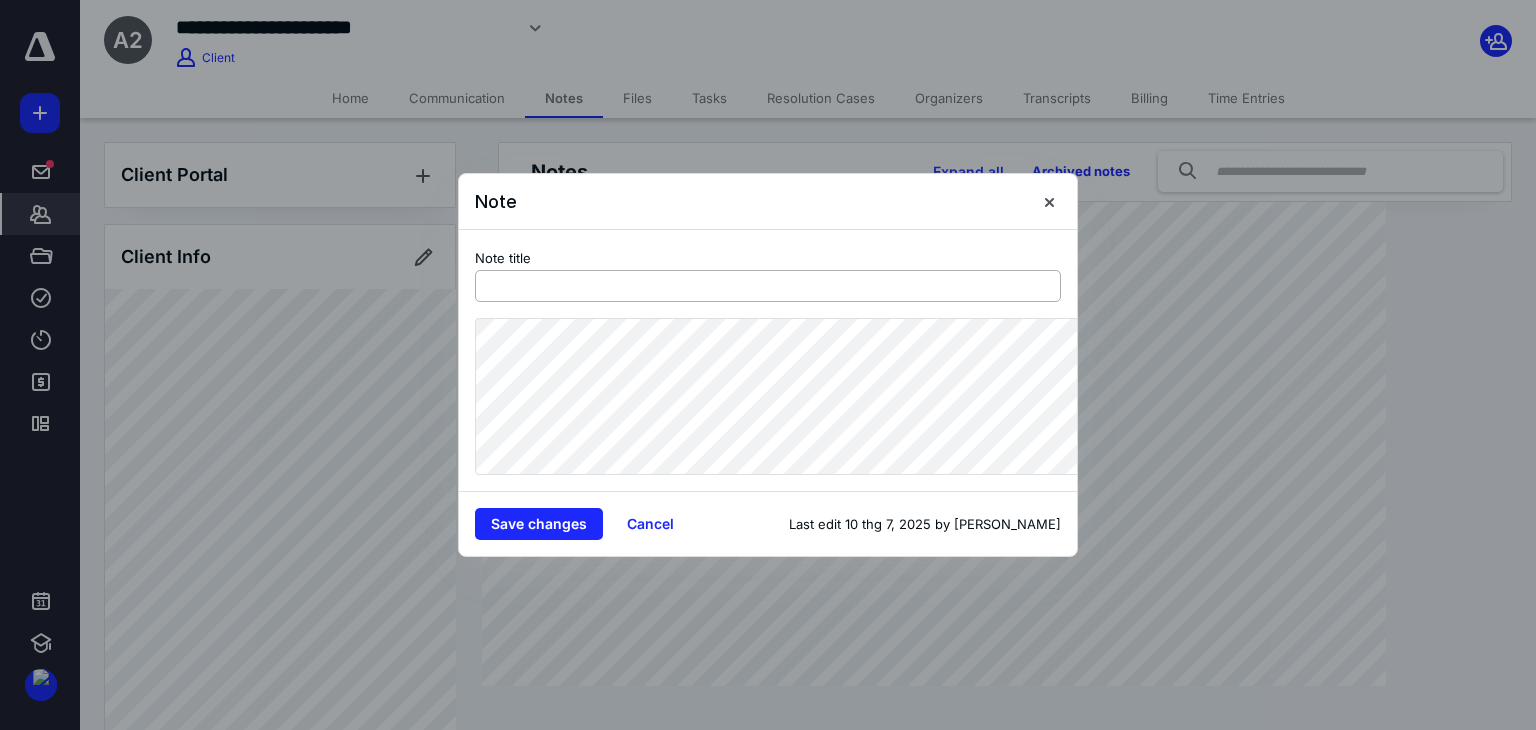 click at bounding box center (768, 286) 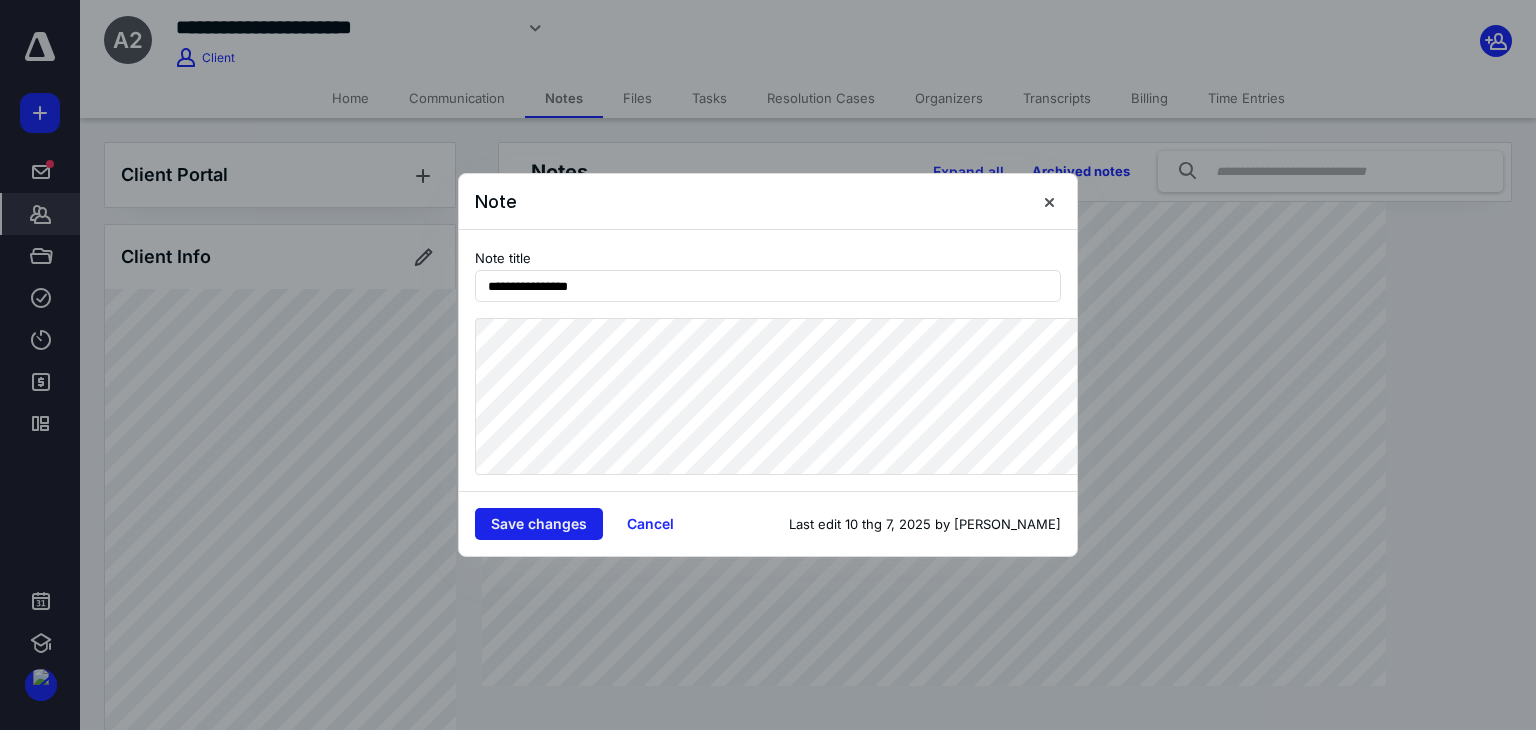 type on "**********" 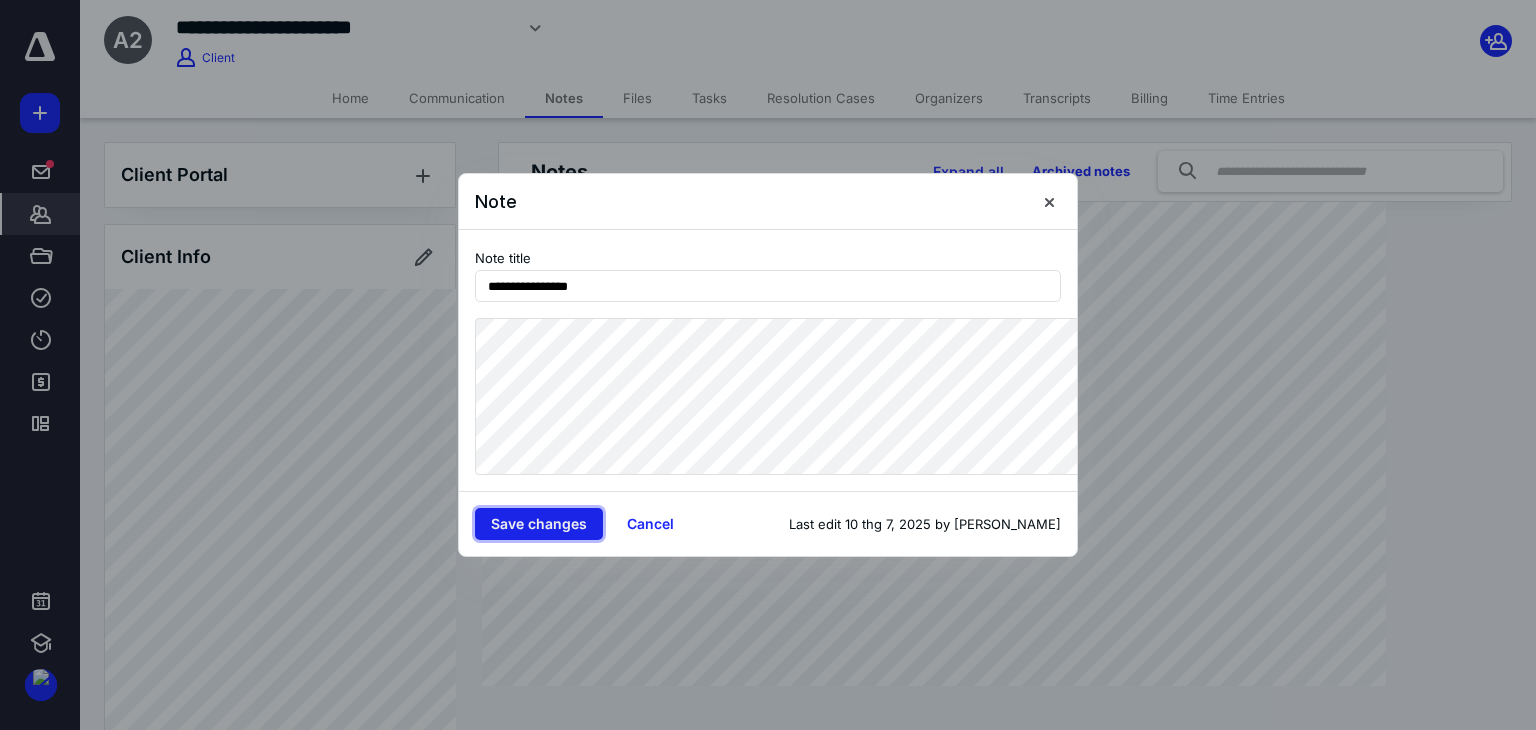 click on "Save changes" at bounding box center [539, 524] 